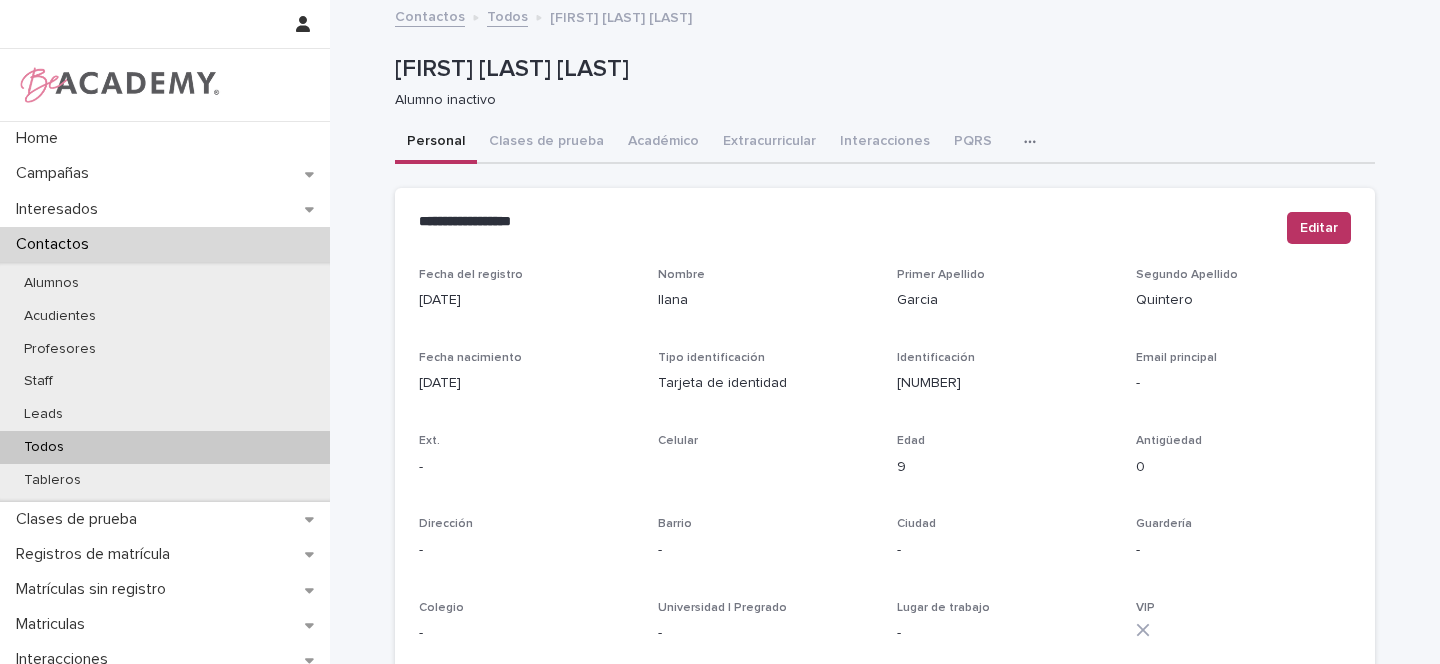 scroll, scrollTop: 0, scrollLeft: 0, axis: both 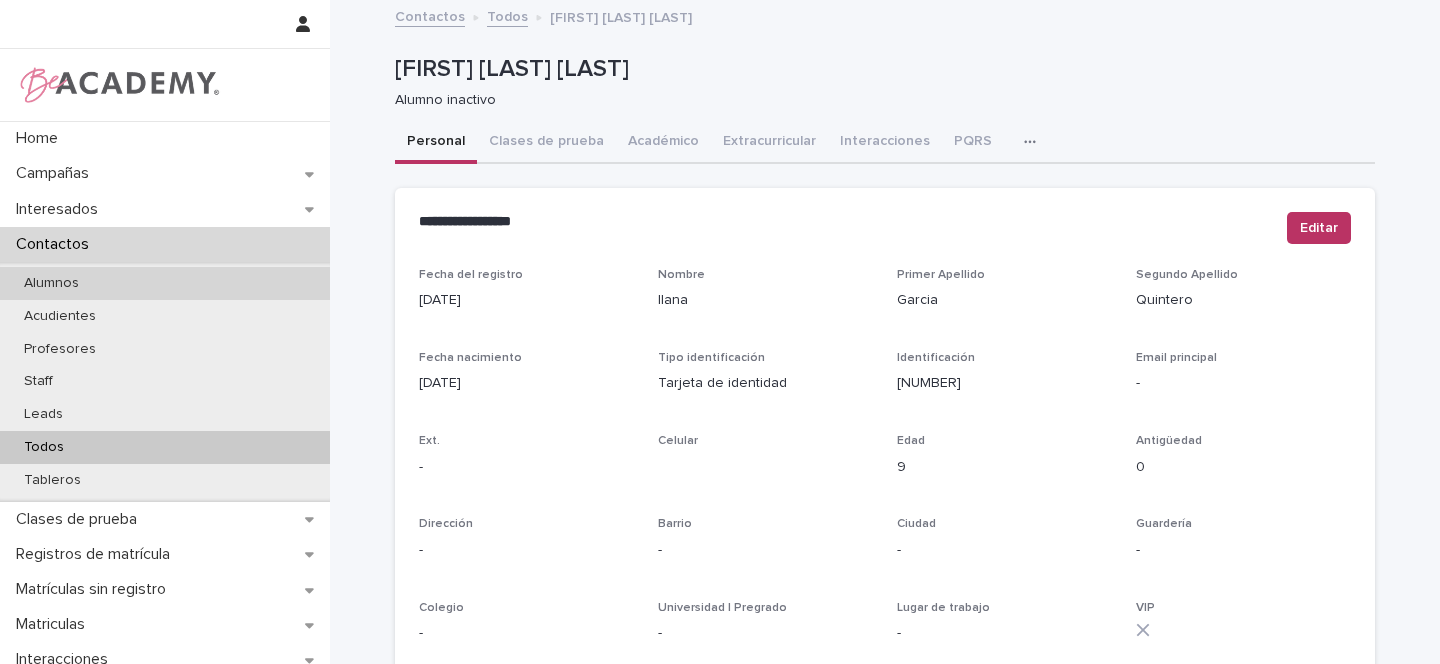 click on "Alumnos" at bounding box center (51, 283) 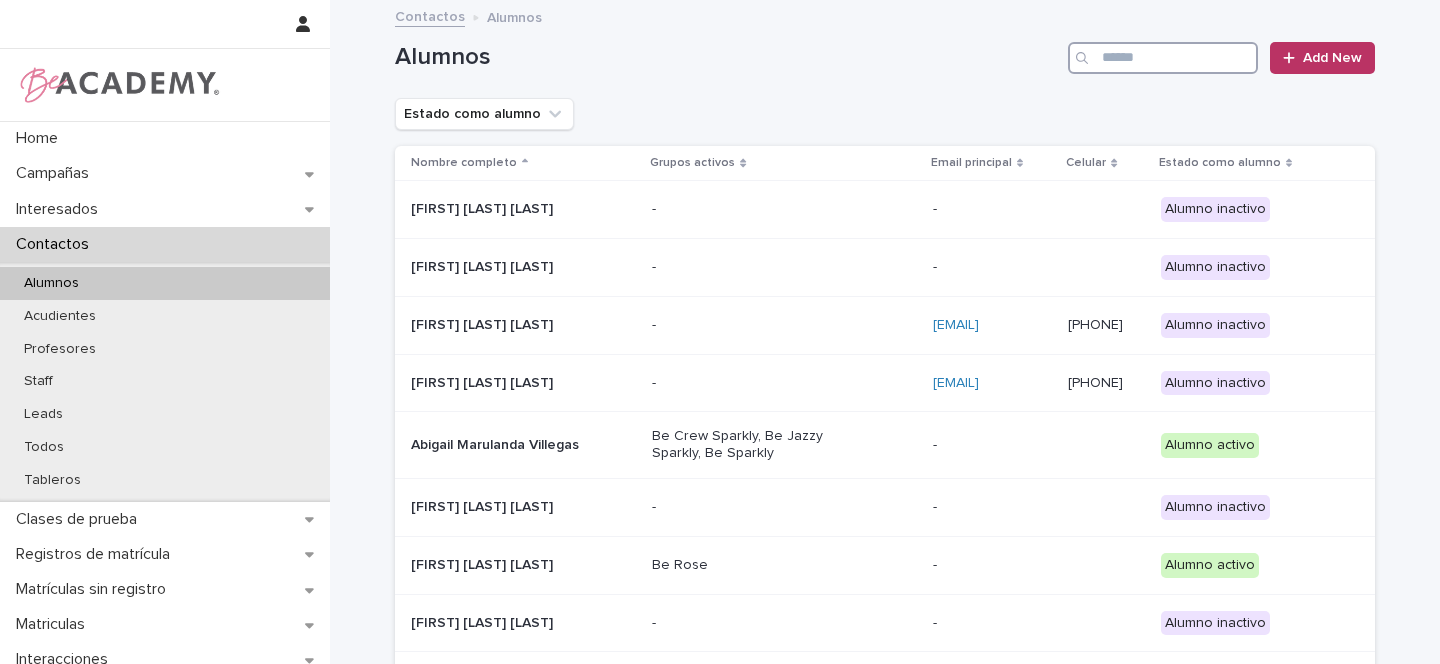 click at bounding box center [1163, 58] 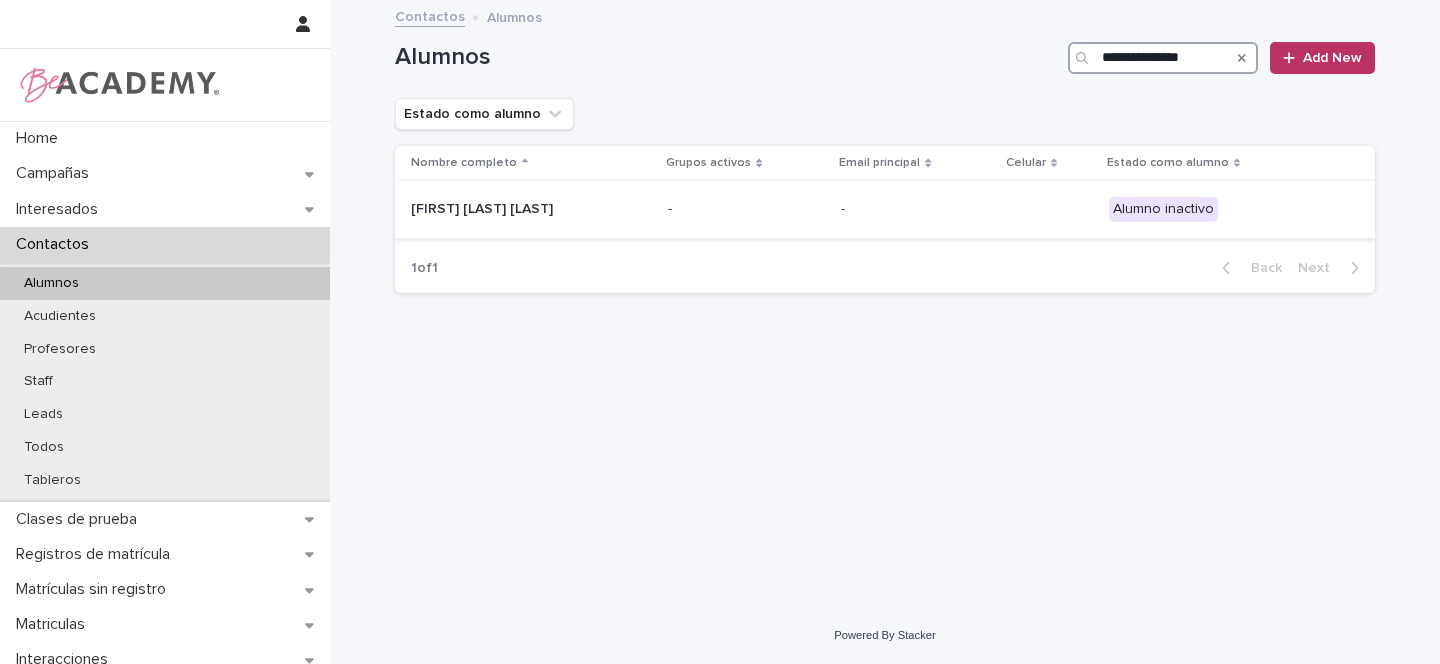 type on "**********" 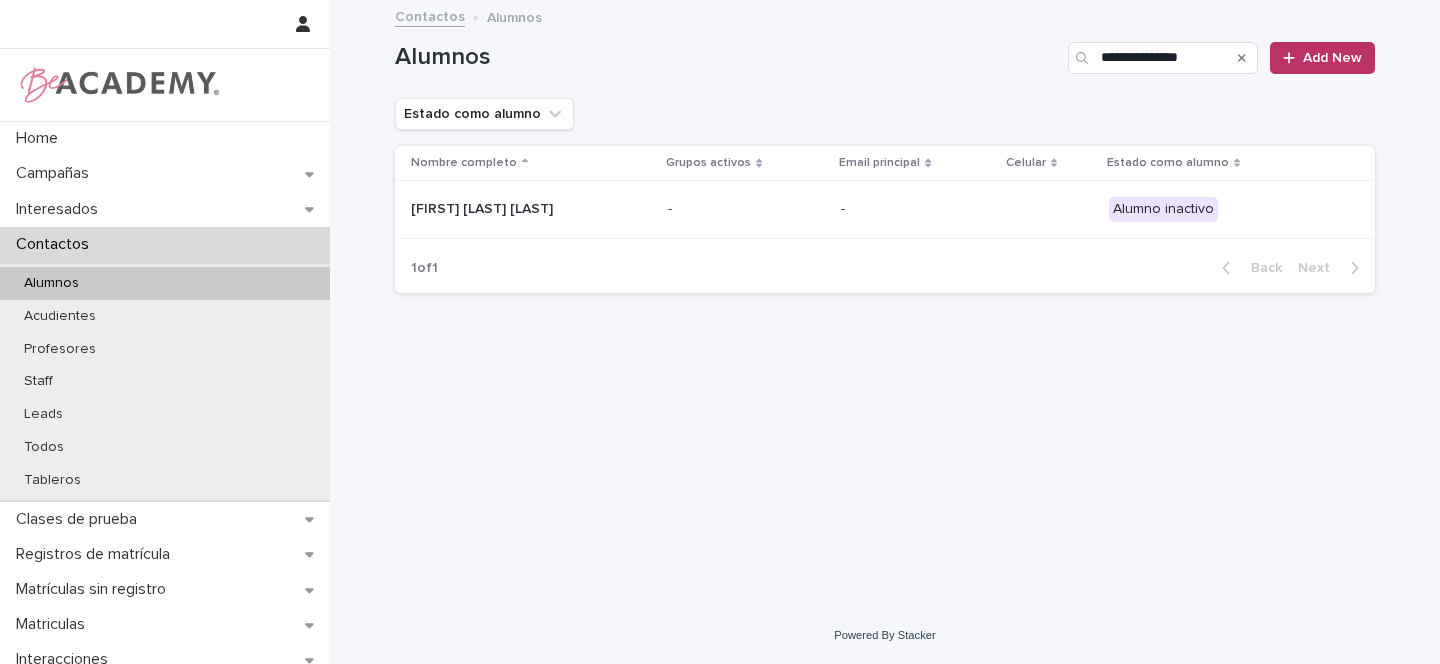 click on "Macarena Correa Ochoa" at bounding box center (511, 209) 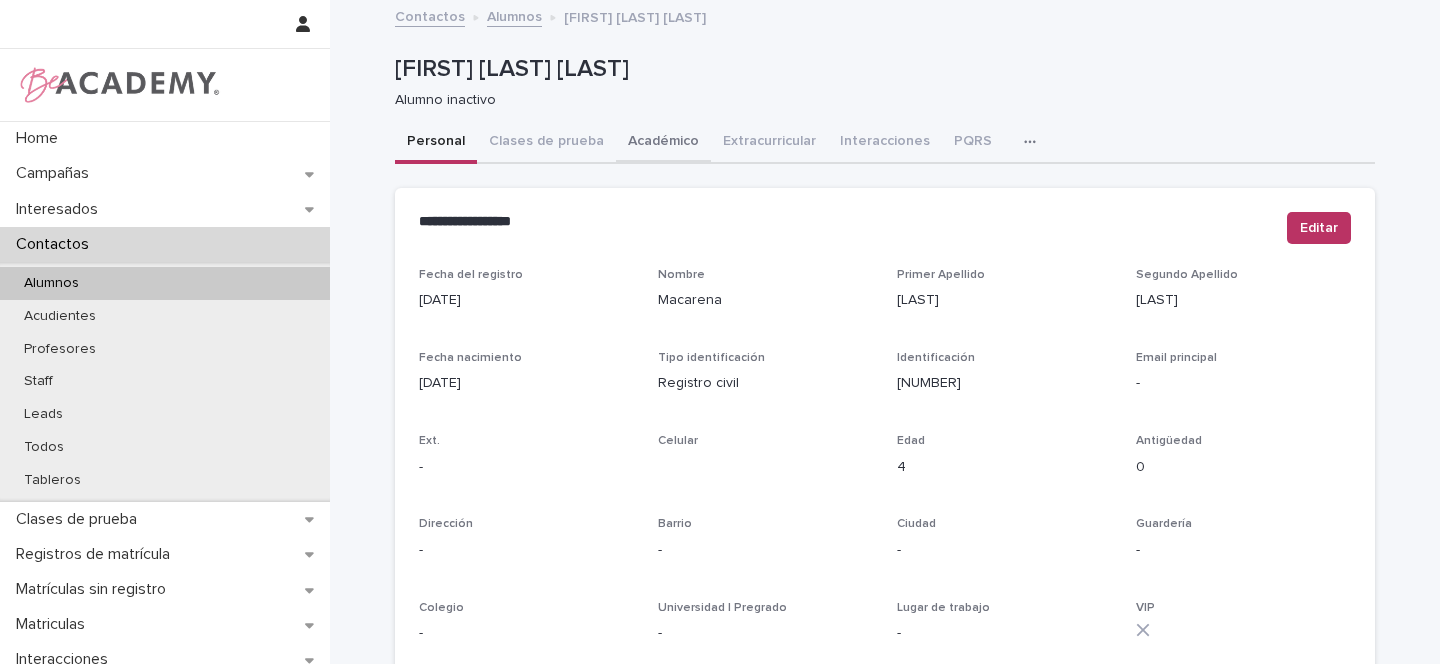 click on "Académico" at bounding box center (663, 143) 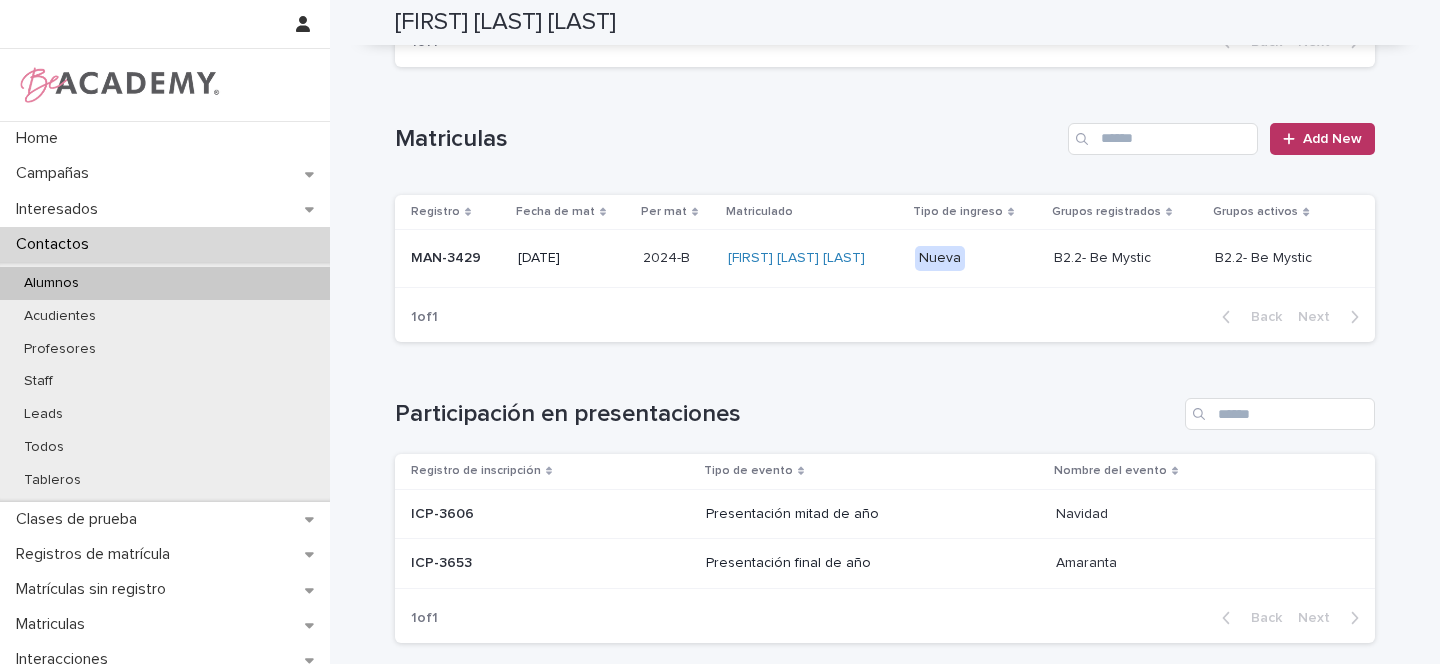 scroll, scrollTop: 392, scrollLeft: 0, axis: vertical 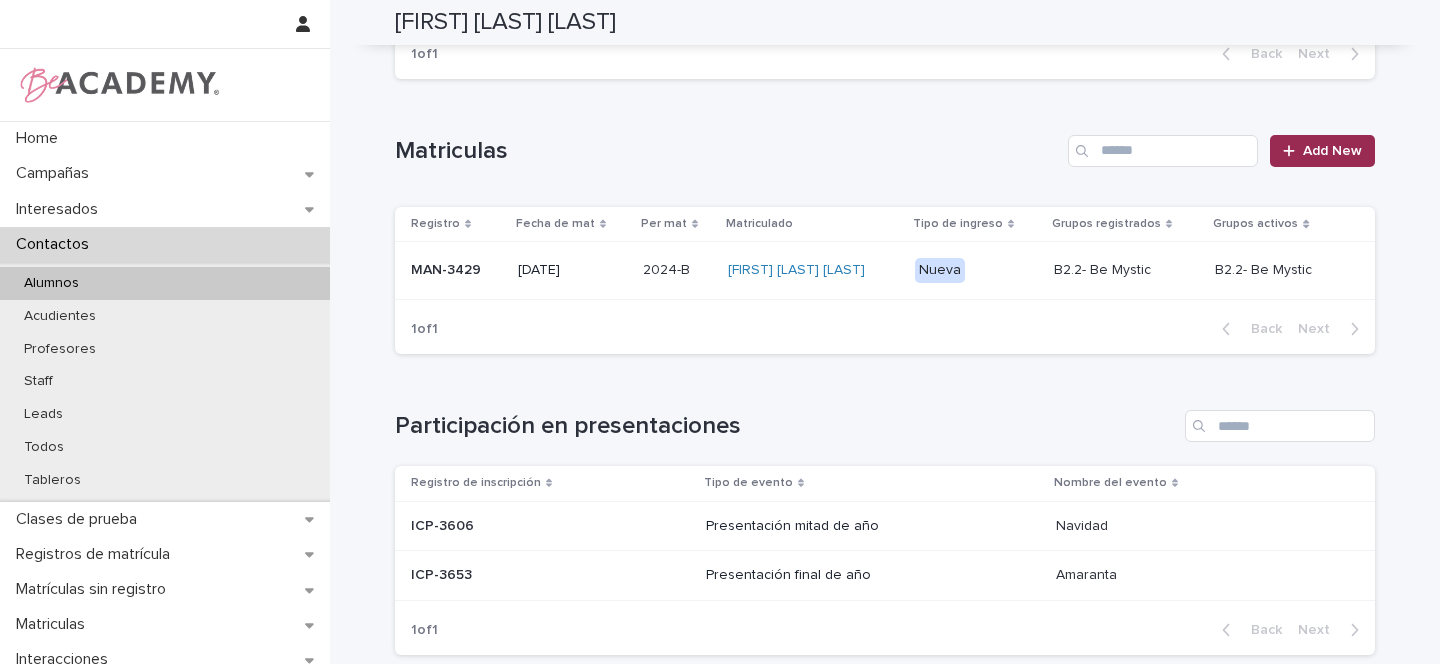 click on "Add New" at bounding box center (1332, 151) 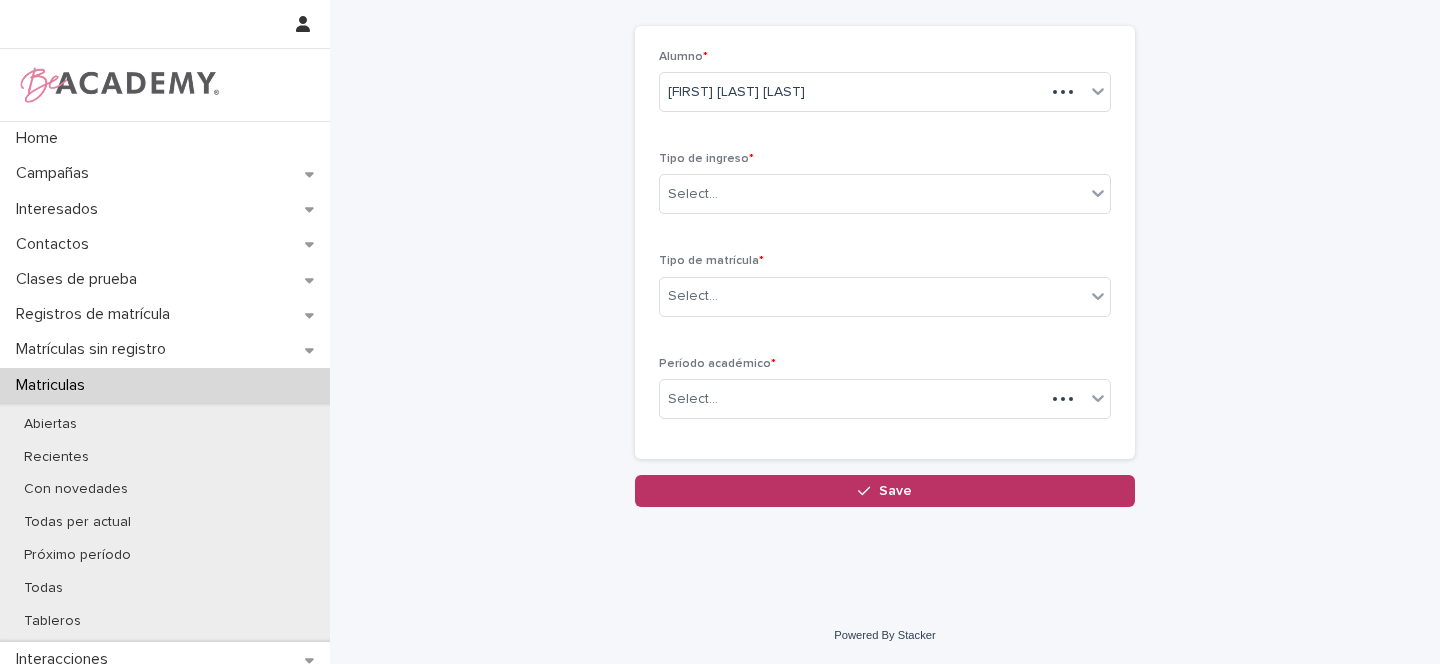 scroll, scrollTop: 89, scrollLeft: 0, axis: vertical 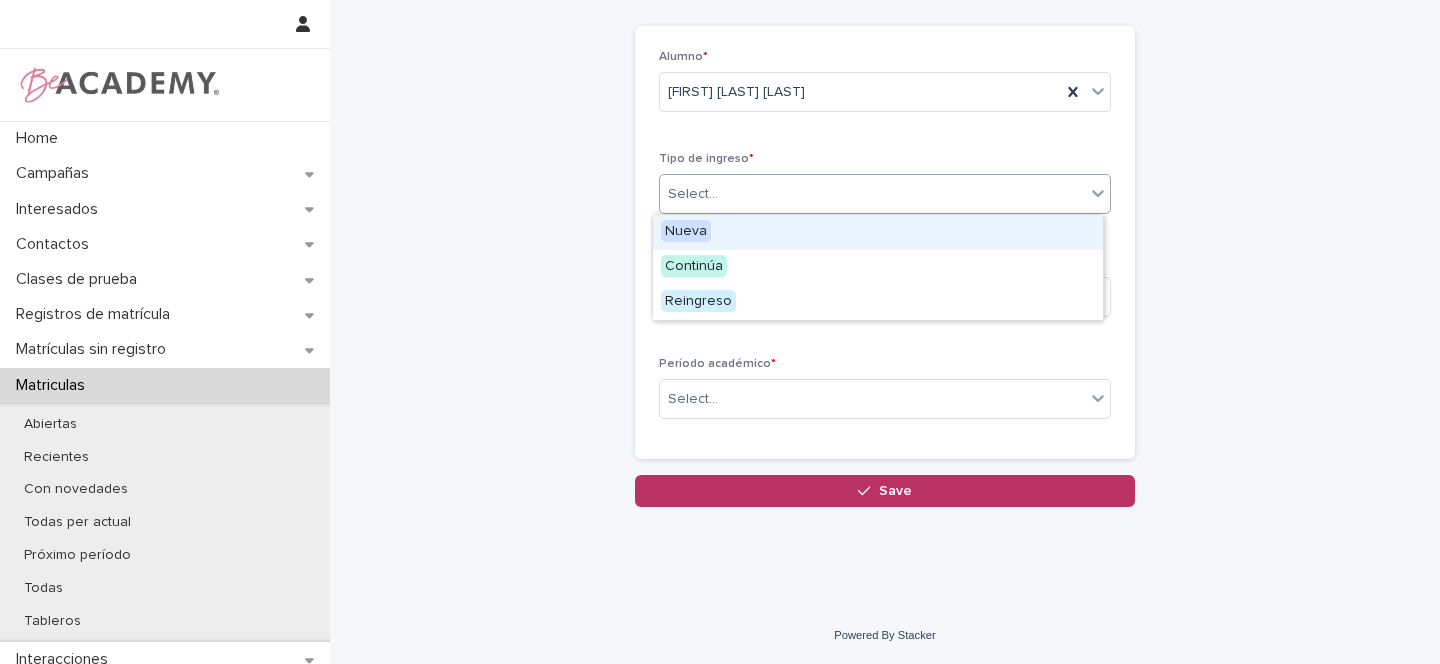 click on "Select..." at bounding box center (693, 194) 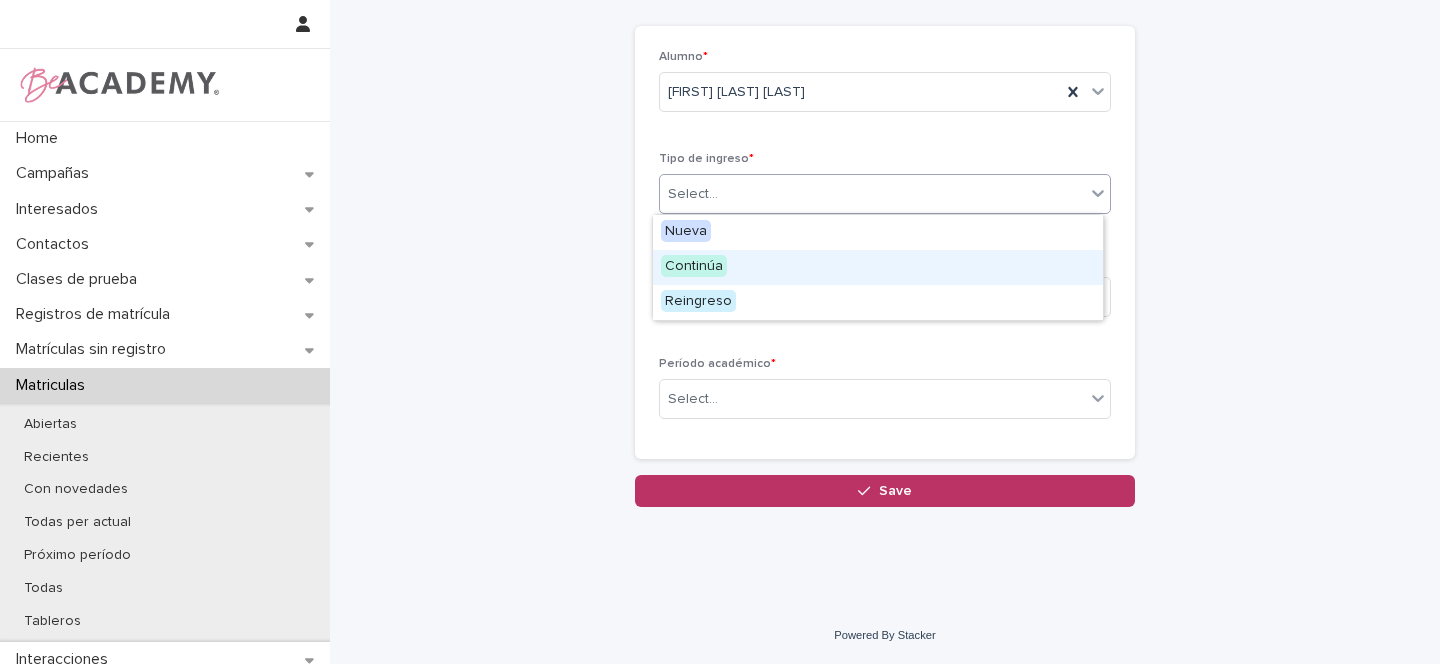 drag, startPoint x: 687, startPoint y: 244, endPoint x: 687, endPoint y: 267, distance: 23 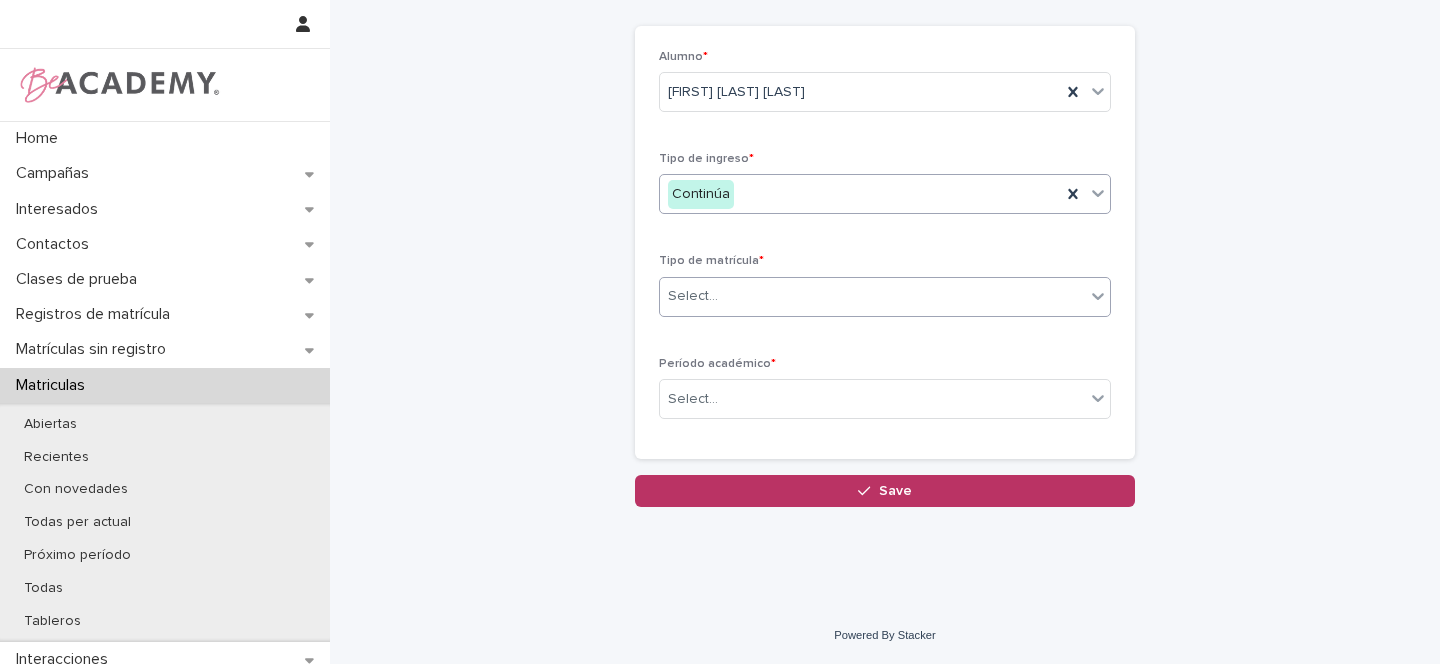 click on "Select..." at bounding box center (693, 296) 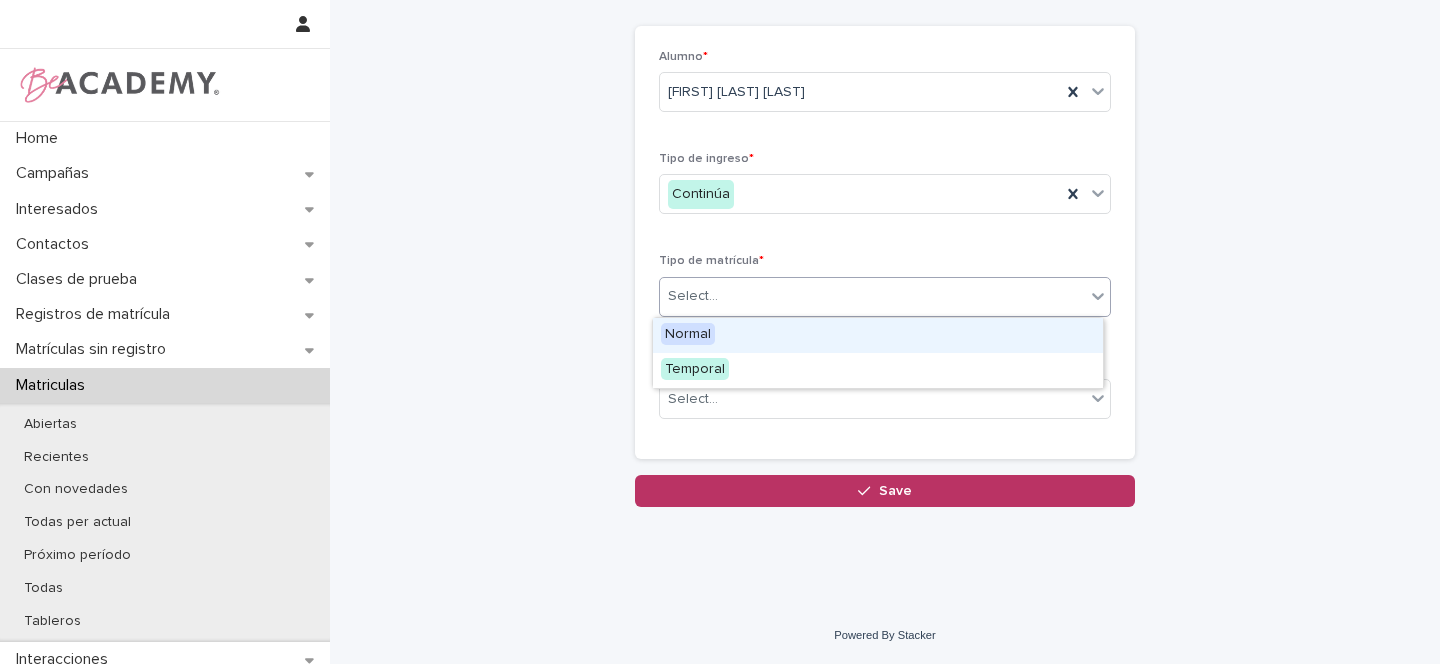 click on "Normal" at bounding box center [688, 334] 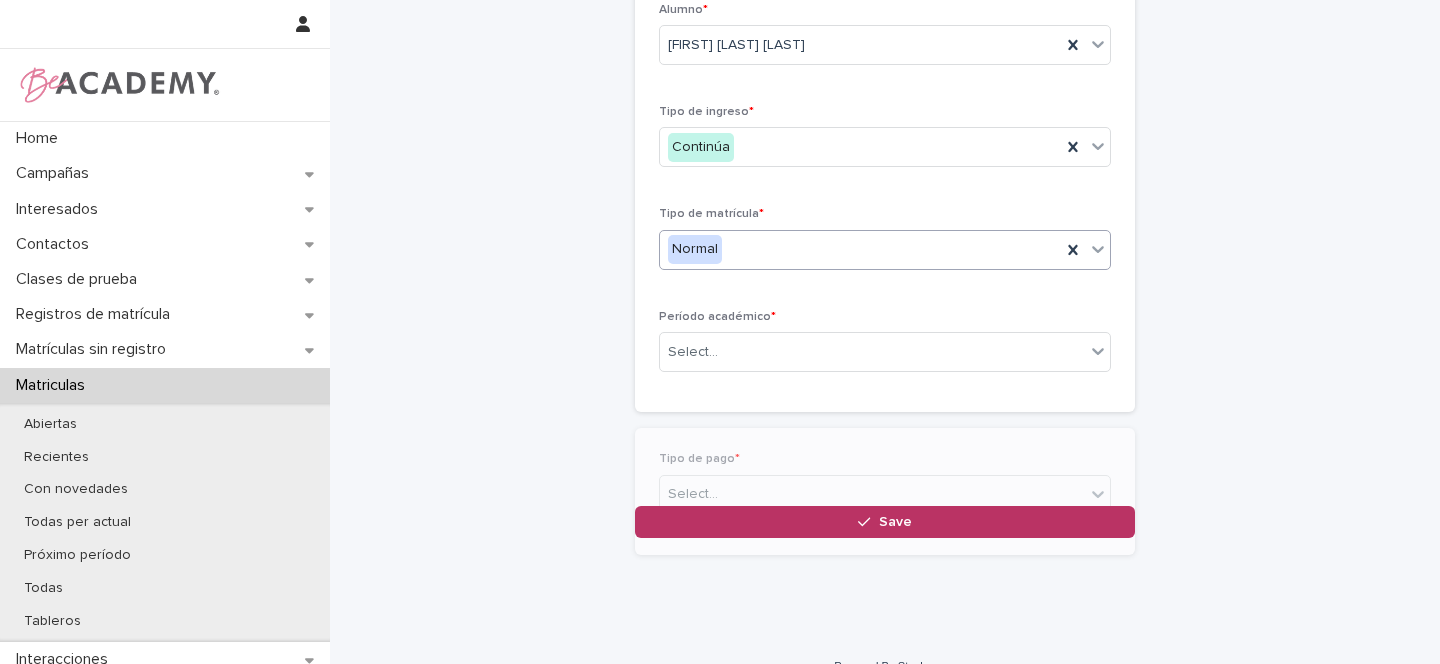 scroll, scrollTop: 160, scrollLeft: 0, axis: vertical 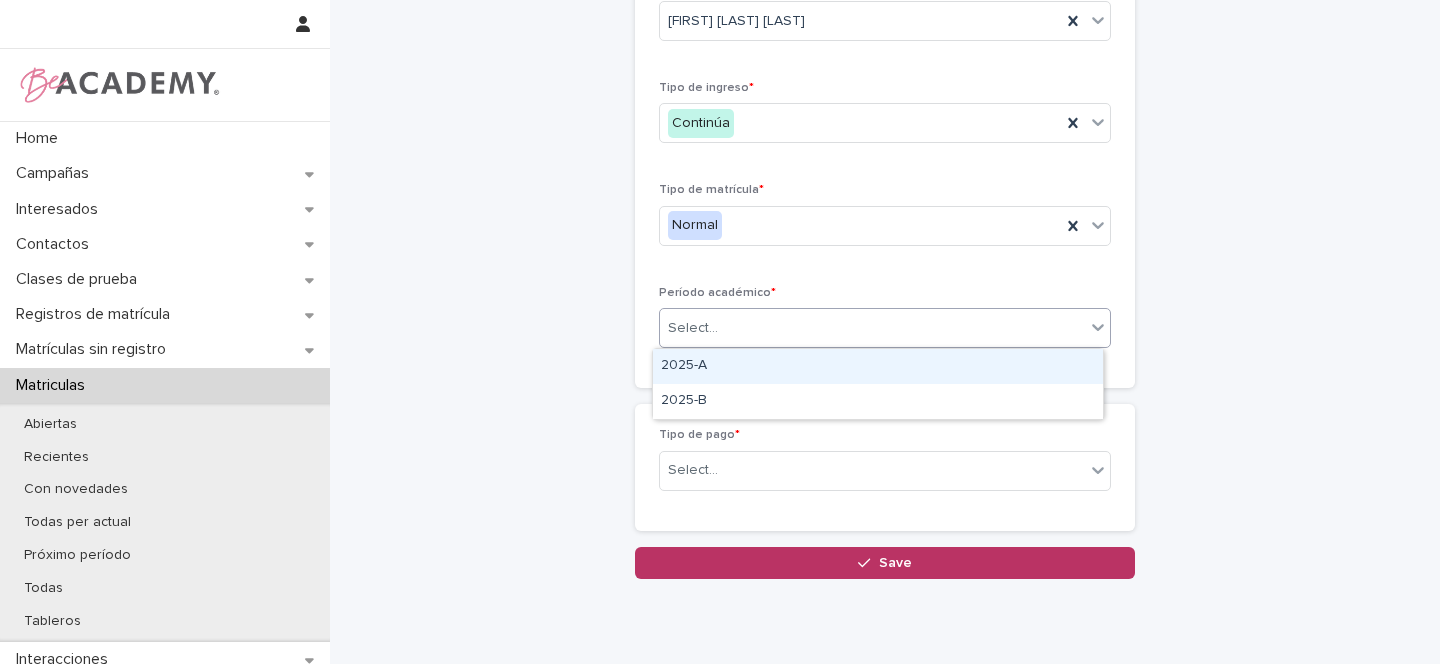 click on "Select..." at bounding box center (693, 328) 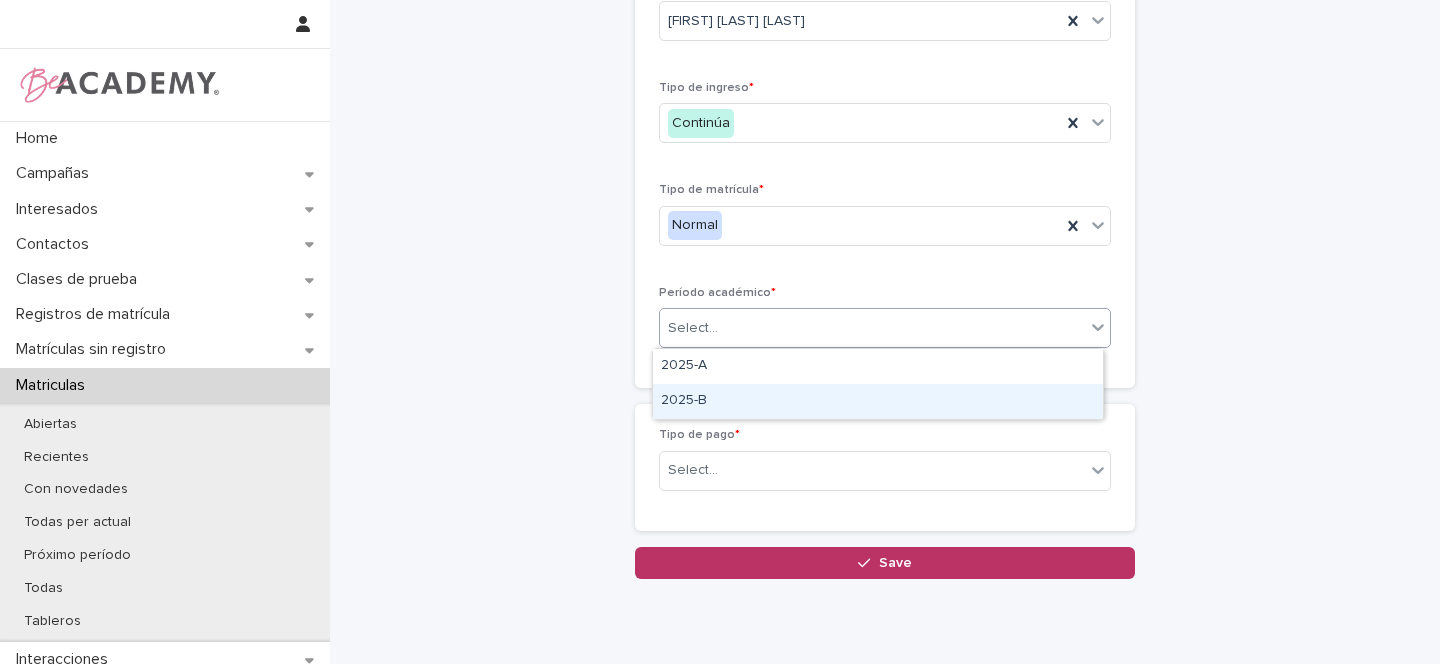 click on "2025-B" at bounding box center [878, 401] 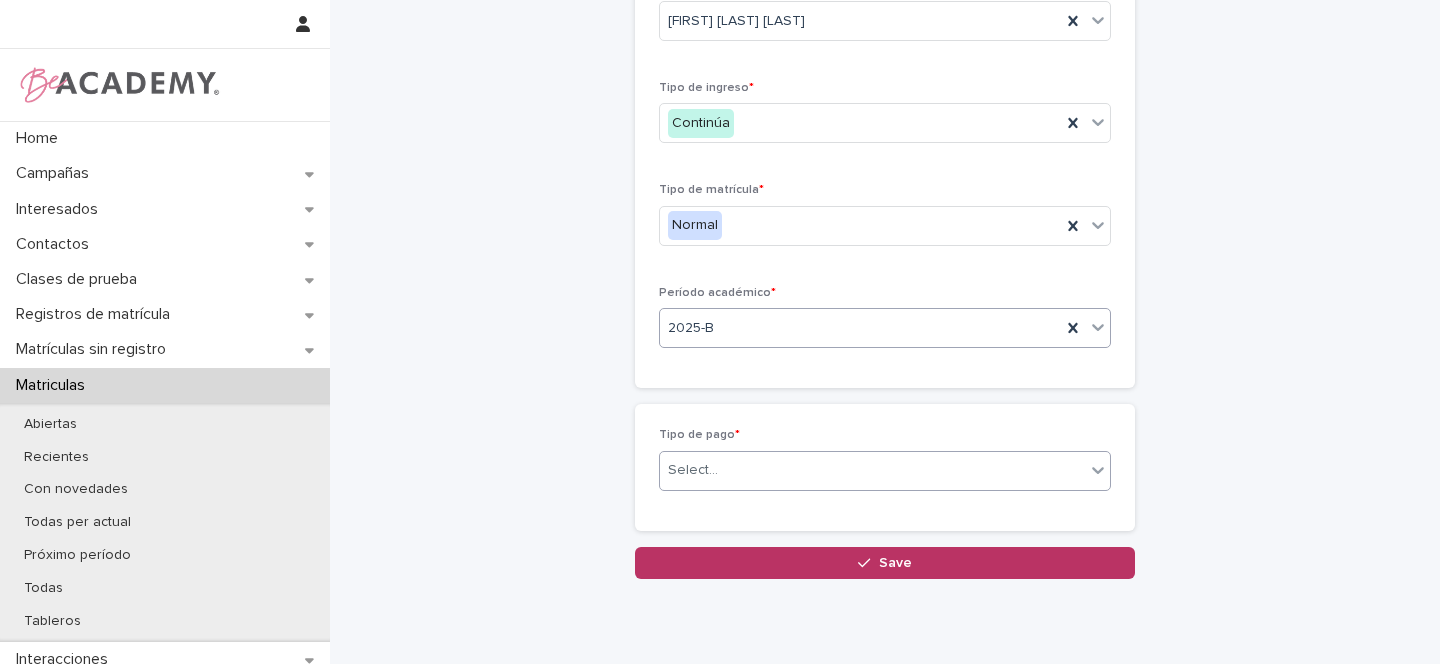click on "Select..." at bounding box center [693, 470] 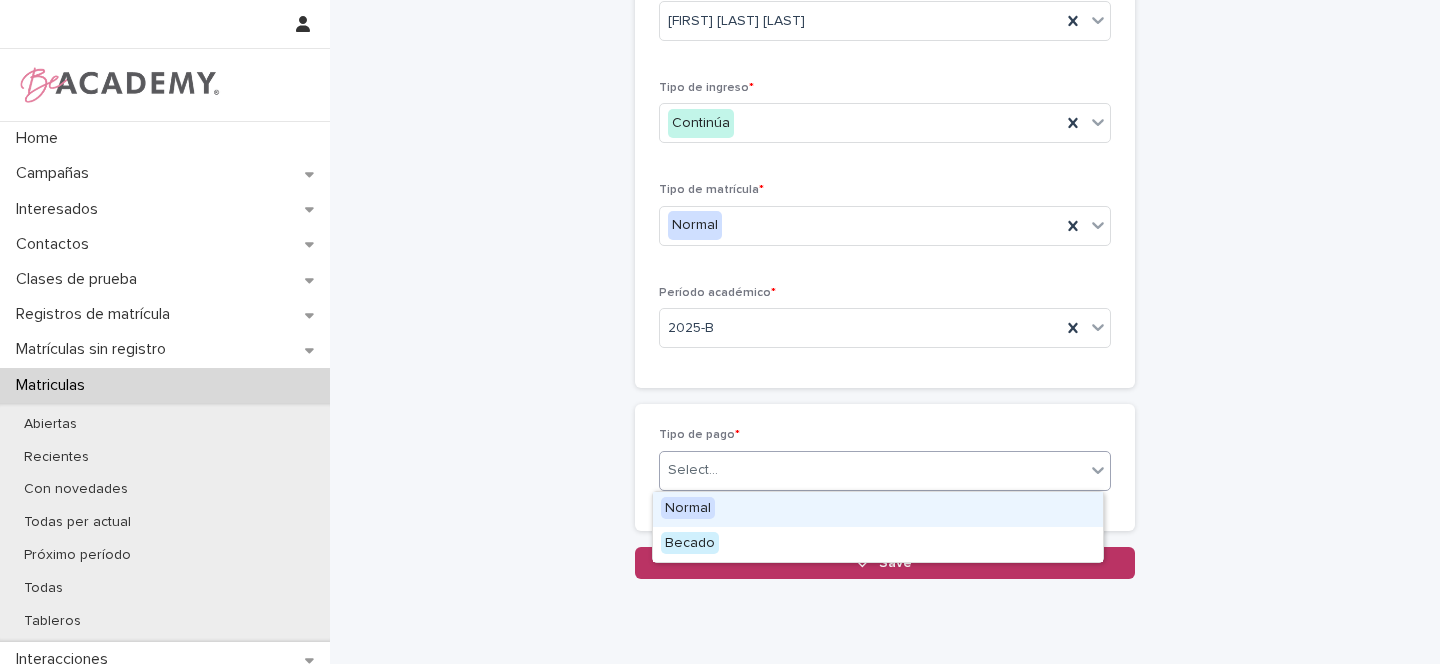 click on "Normal" at bounding box center (688, 508) 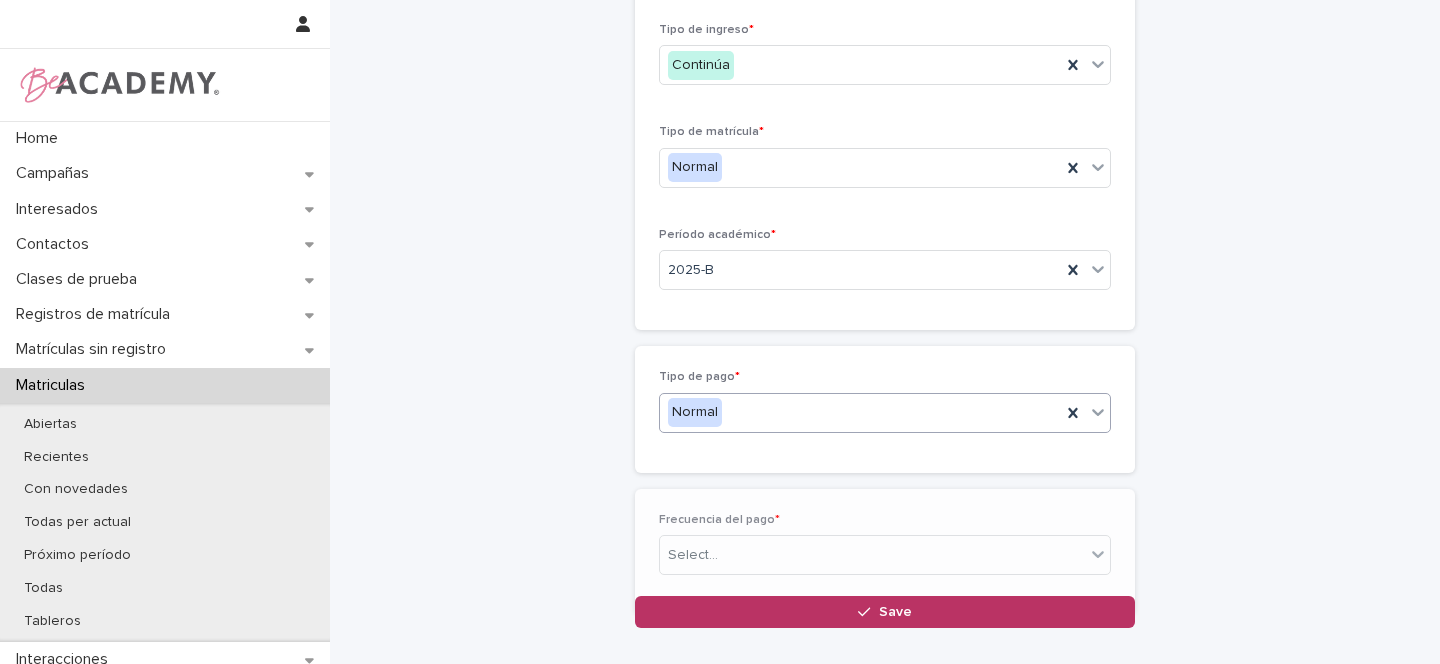 scroll, scrollTop: 231, scrollLeft: 0, axis: vertical 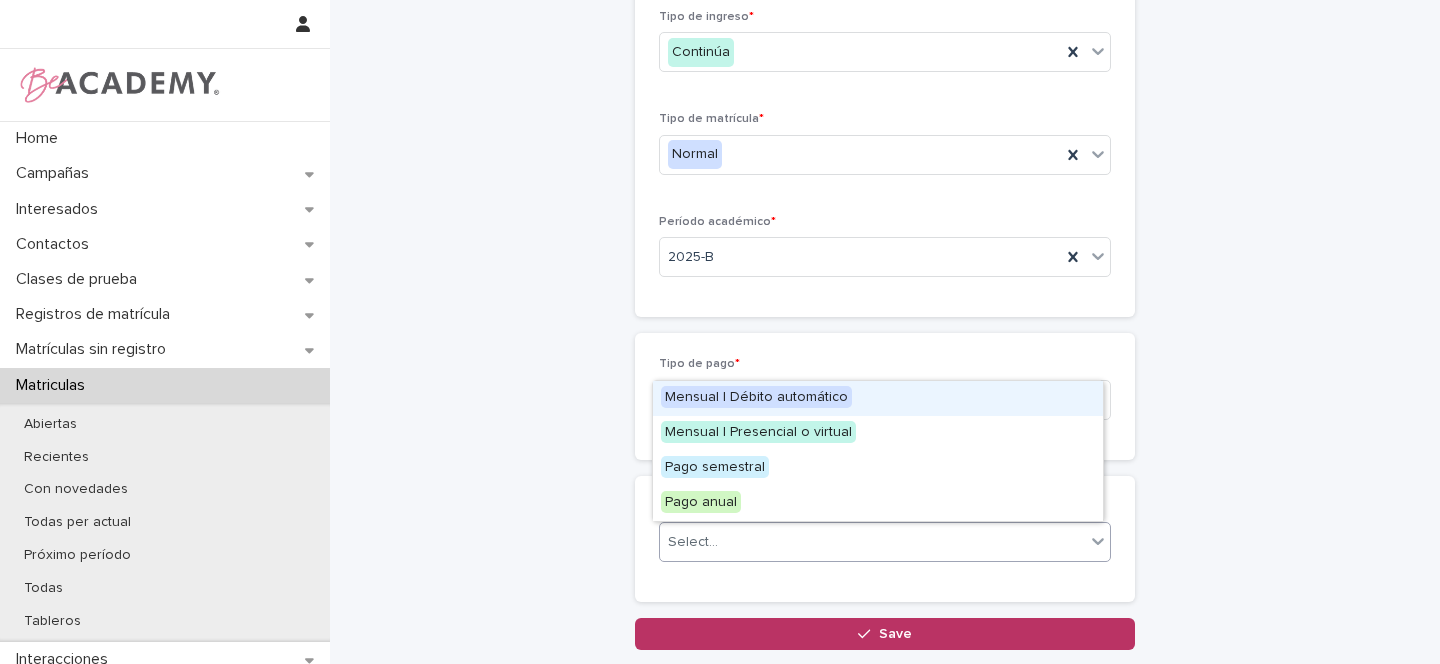 click on "Select..." at bounding box center [693, 542] 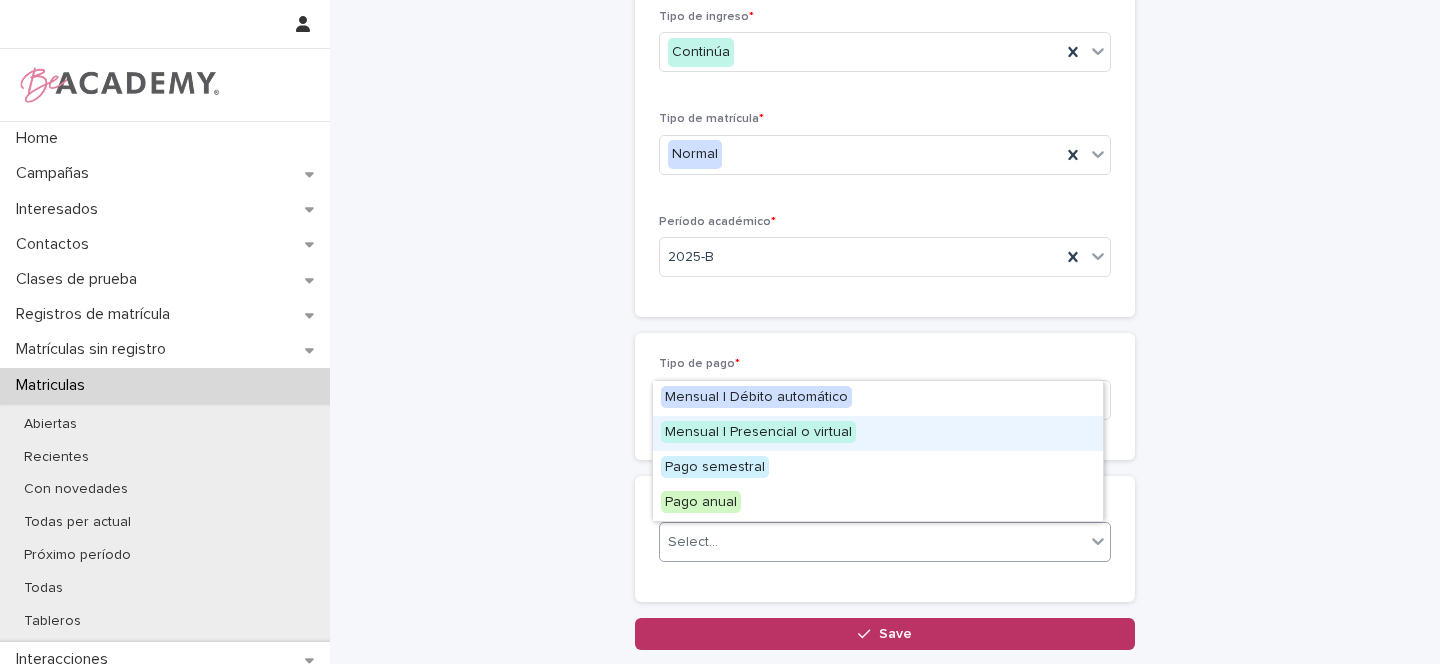 click on "Mensual | Presencial o virtual" at bounding box center [758, 432] 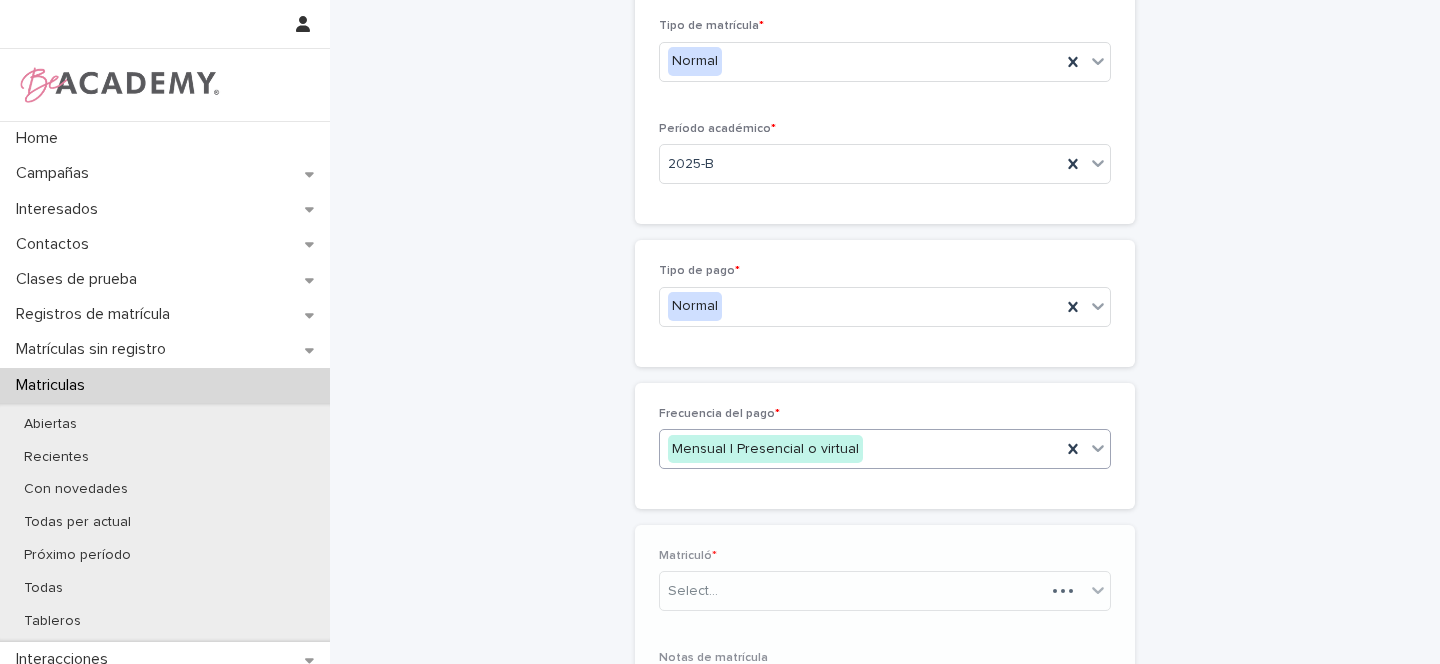 scroll, scrollTop: 355, scrollLeft: 0, axis: vertical 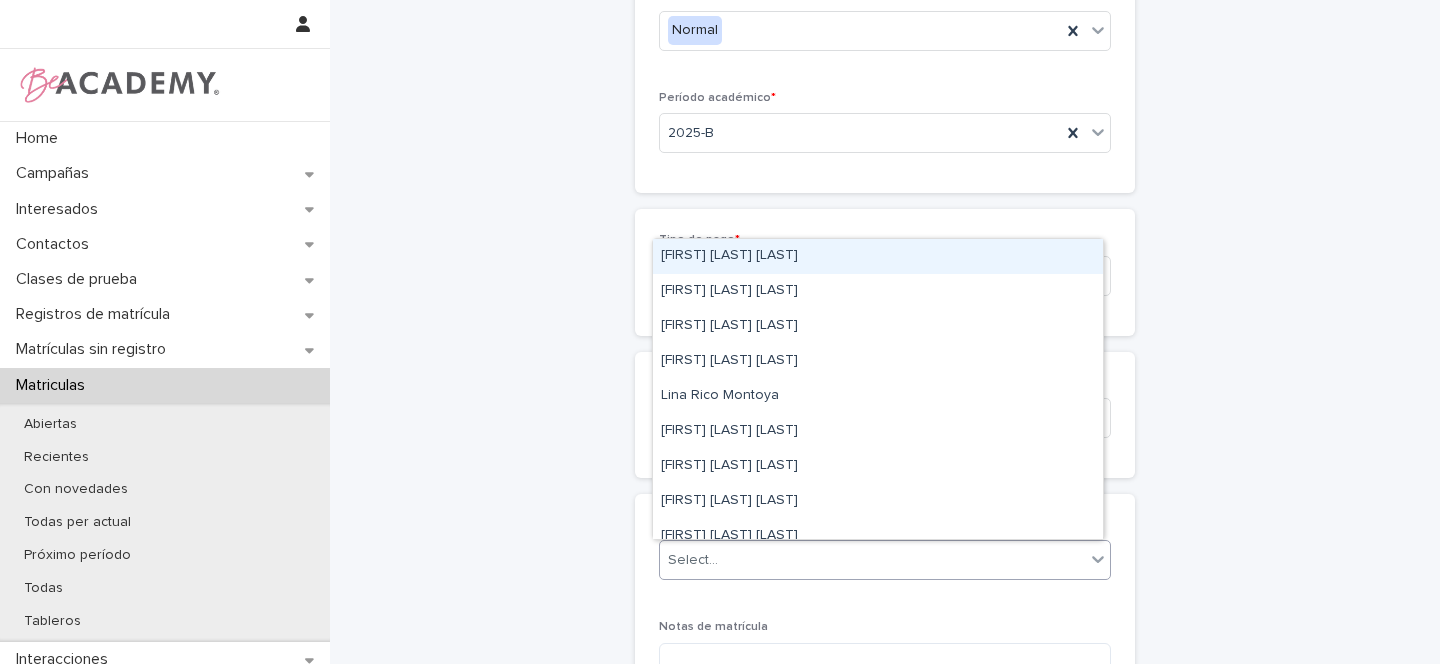 click on "Select..." at bounding box center [693, 560] 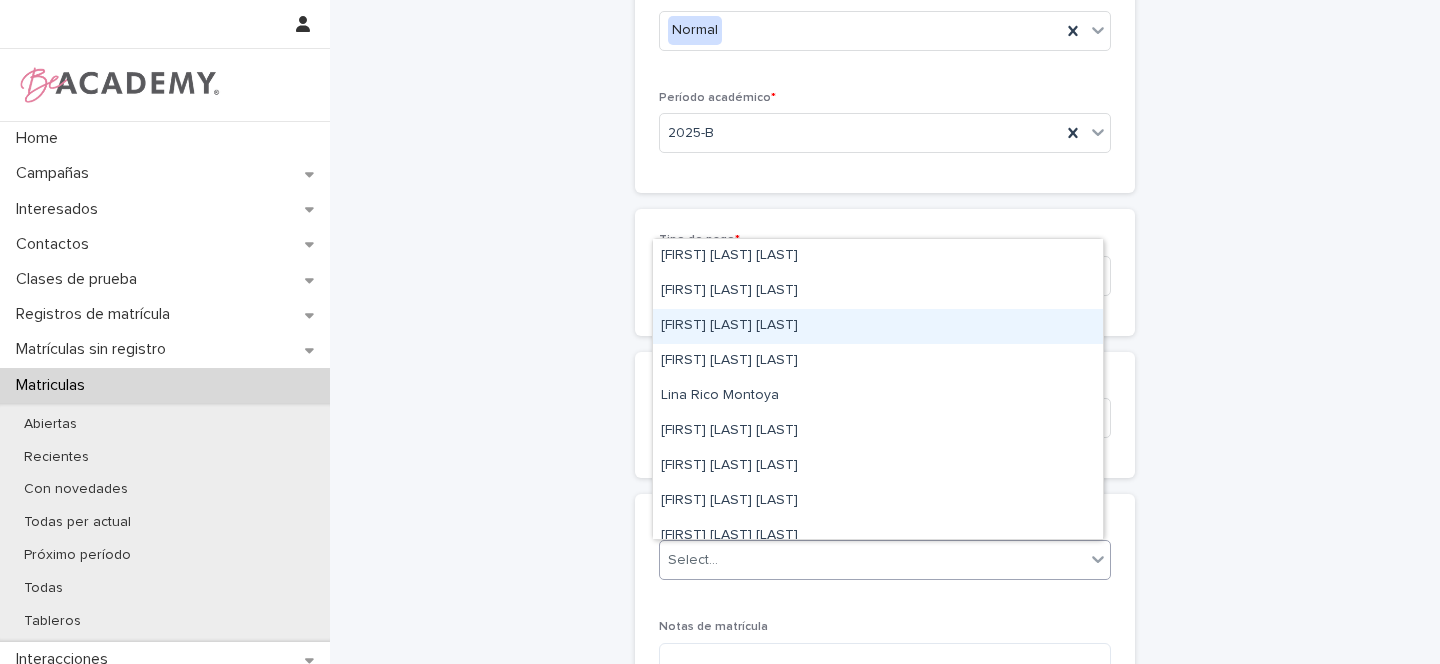 click on "[FIRST] [LAST] [LAST]" at bounding box center (878, 326) 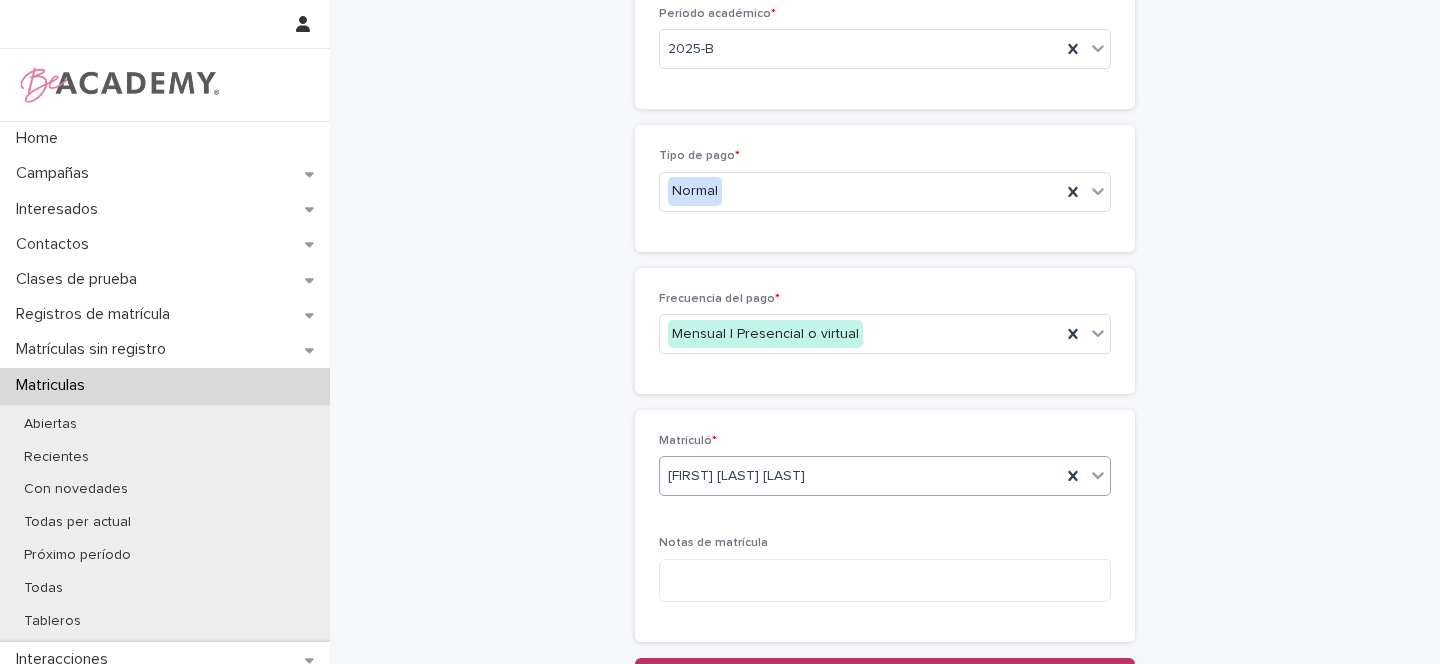 scroll, scrollTop: 579, scrollLeft: 0, axis: vertical 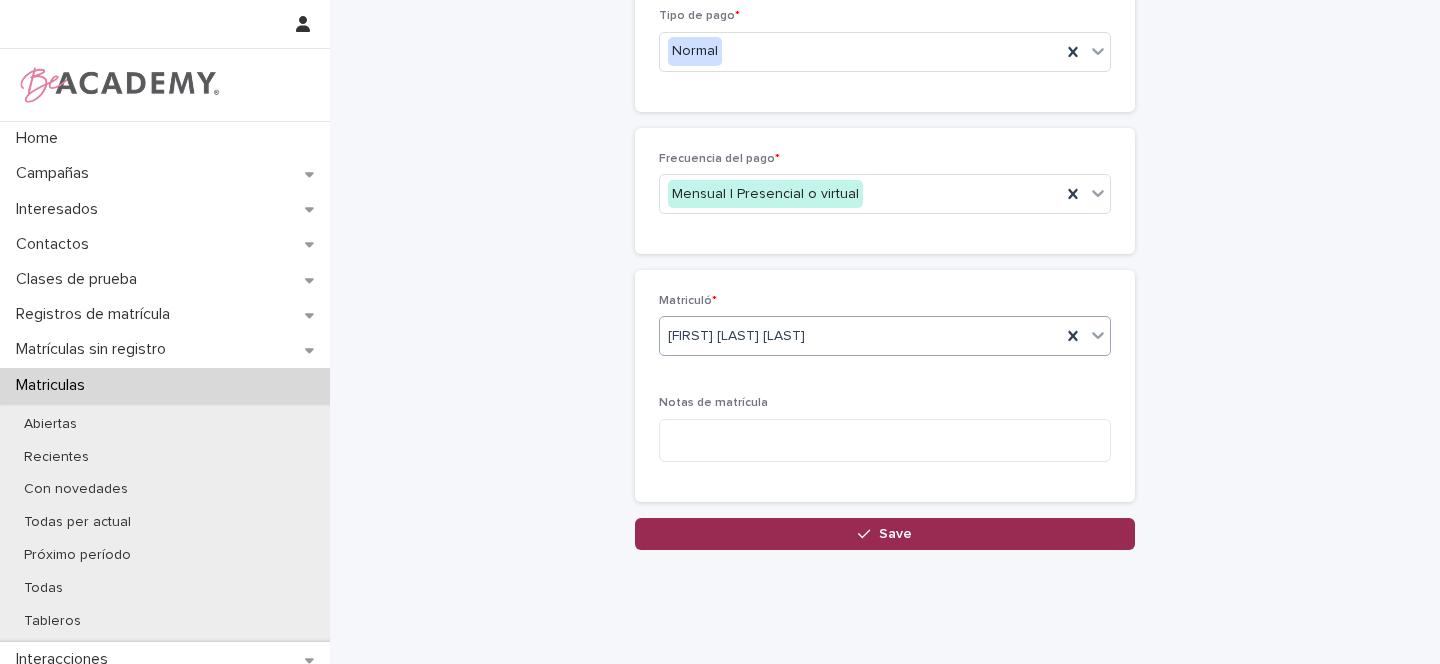 click on "Save" at bounding box center (885, 534) 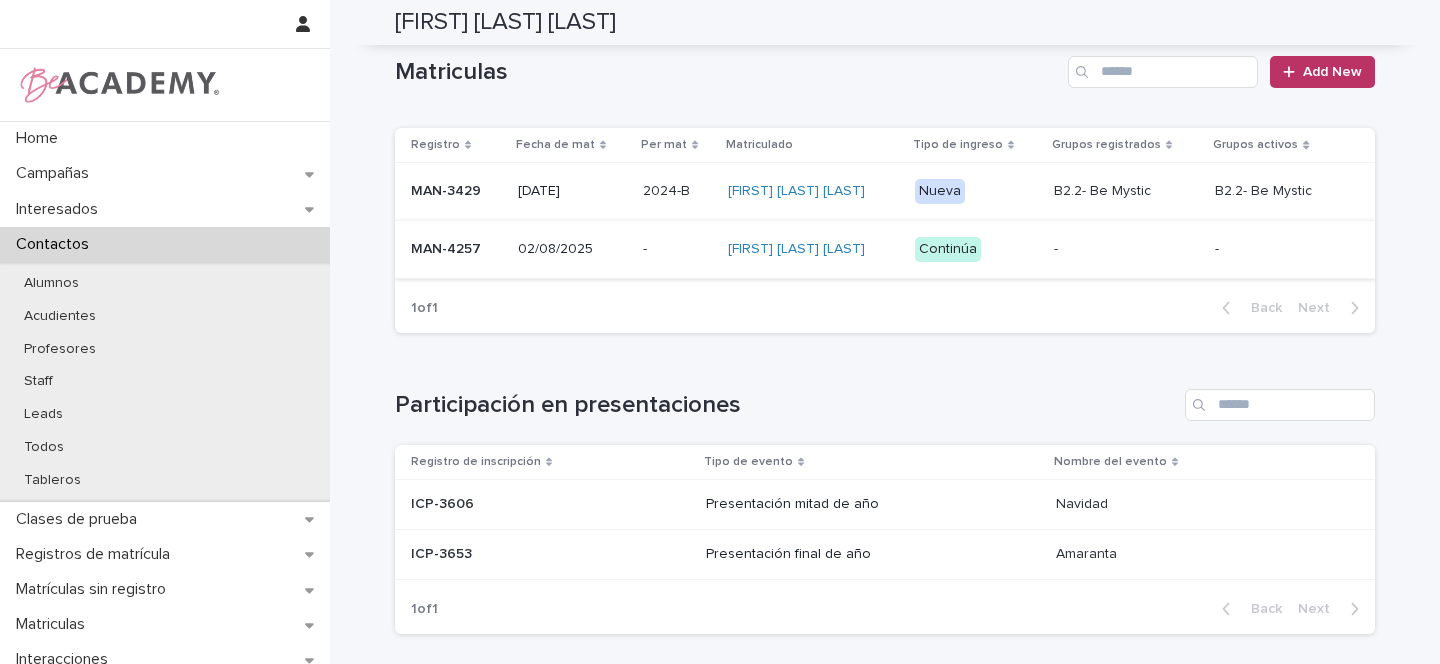 scroll, scrollTop: 466, scrollLeft: 0, axis: vertical 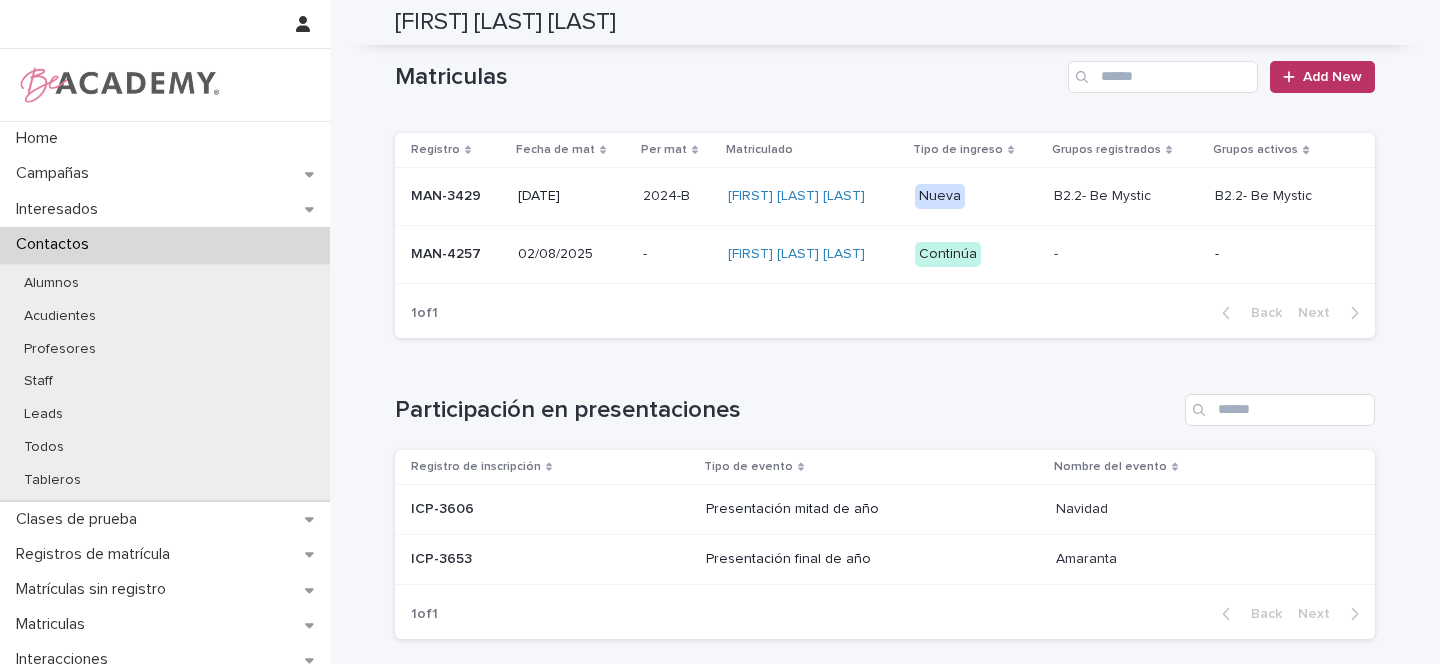 click on "MAN-[NUMBER]" at bounding box center [456, 254] 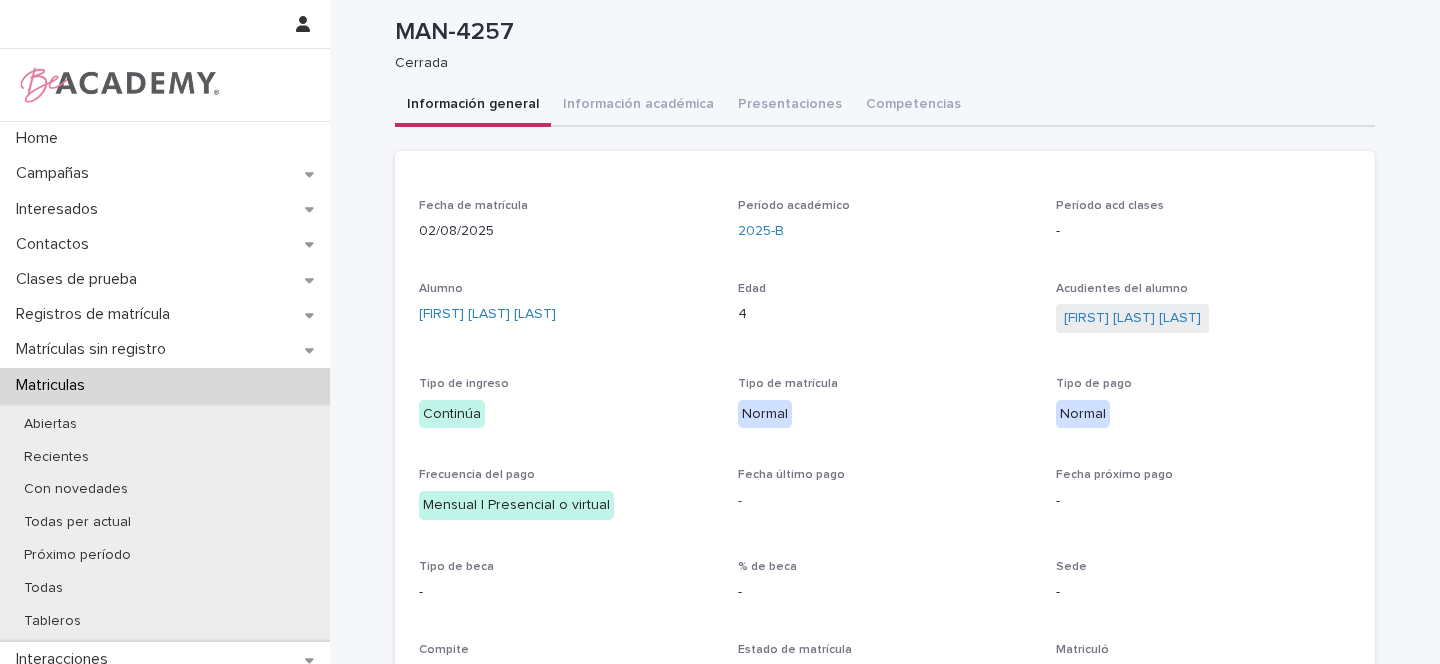 scroll, scrollTop: 46, scrollLeft: 0, axis: vertical 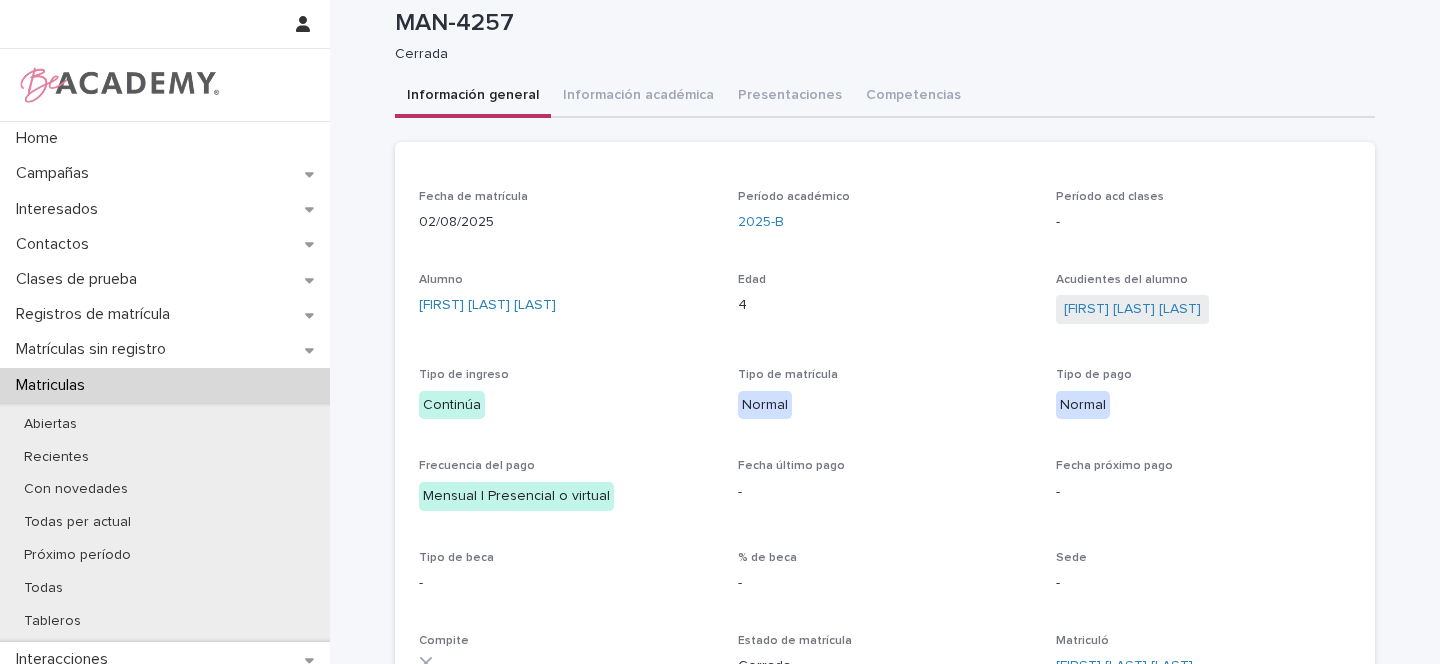 click on "**********" at bounding box center [885, 410] 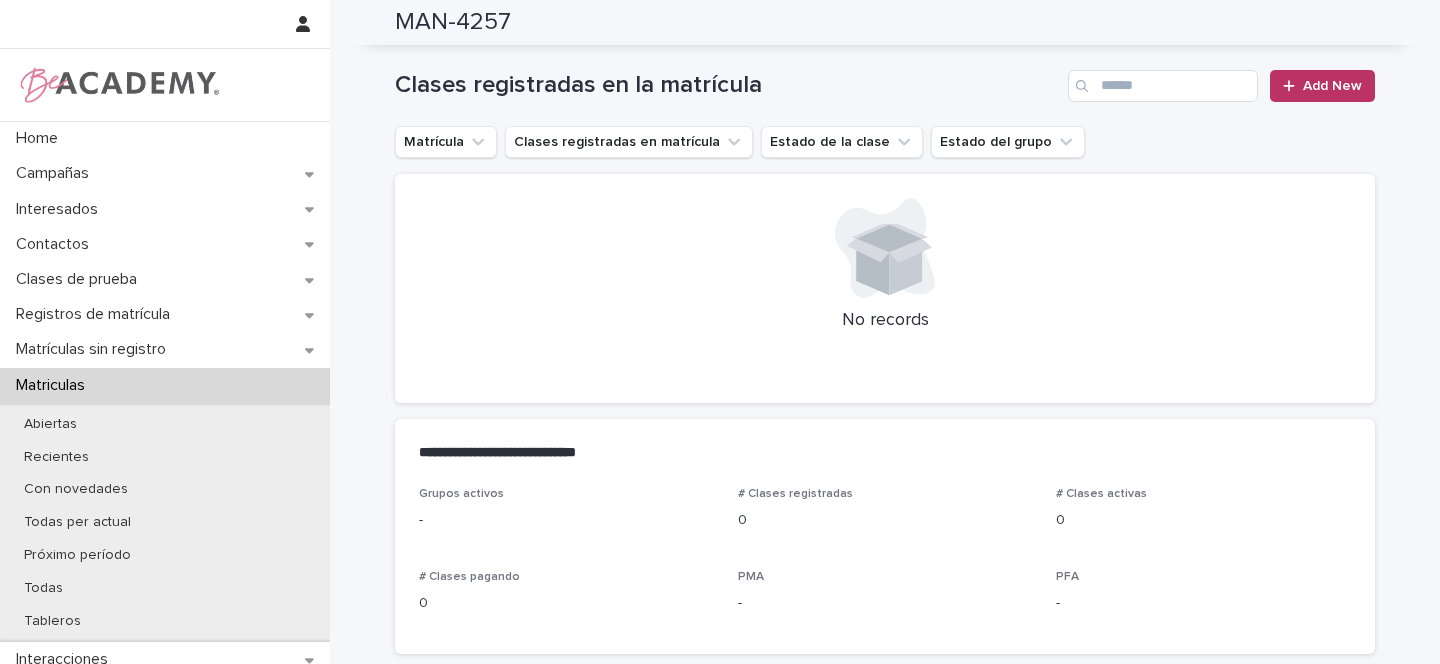 scroll, scrollTop: 157, scrollLeft: 0, axis: vertical 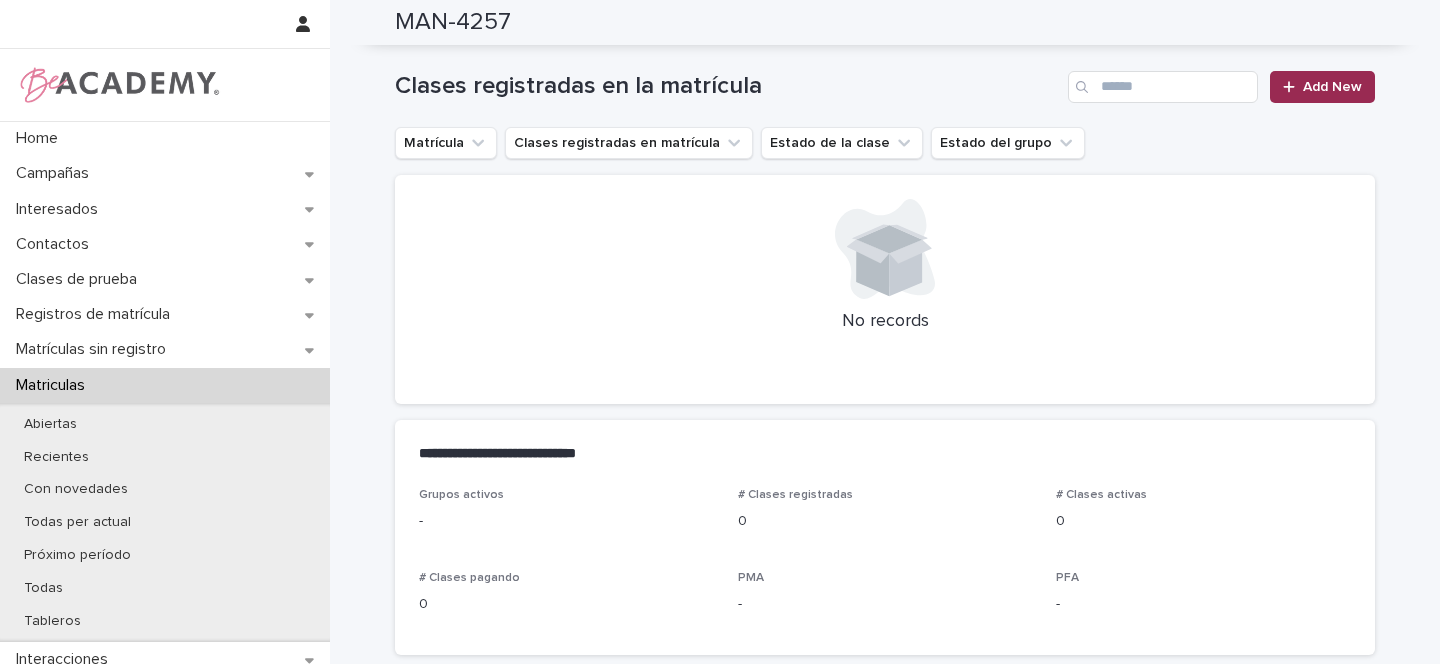 click on "Add New" at bounding box center (1332, 87) 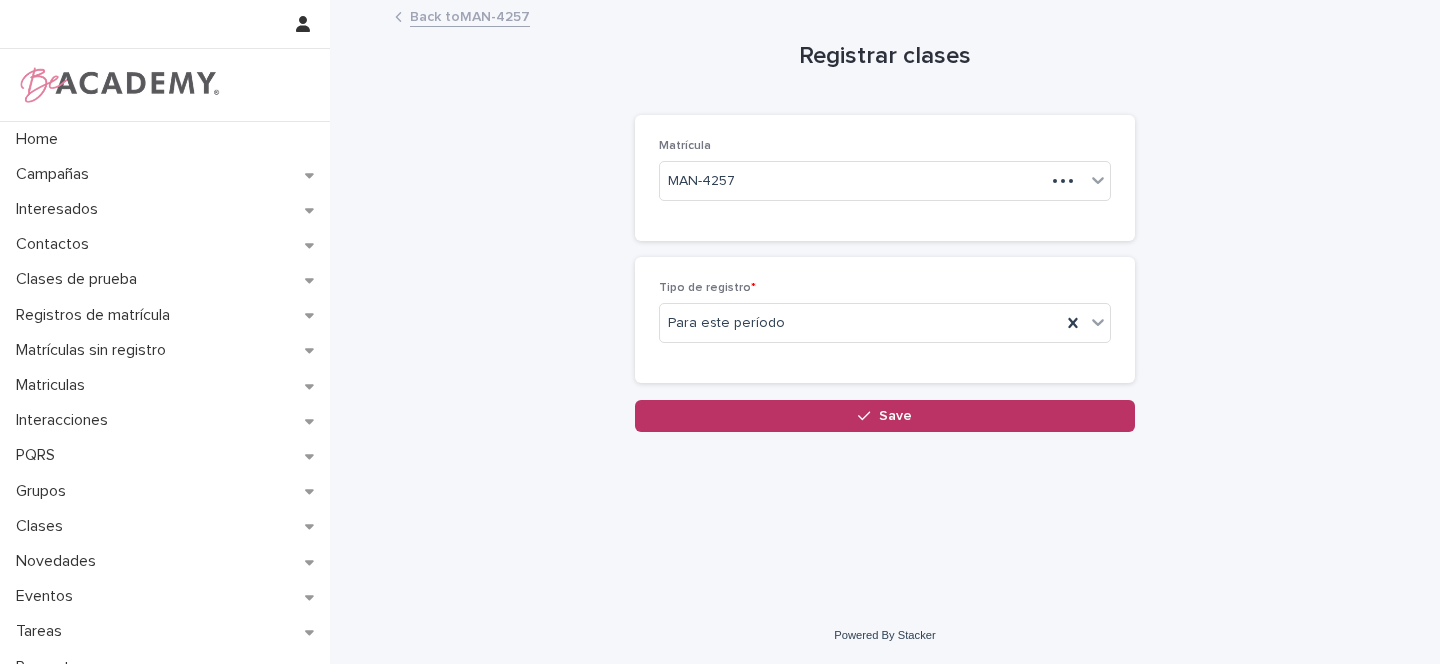 scroll, scrollTop: 0, scrollLeft: 0, axis: both 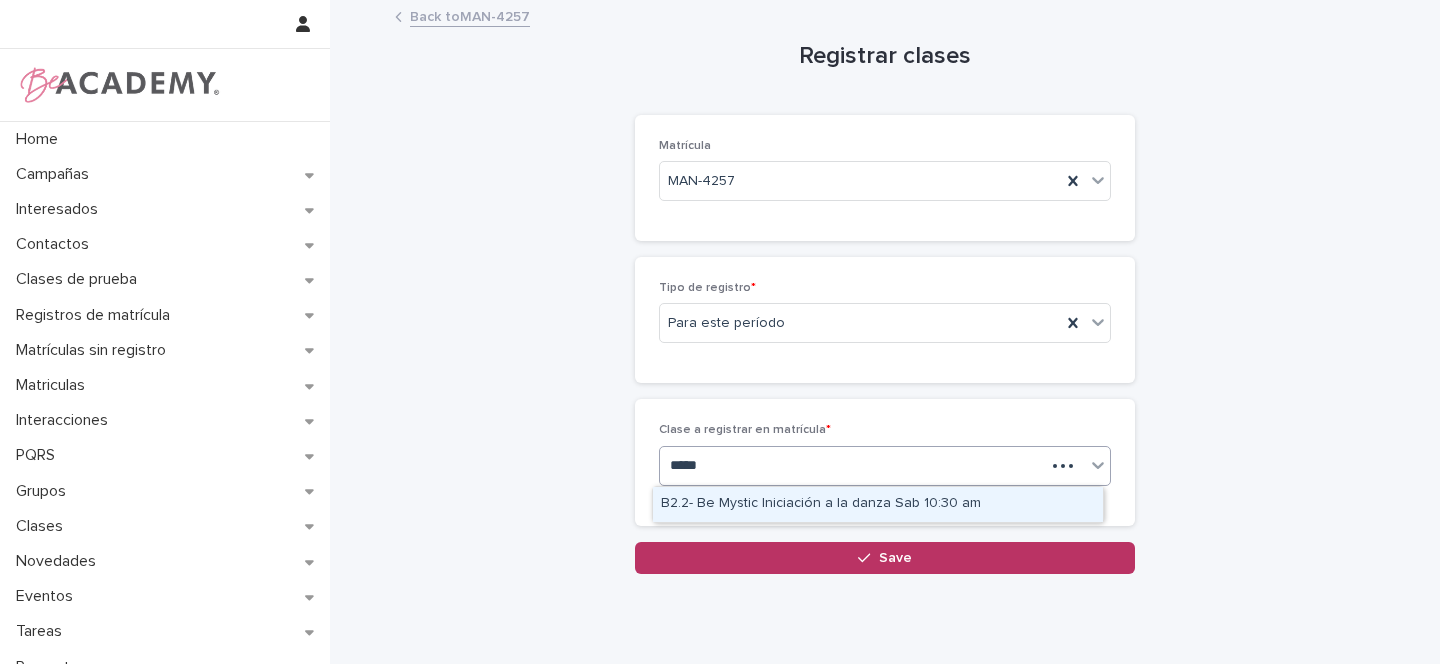 type on "******" 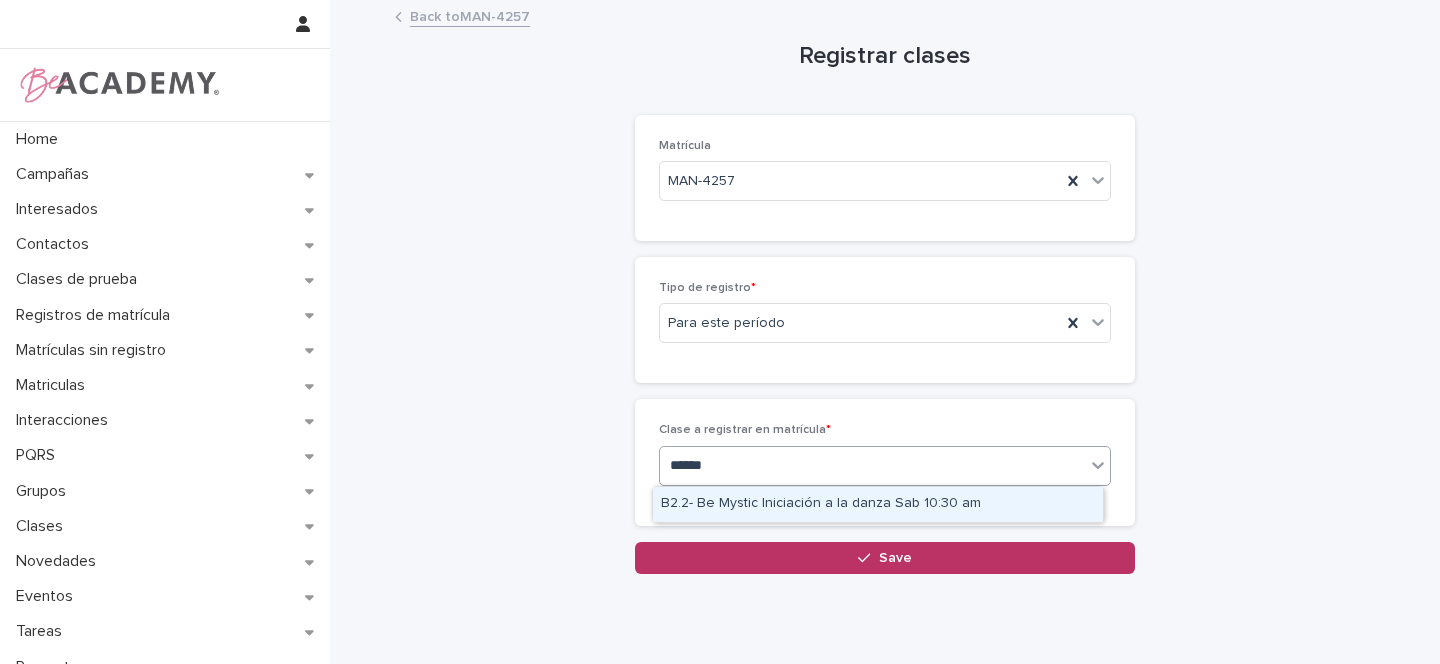 click on "B2.2- Be Mystic Iniciación a la danza Sab 10:30 am" at bounding box center [878, 504] 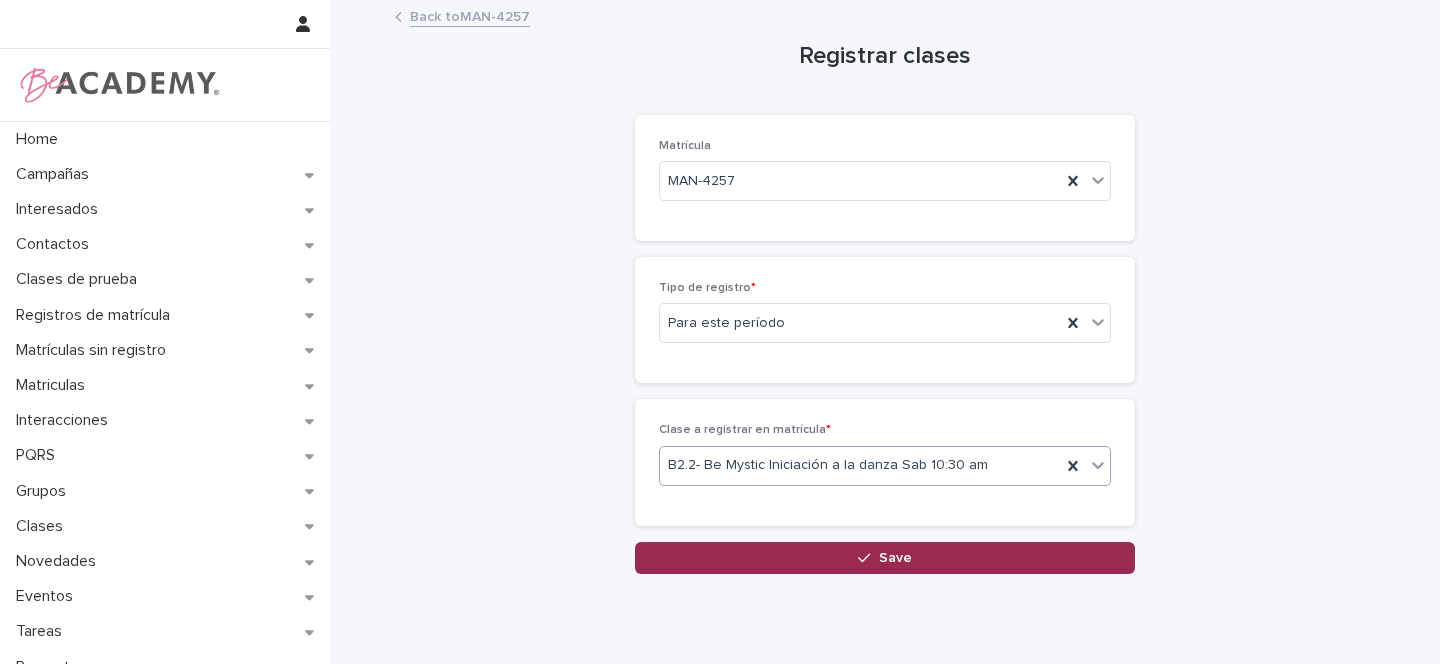 click on "Save" at bounding box center (885, 558) 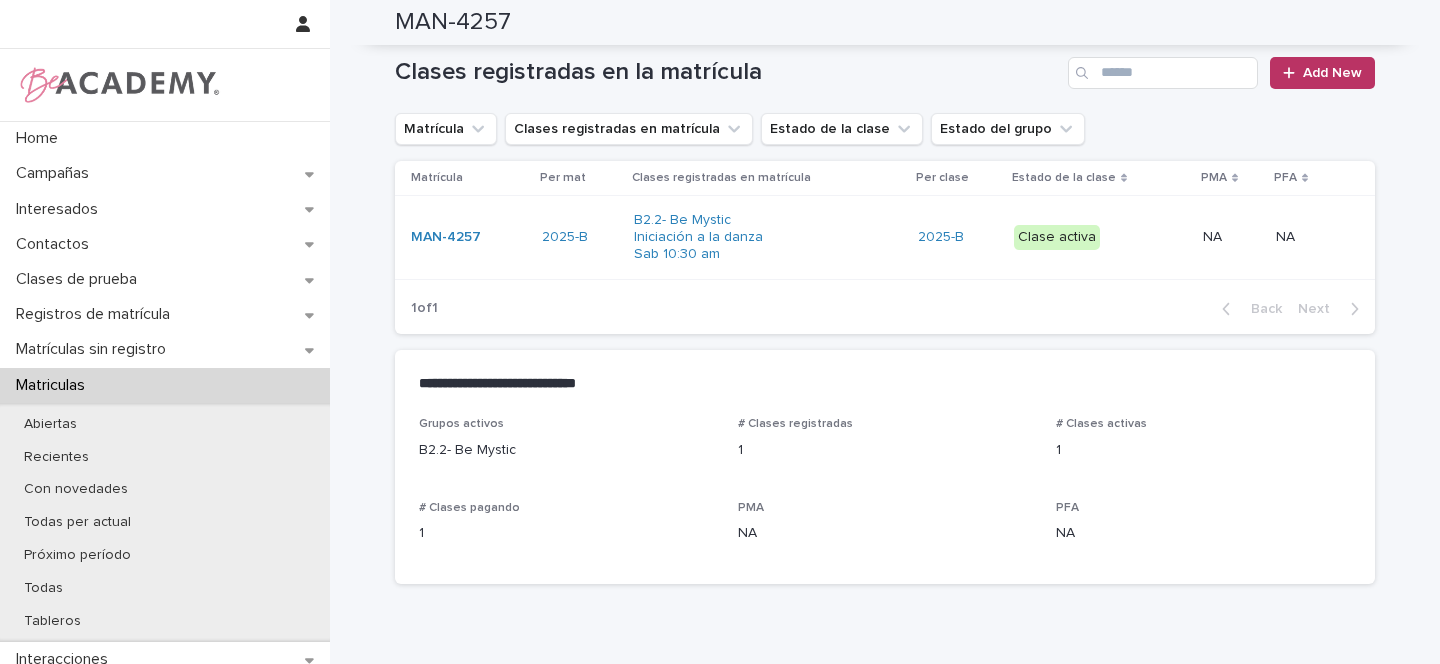 scroll, scrollTop: 0, scrollLeft: 0, axis: both 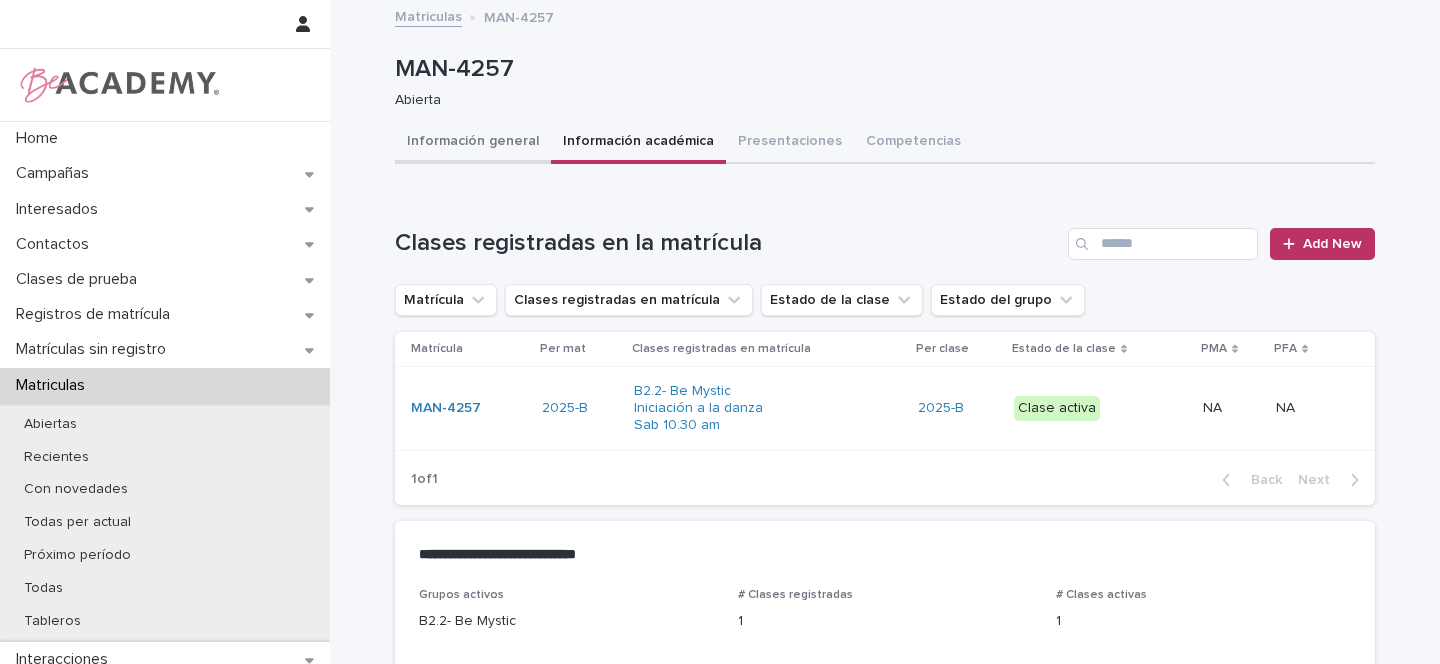 click on "Información general" at bounding box center (473, 143) 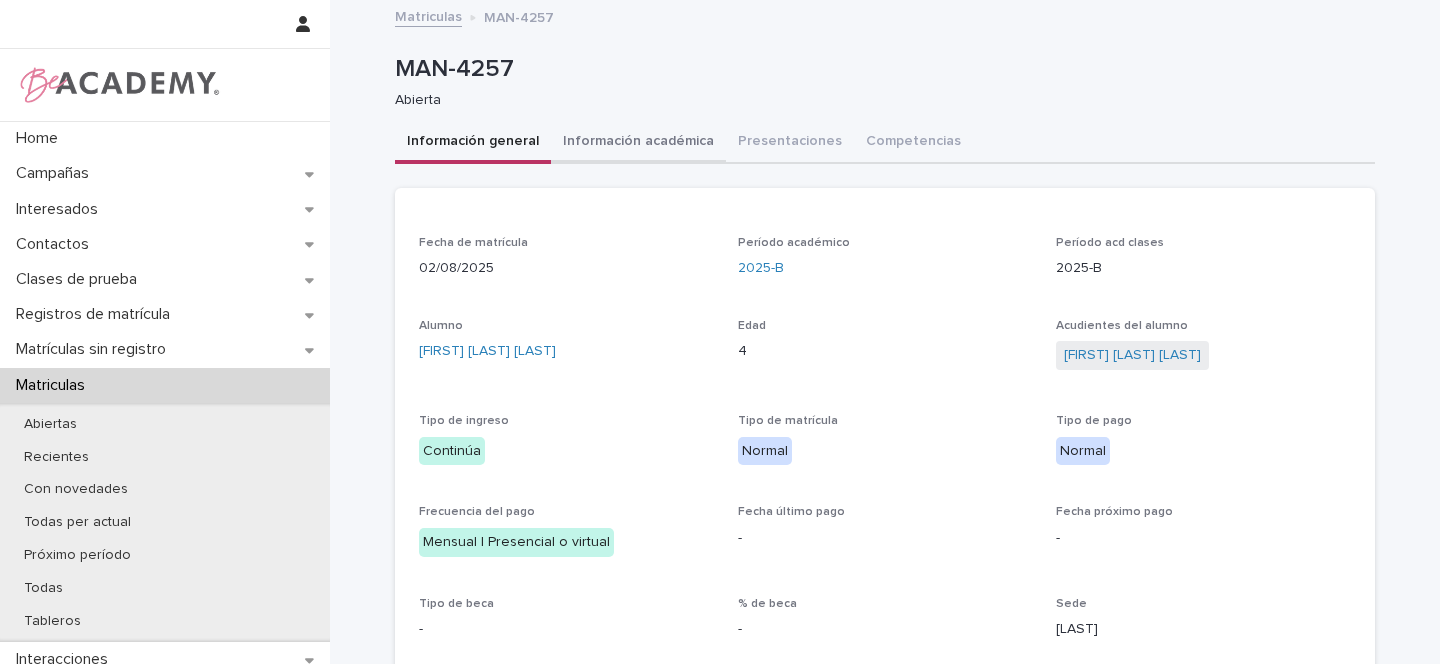 click on "Información académica" at bounding box center (638, 143) 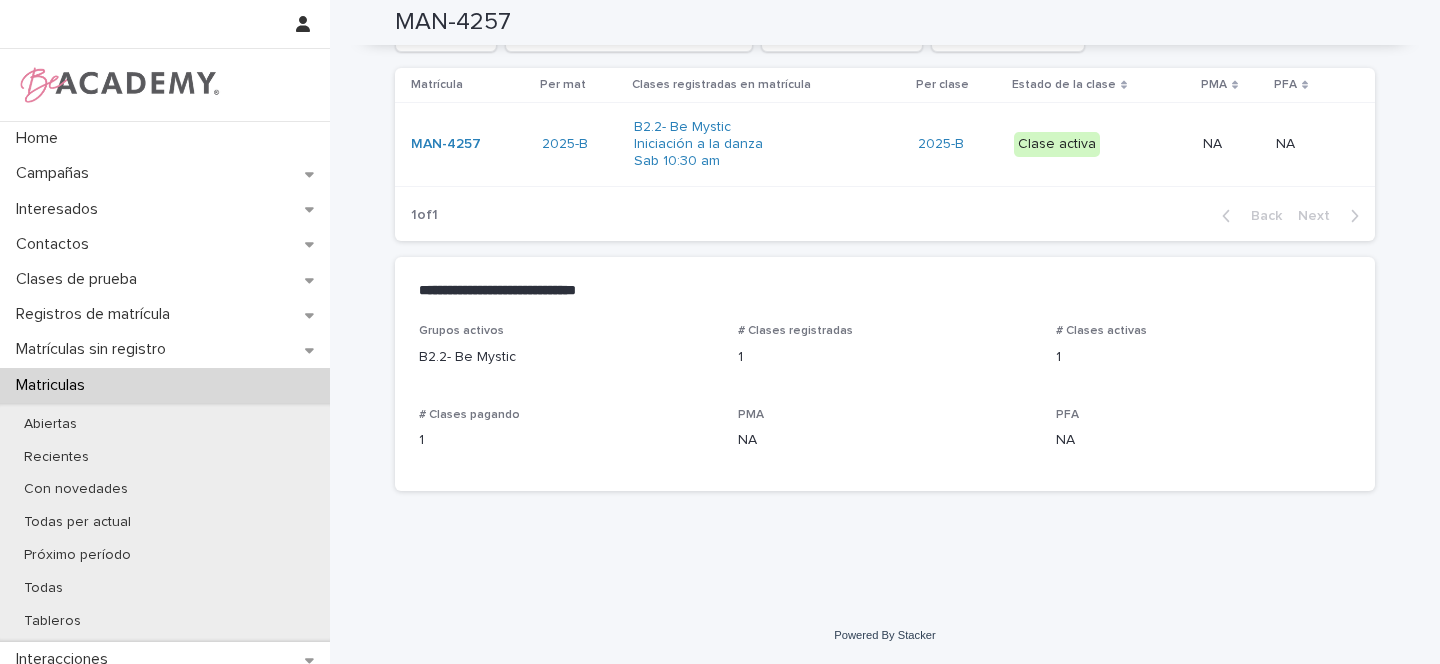 scroll, scrollTop: 0, scrollLeft: 0, axis: both 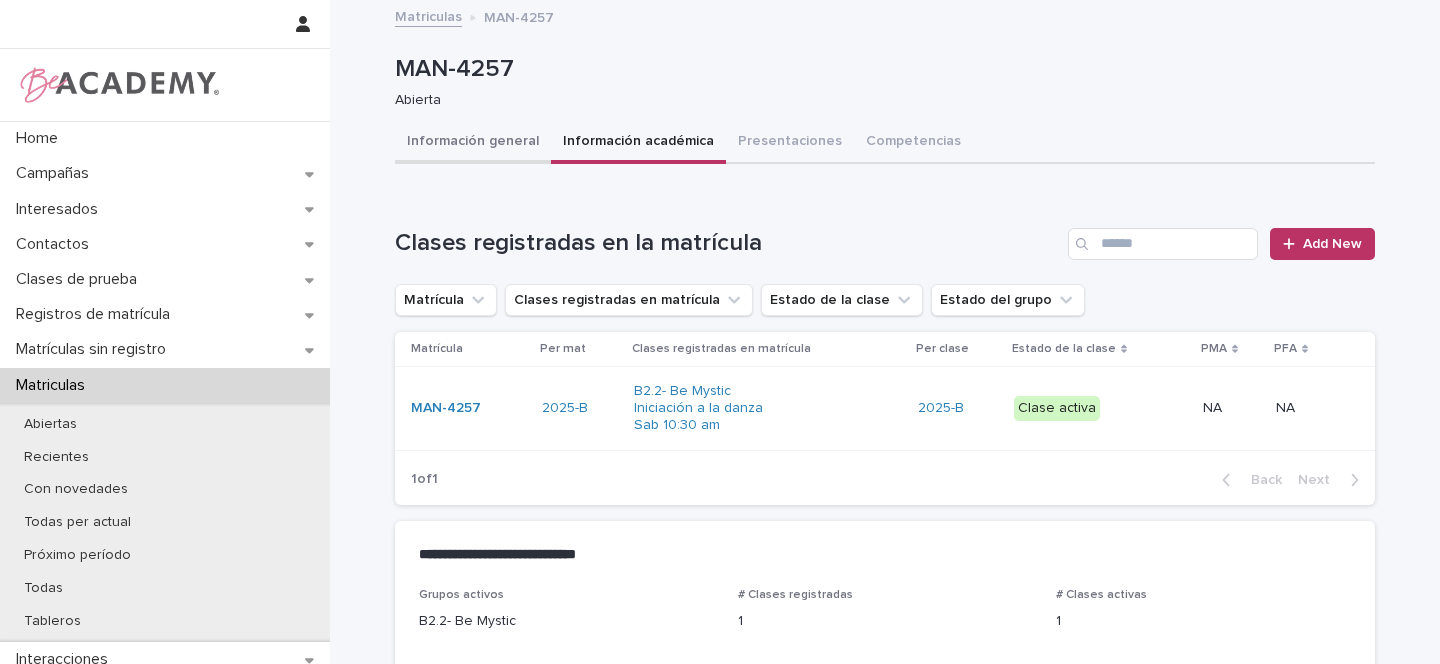 click on "Información general" at bounding box center [473, 143] 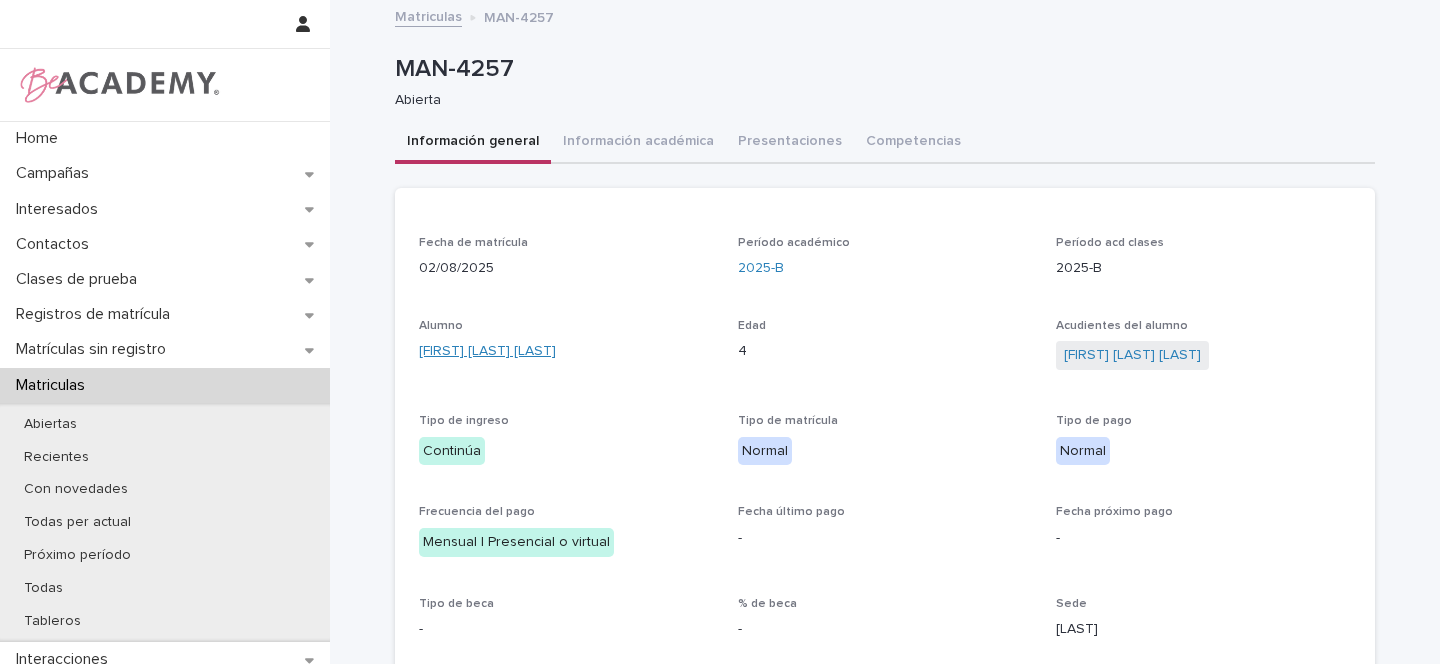 click on "[FIRST] [LAST] [LAST]" at bounding box center (487, 351) 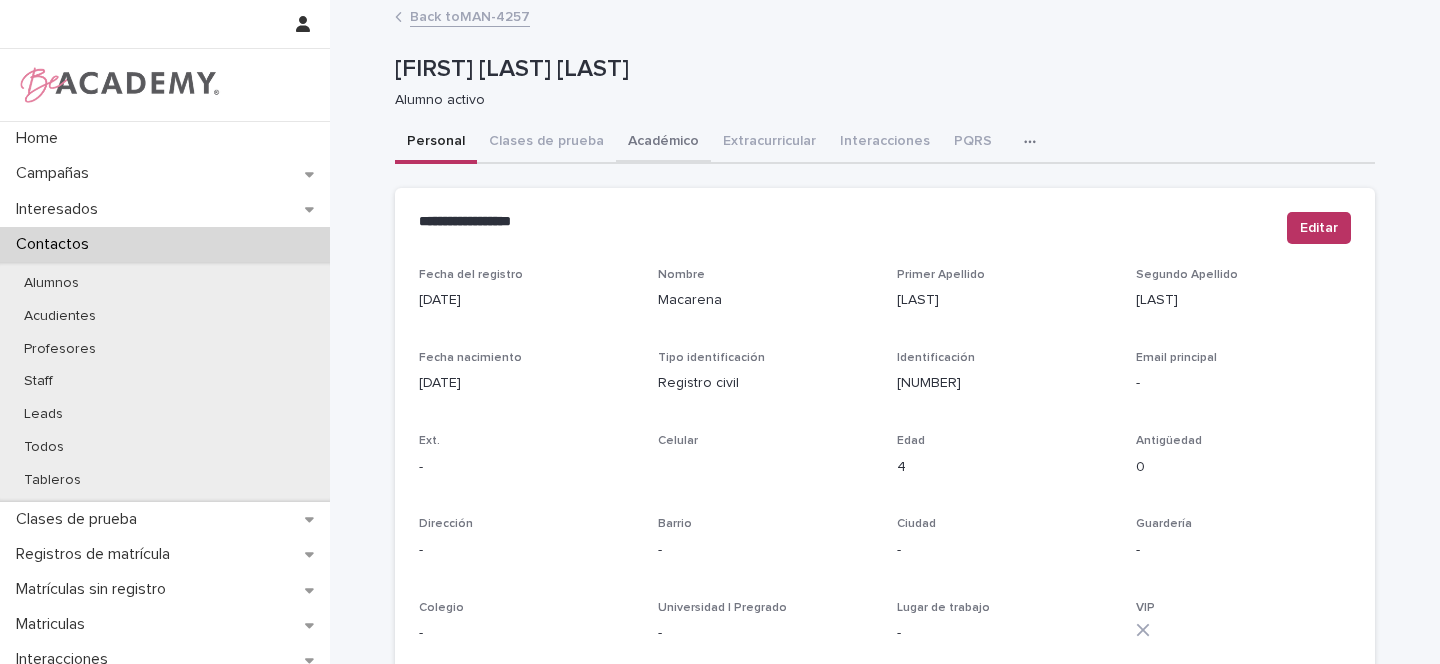 click on "Académico" at bounding box center [663, 143] 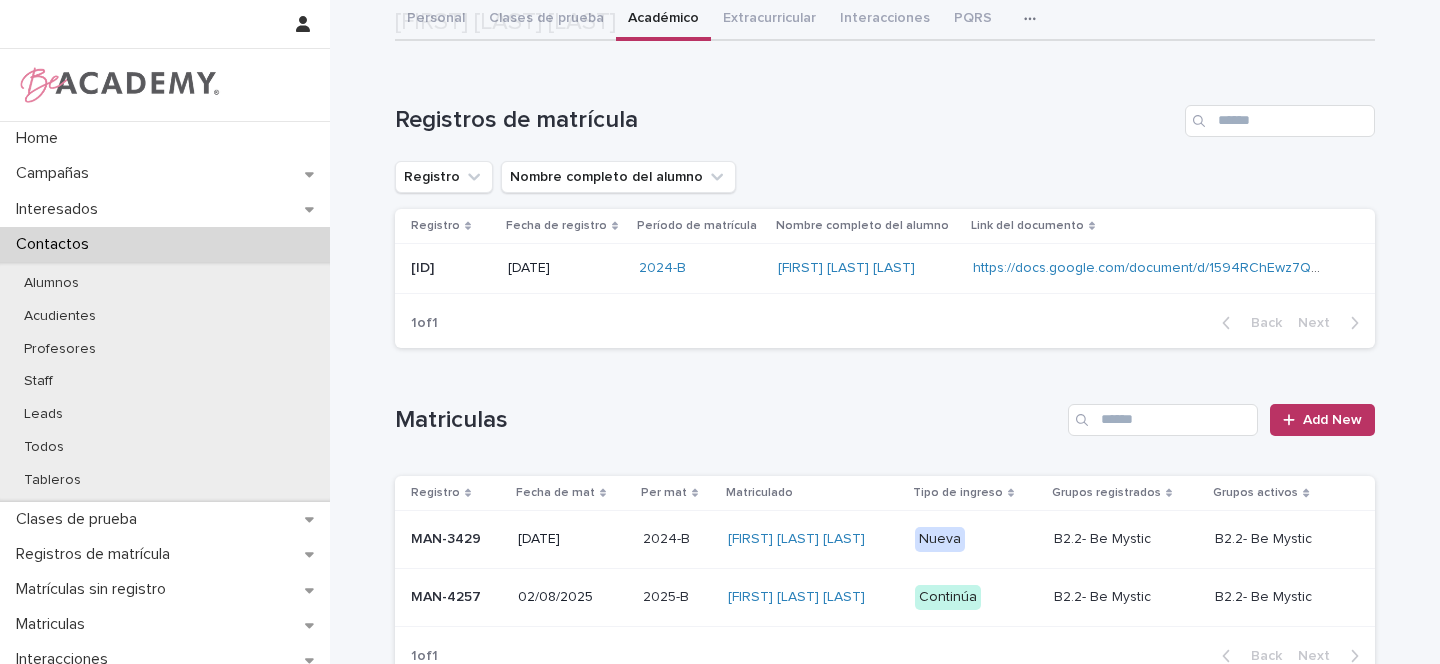 scroll, scrollTop: 337, scrollLeft: 0, axis: vertical 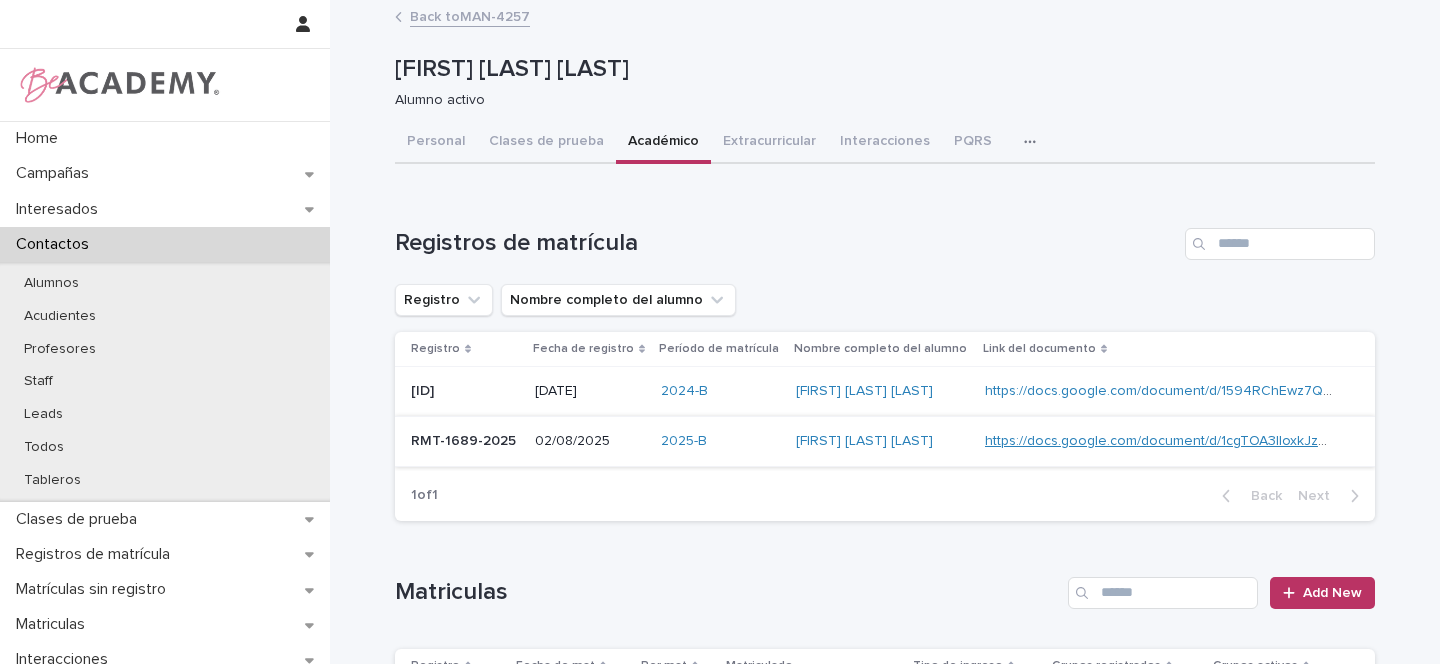 click on "https://docs.google.com/document/d/[ID]" at bounding box center [1266, 441] 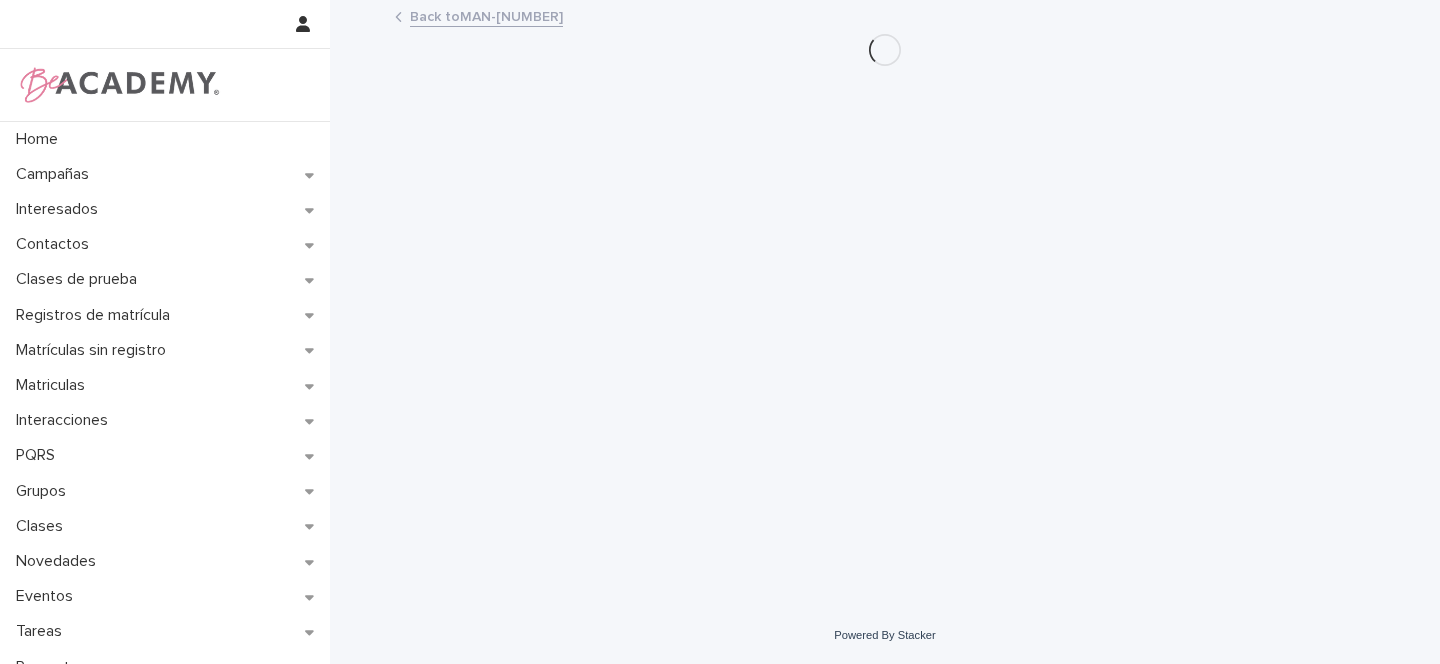 scroll, scrollTop: 0, scrollLeft: 0, axis: both 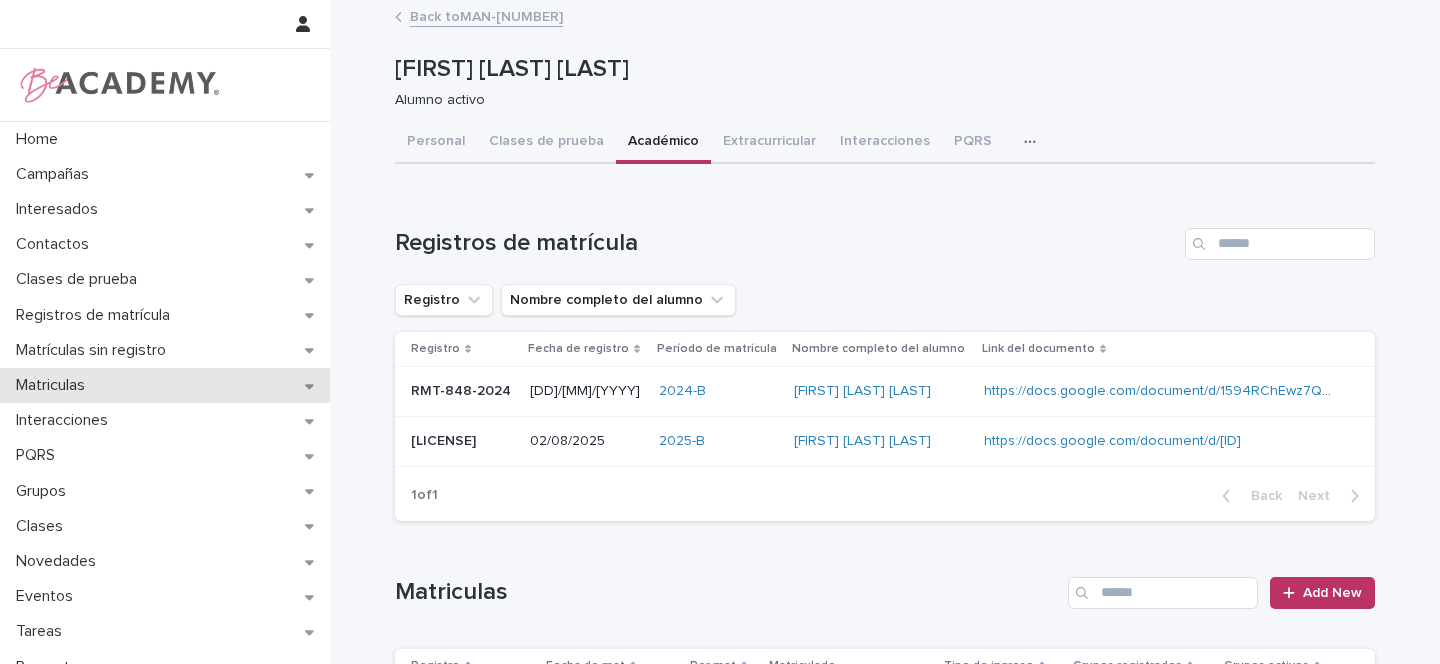 click on "Matriculas" at bounding box center (165, 385) 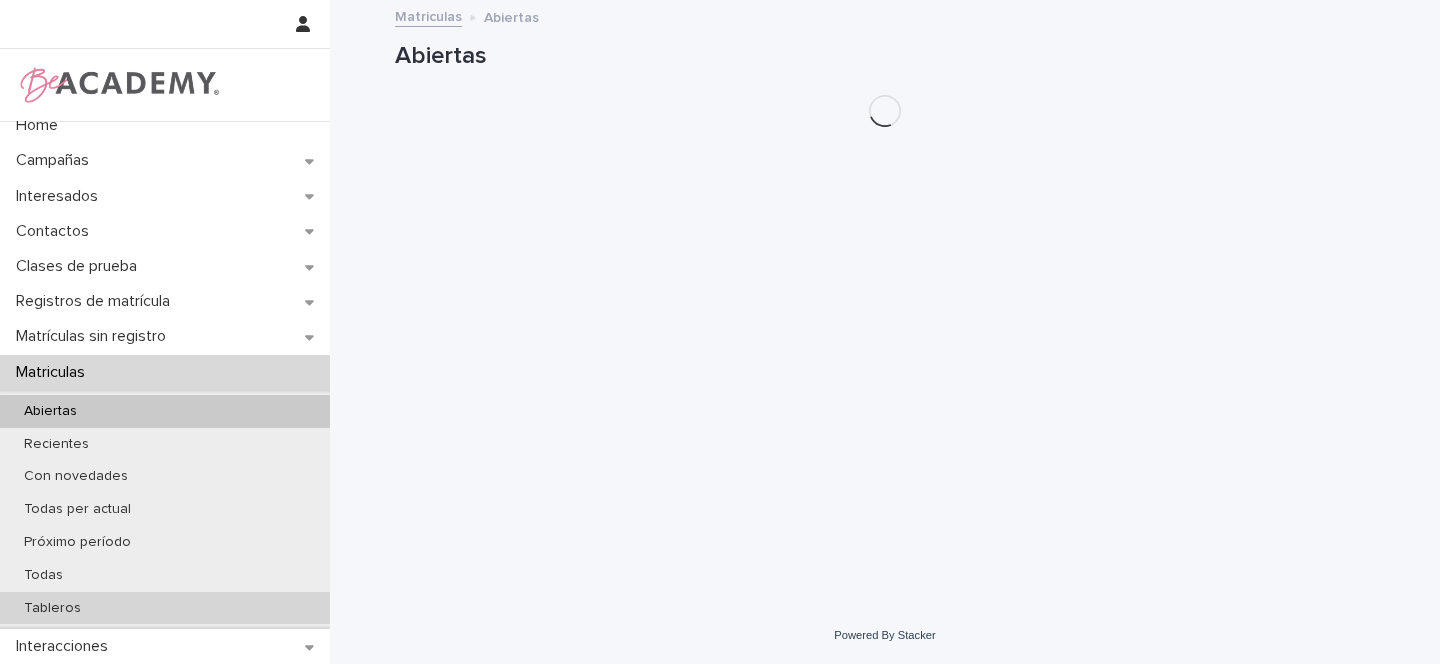 scroll, scrollTop: 29, scrollLeft: 0, axis: vertical 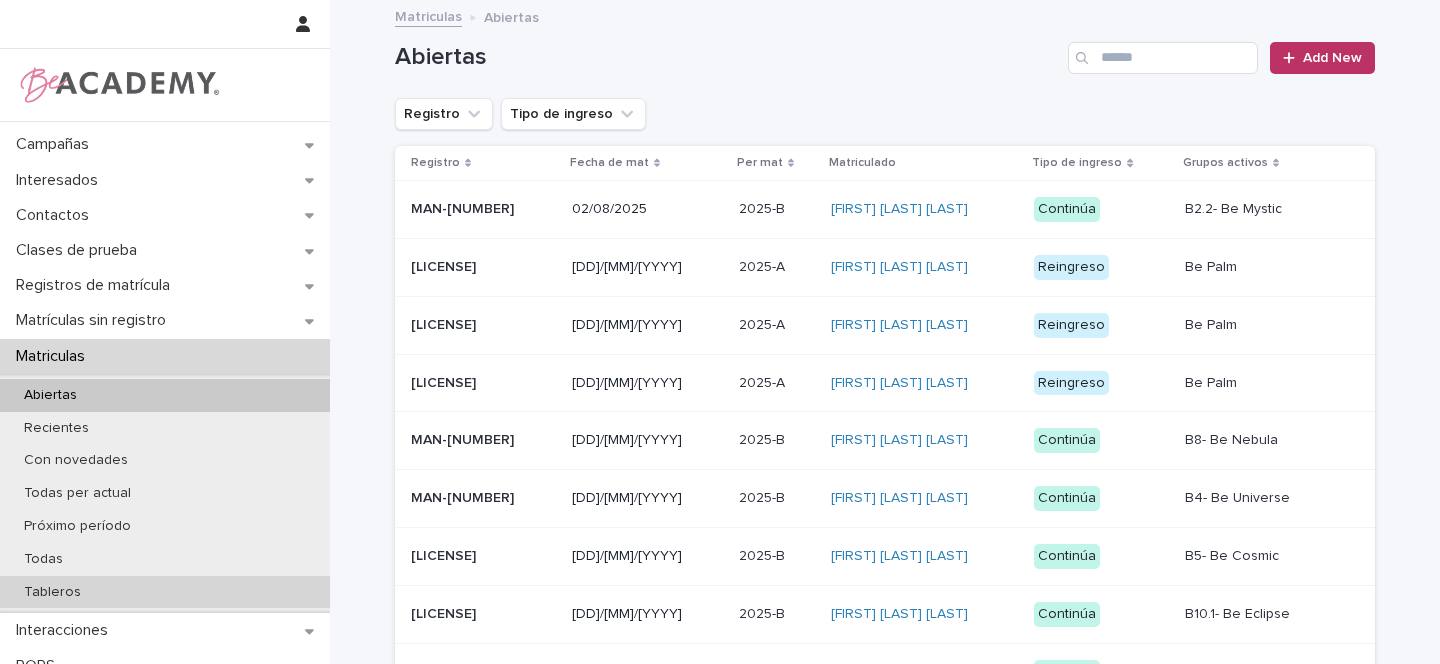 click on "Tableros" at bounding box center [52, 592] 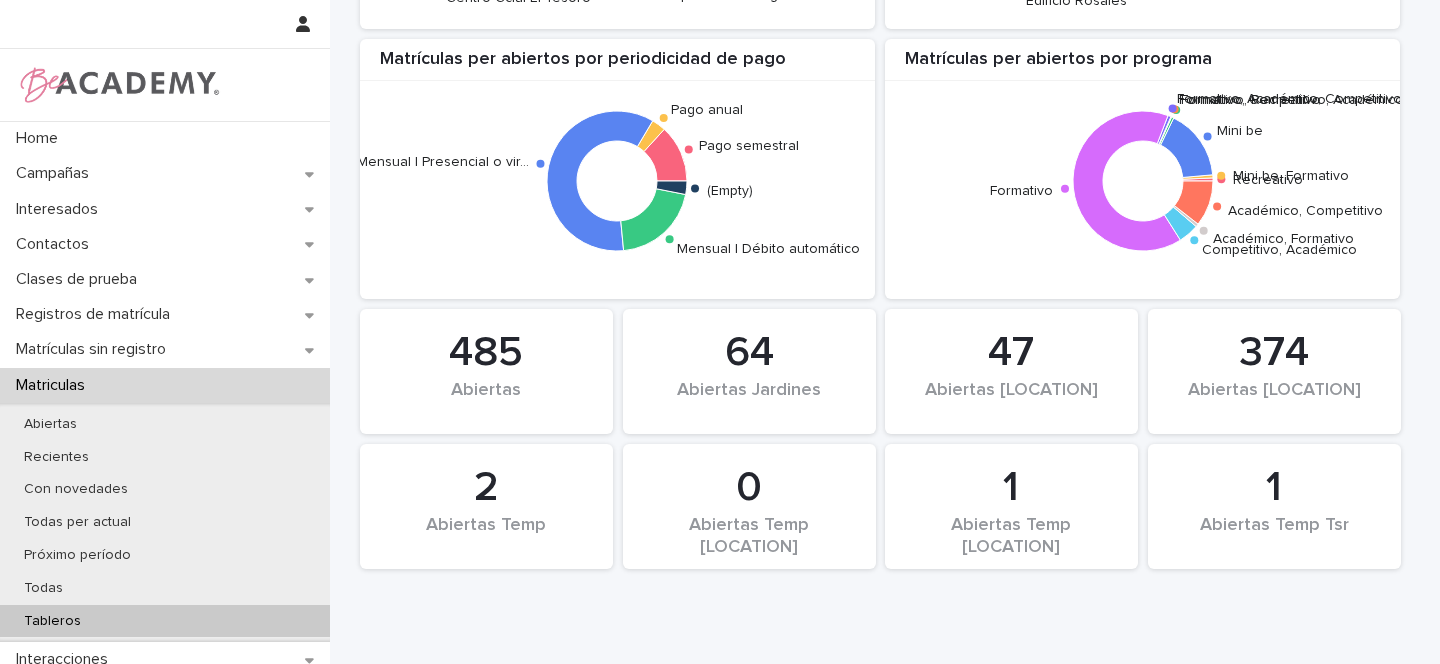scroll, scrollTop: 1960, scrollLeft: 0, axis: vertical 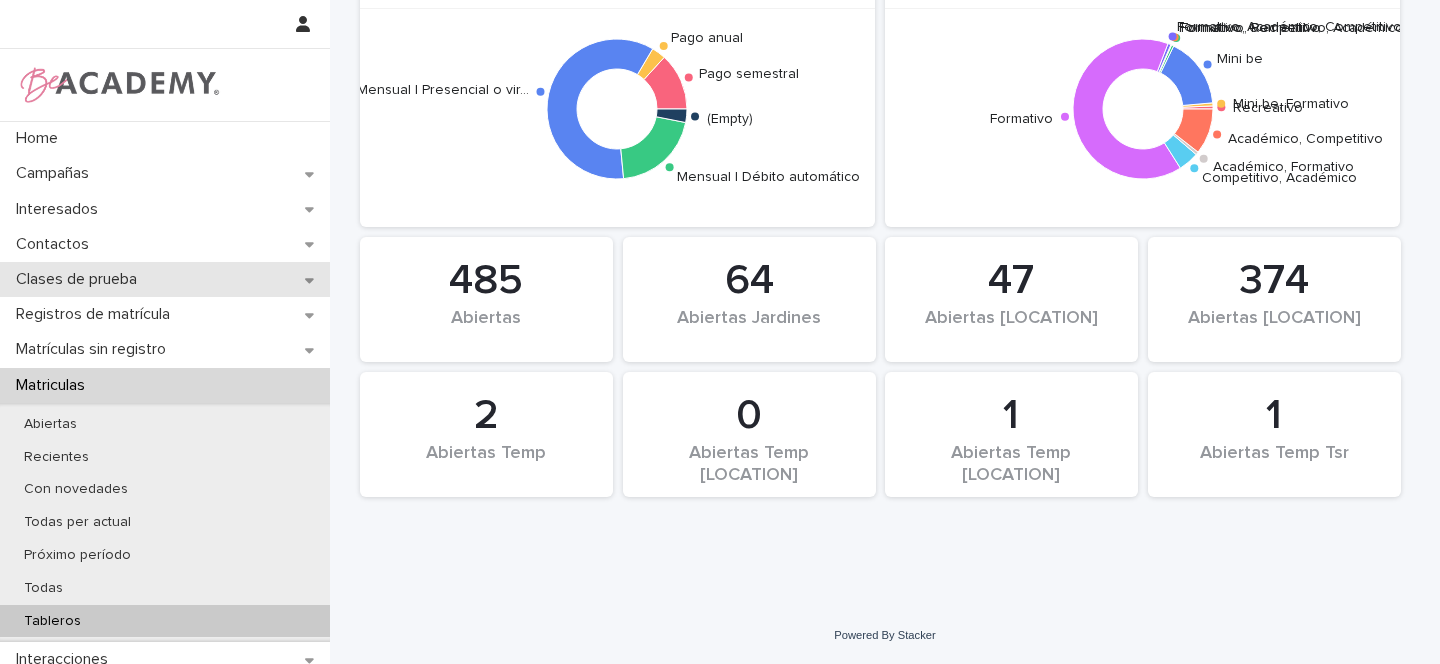 click on "Clases de prueba" at bounding box center (165, 279) 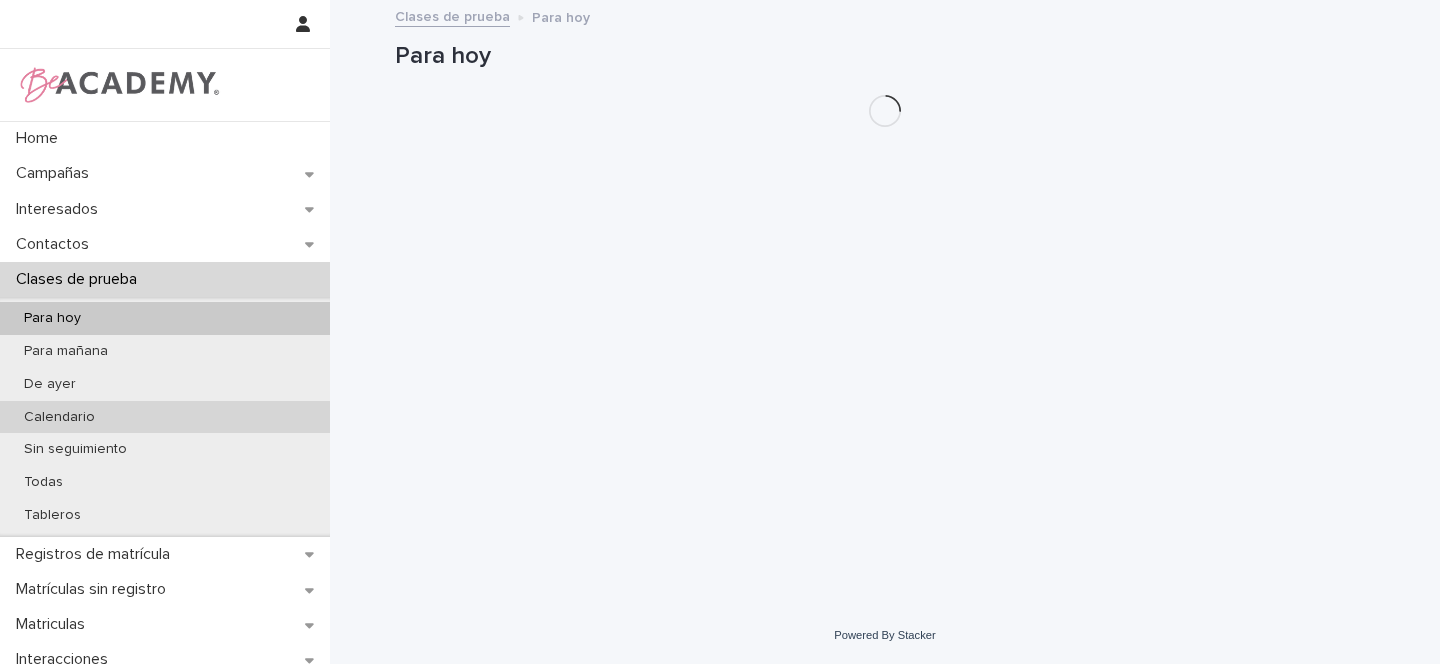 scroll, scrollTop: 0, scrollLeft: 0, axis: both 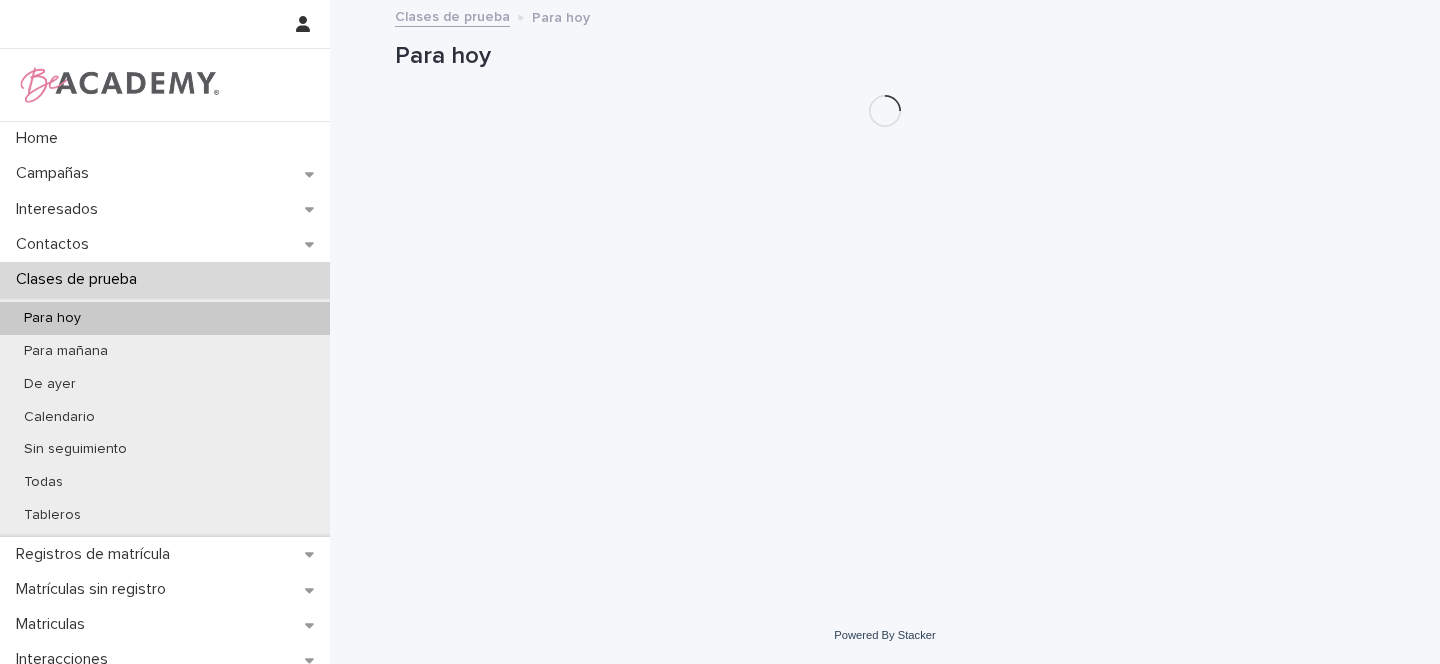 click on "Para hoy" at bounding box center (52, 318) 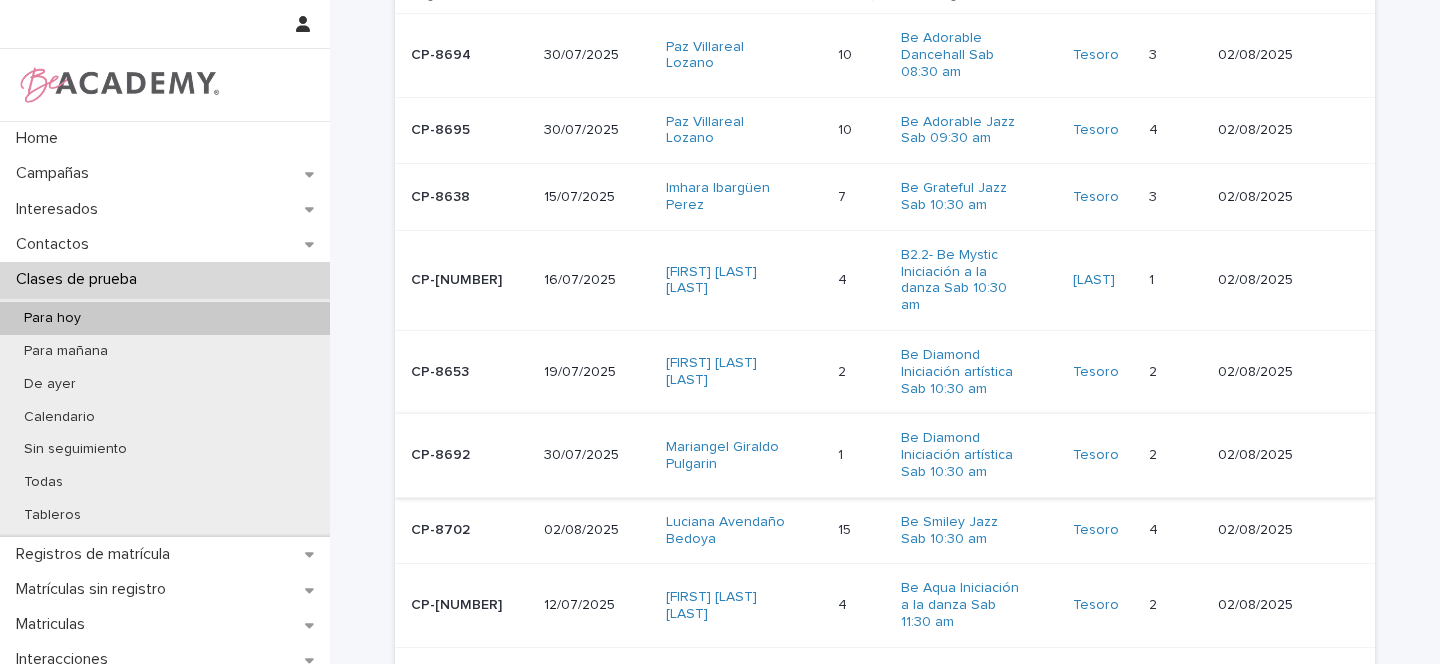 scroll, scrollTop: 171, scrollLeft: 0, axis: vertical 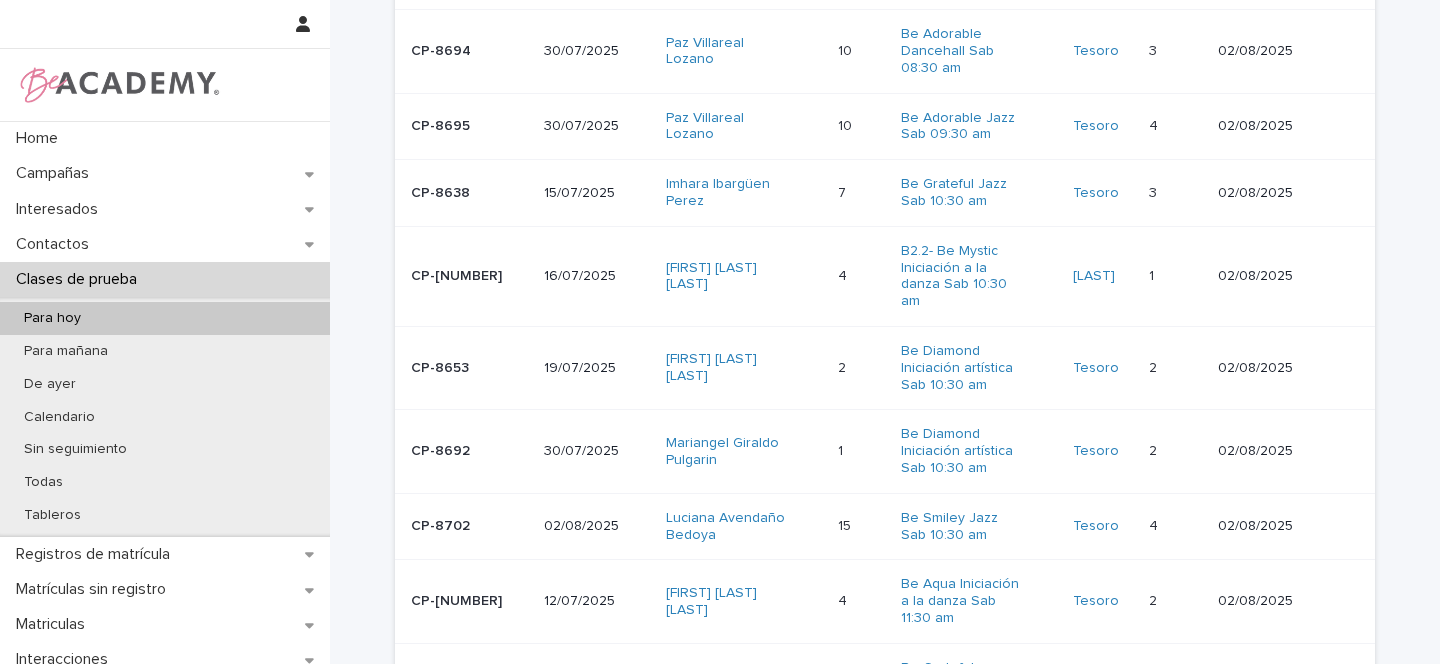 click on "[FIRST] [LAST] [LAST]" at bounding box center (744, 277) 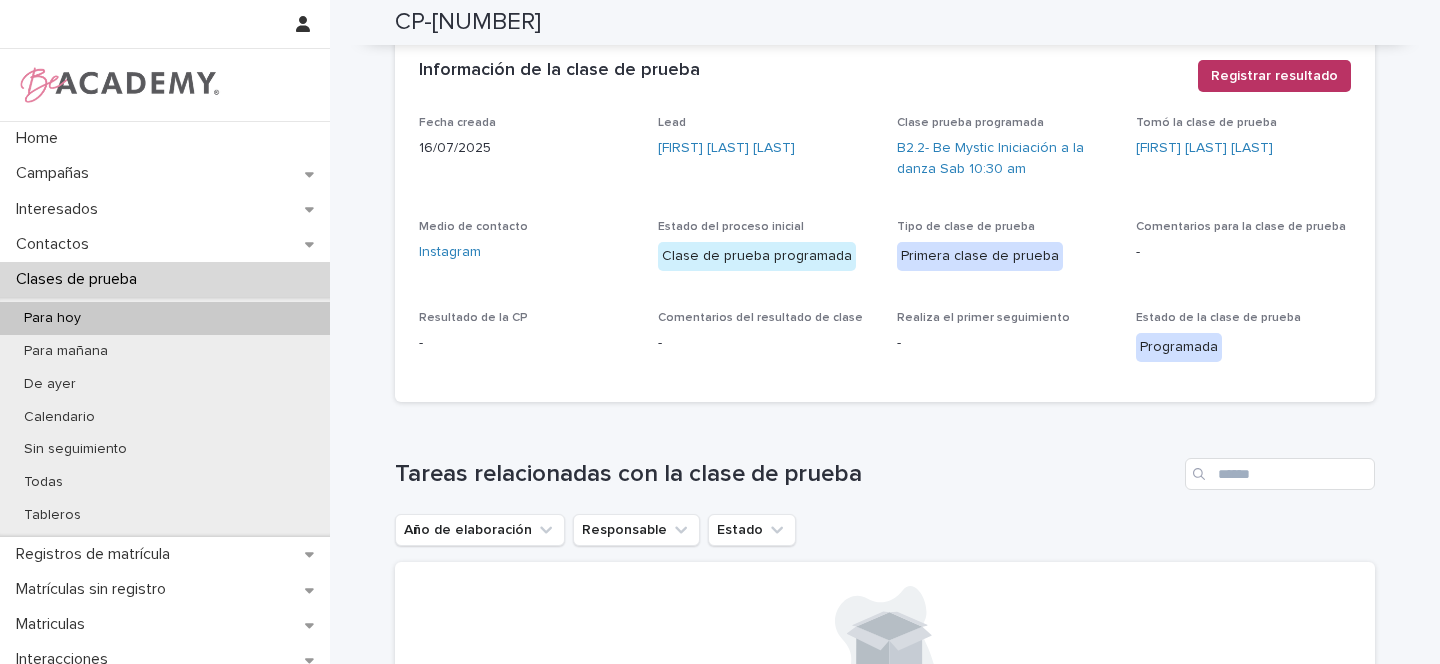 scroll, scrollTop: 0, scrollLeft: 0, axis: both 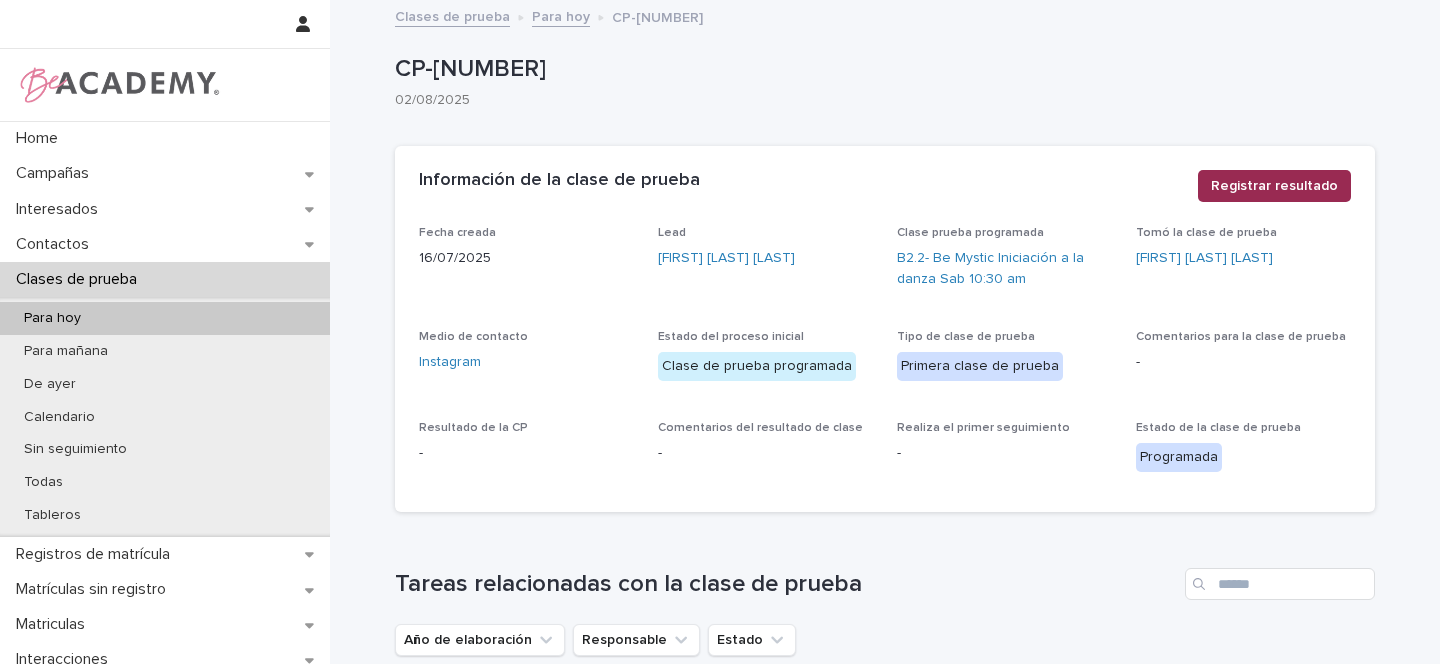 click on "Registrar resultado" at bounding box center [1274, 186] 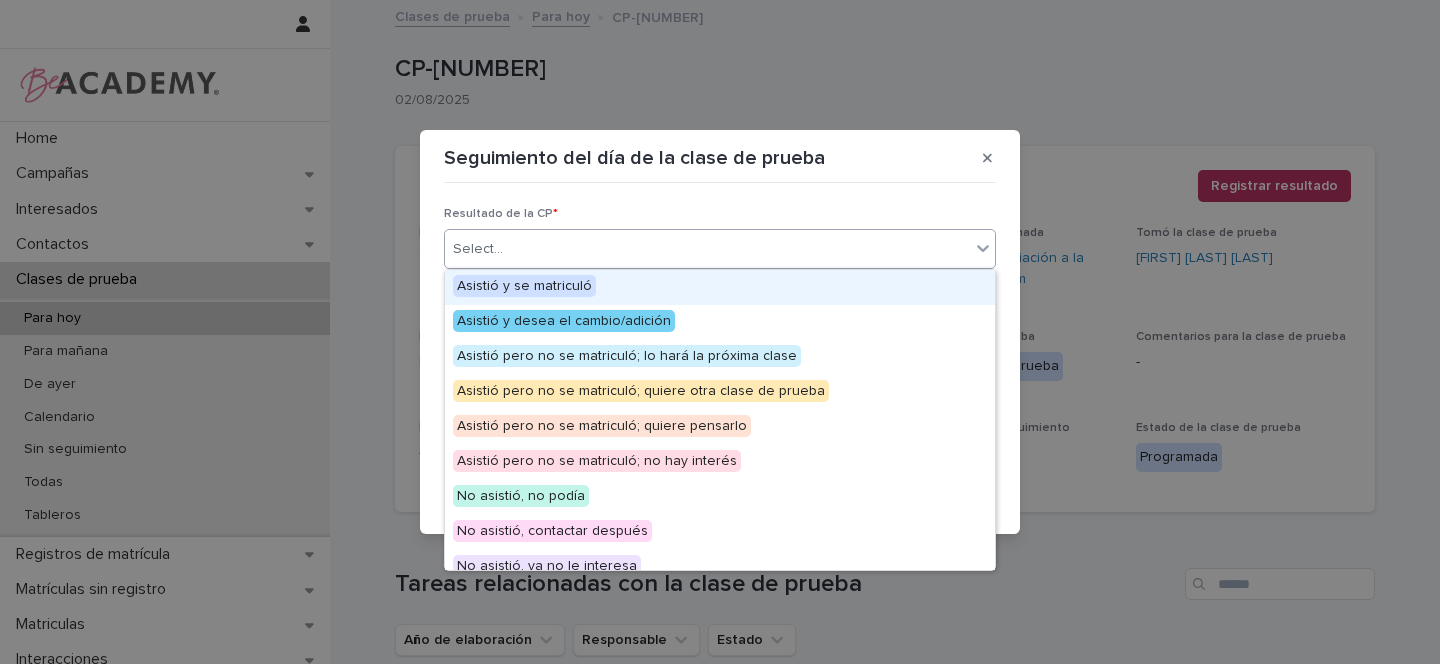 click on "Select..." at bounding box center (478, 249) 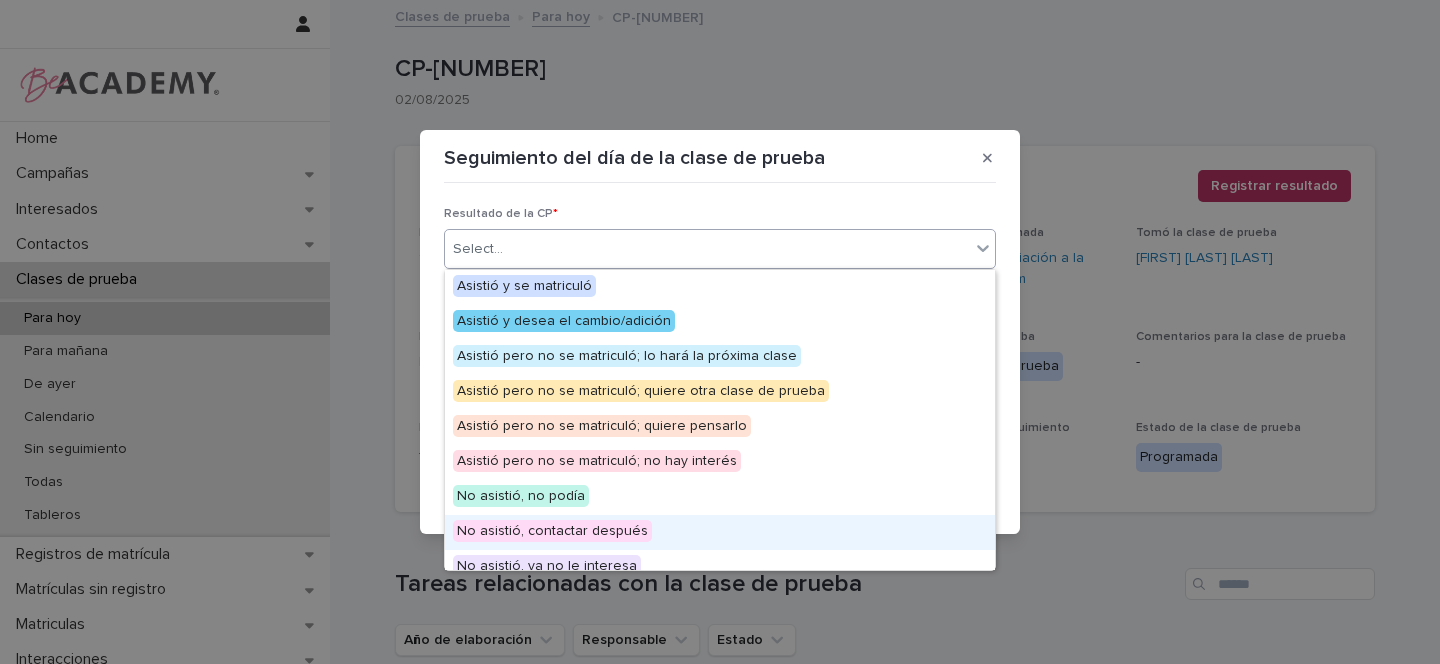 scroll, scrollTop: 26, scrollLeft: 0, axis: vertical 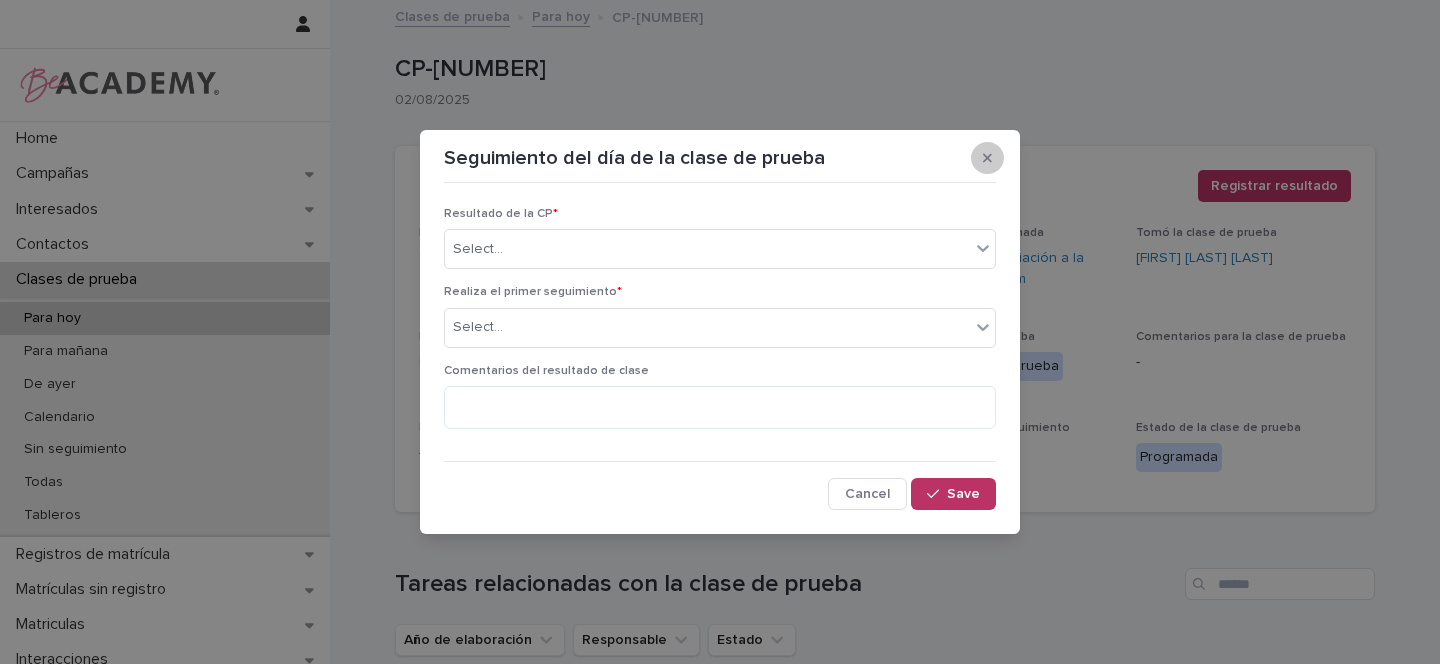 click at bounding box center (987, 158) 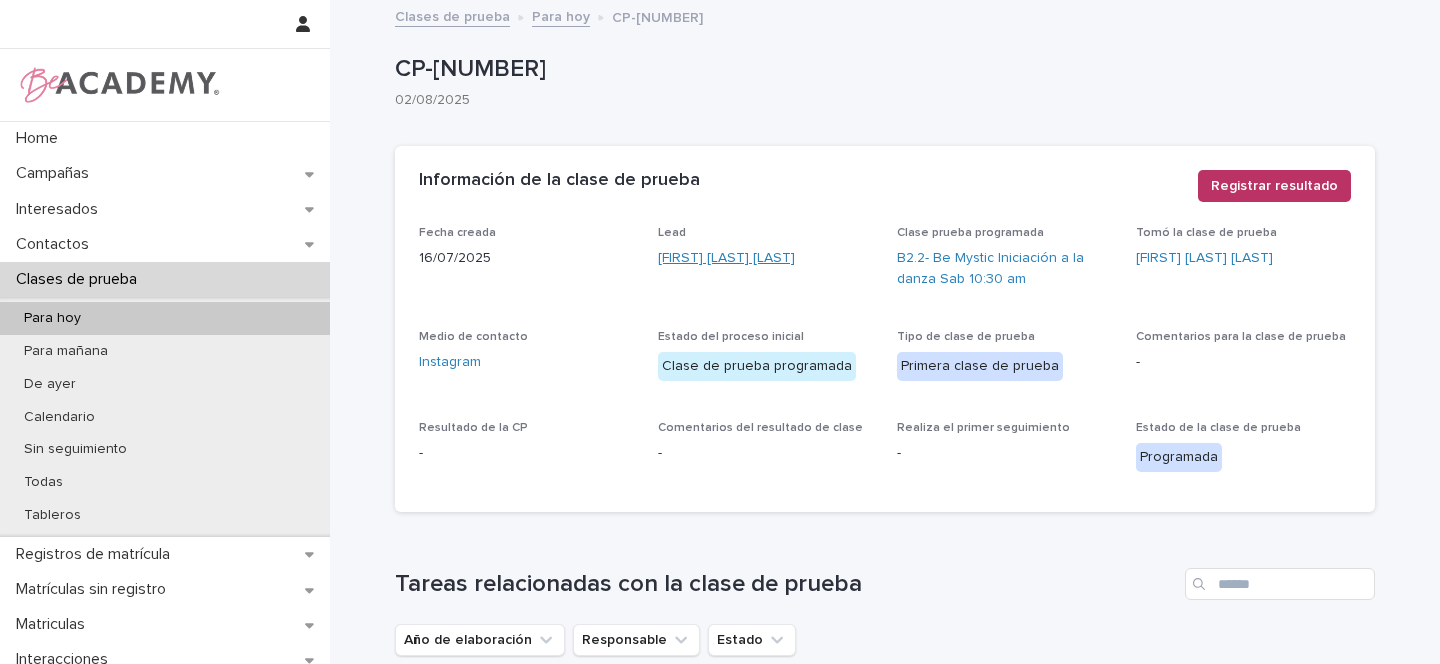 click on "[FIRST] [LAST] [LAST]" at bounding box center (726, 258) 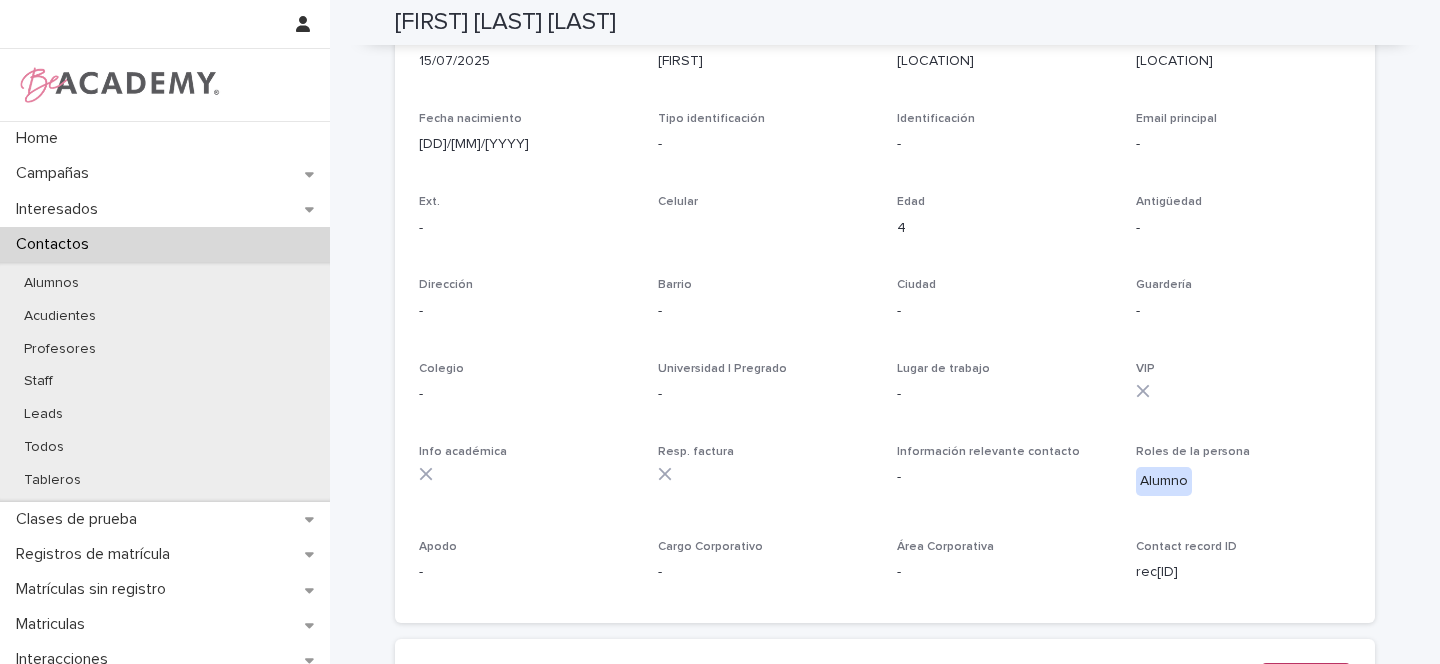 scroll, scrollTop: 824, scrollLeft: 0, axis: vertical 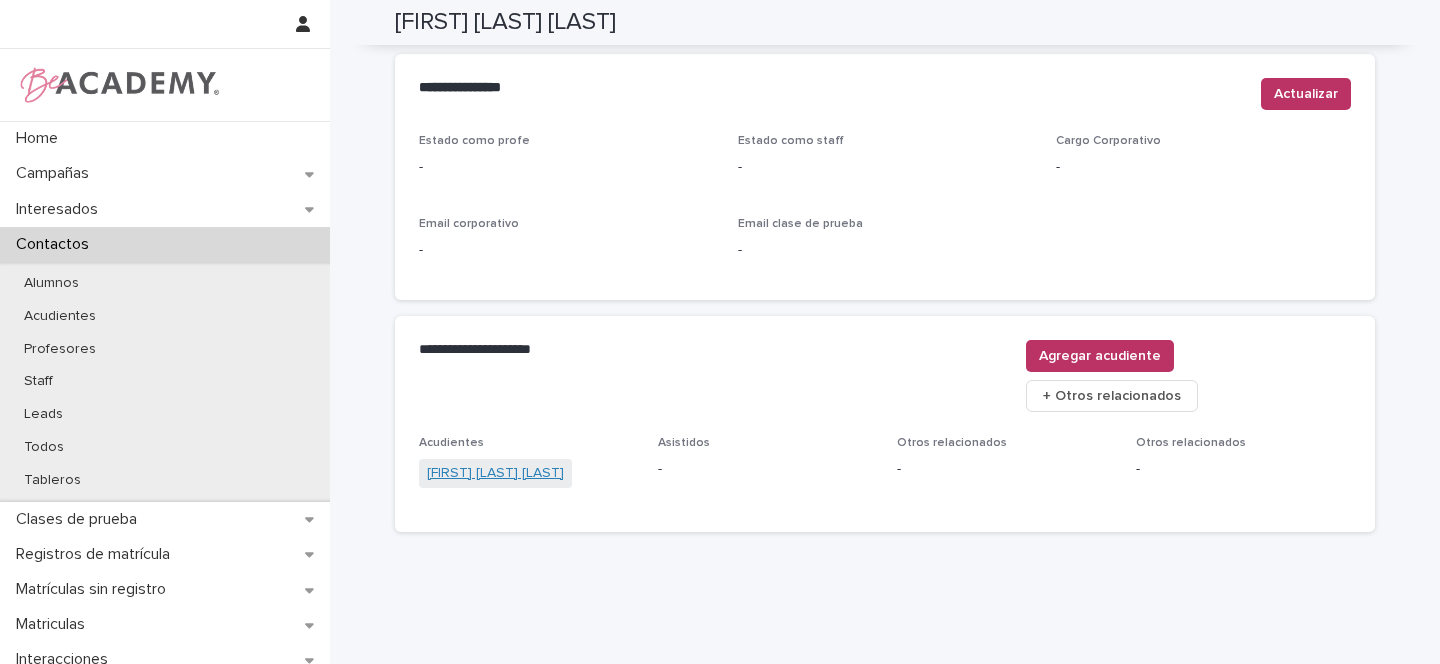 click on "[FIRST] [LAST] [LAST]" at bounding box center (495, 473) 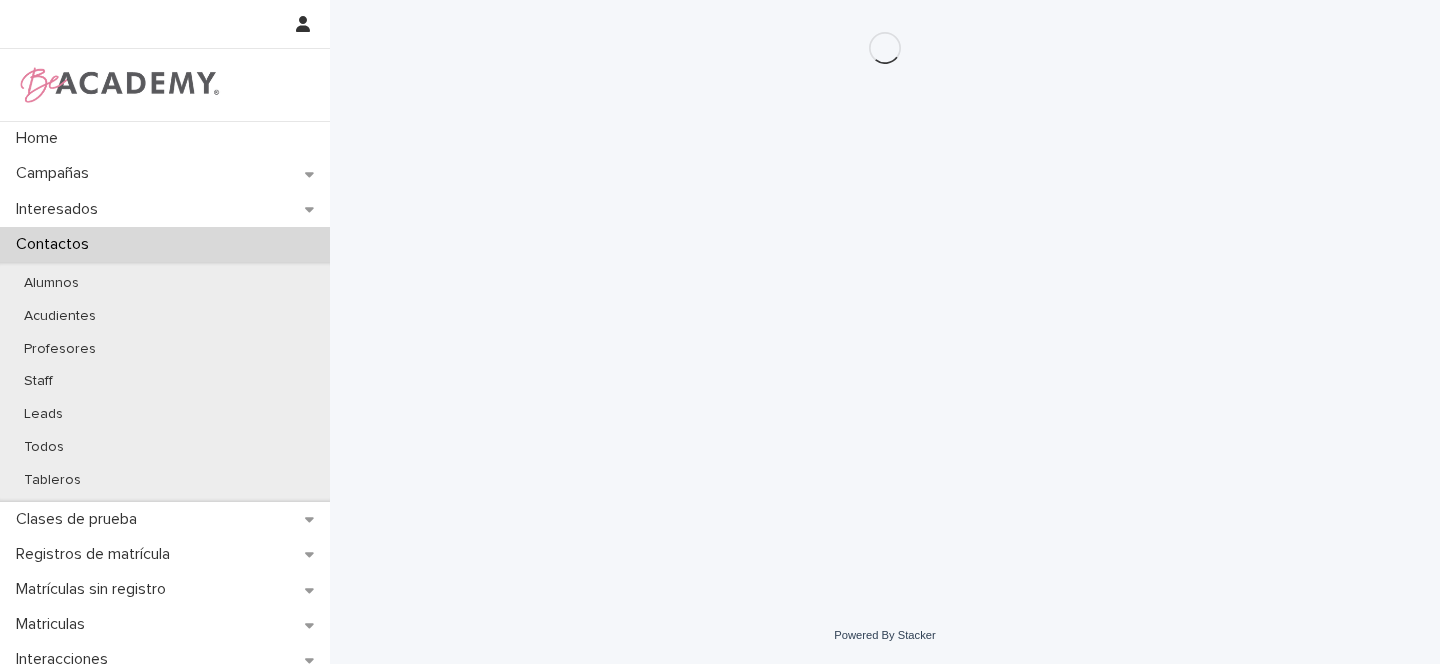 scroll, scrollTop: 0, scrollLeft: 0, axis: both 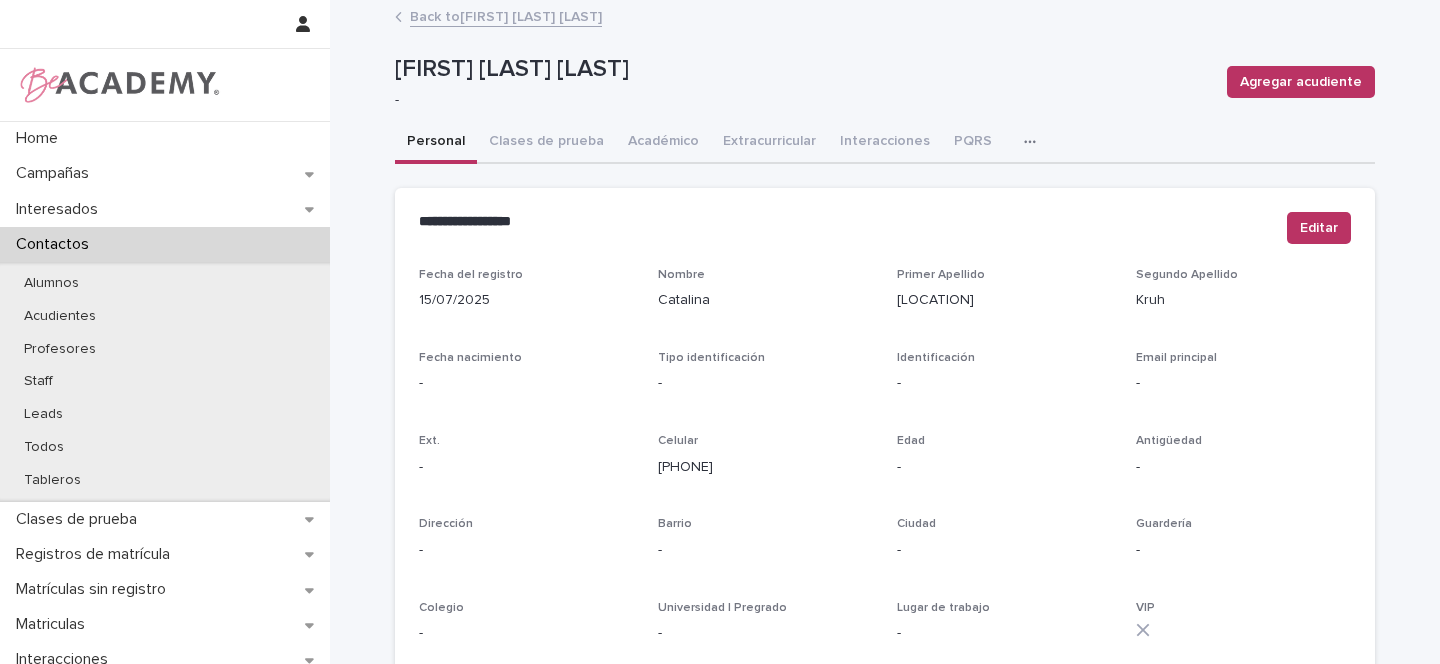 click on "Back to  [FIRST] [LAST] [LAST]" at bounding box center (506, 15) 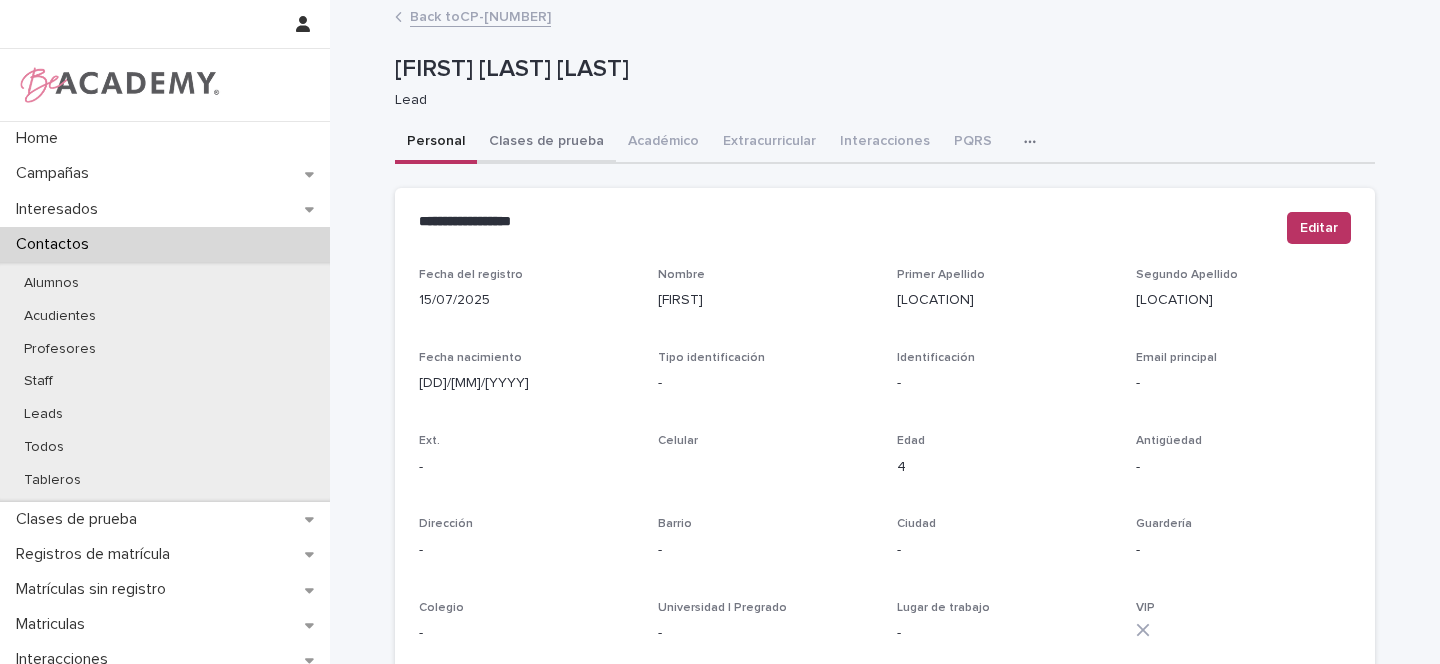 click on "Clases de prueba" at bounding box center [546, 143] 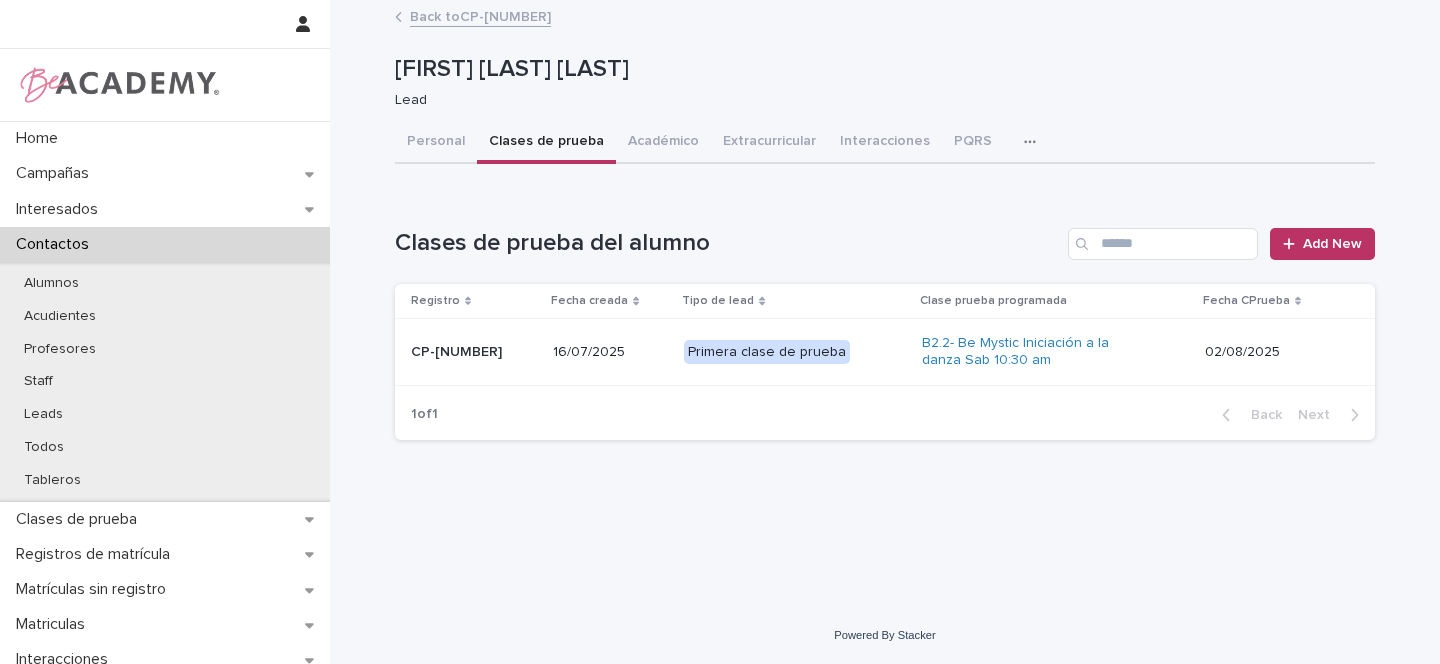 click on "Primera clase de prueba" at bounding box center (795, 352) 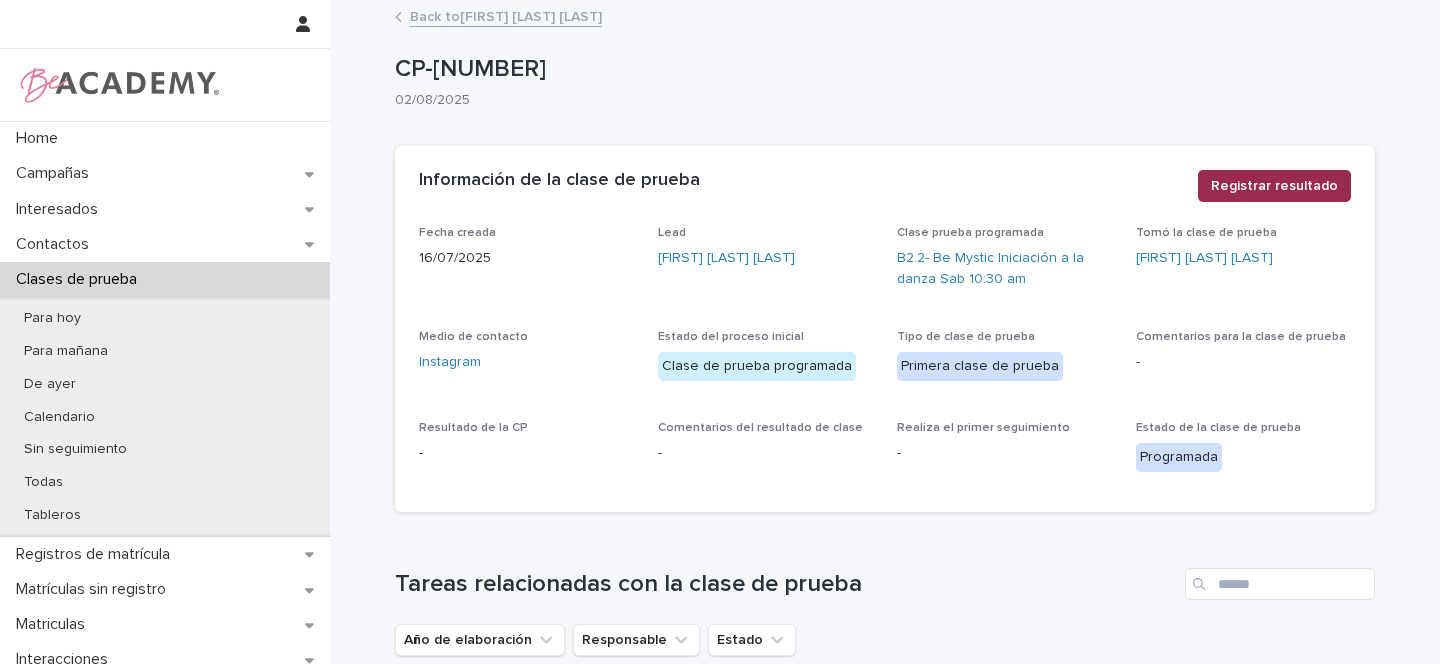 click on "Registrar resultado" at bounding box center (1274, 186) 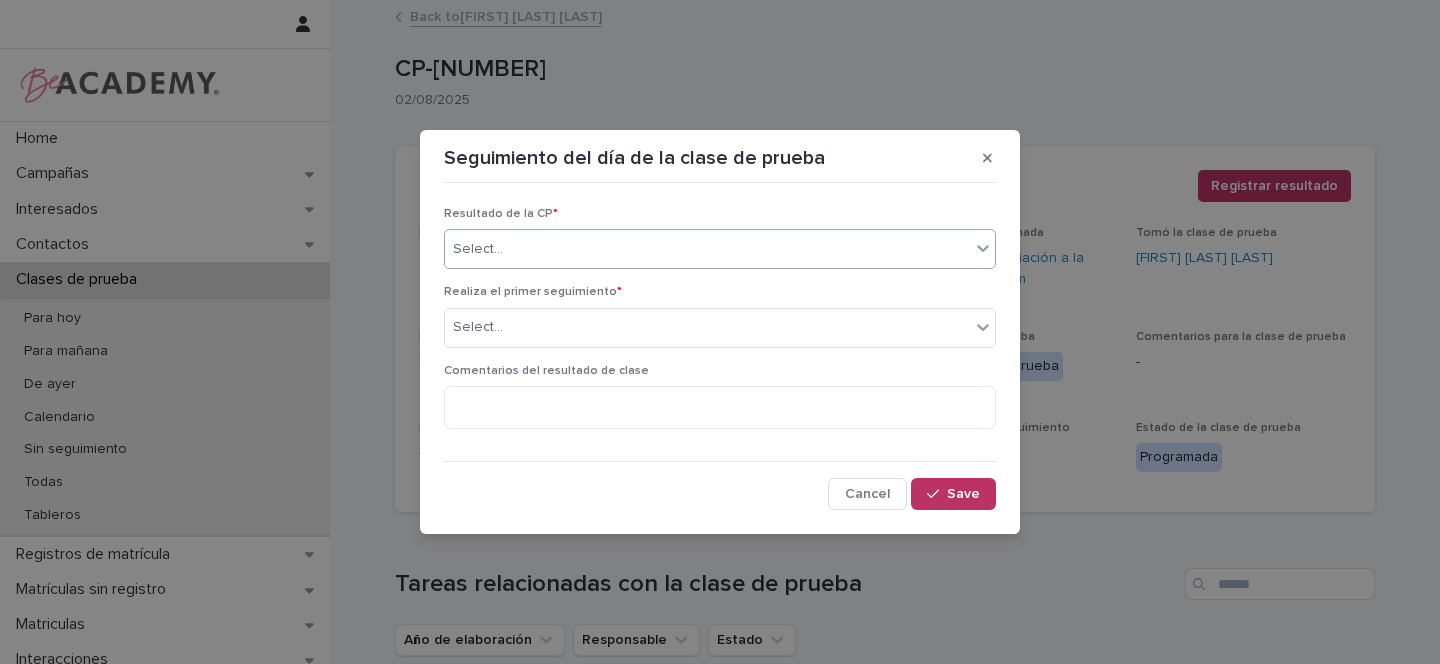 click on "Select..." at bounding box center [720, 249] 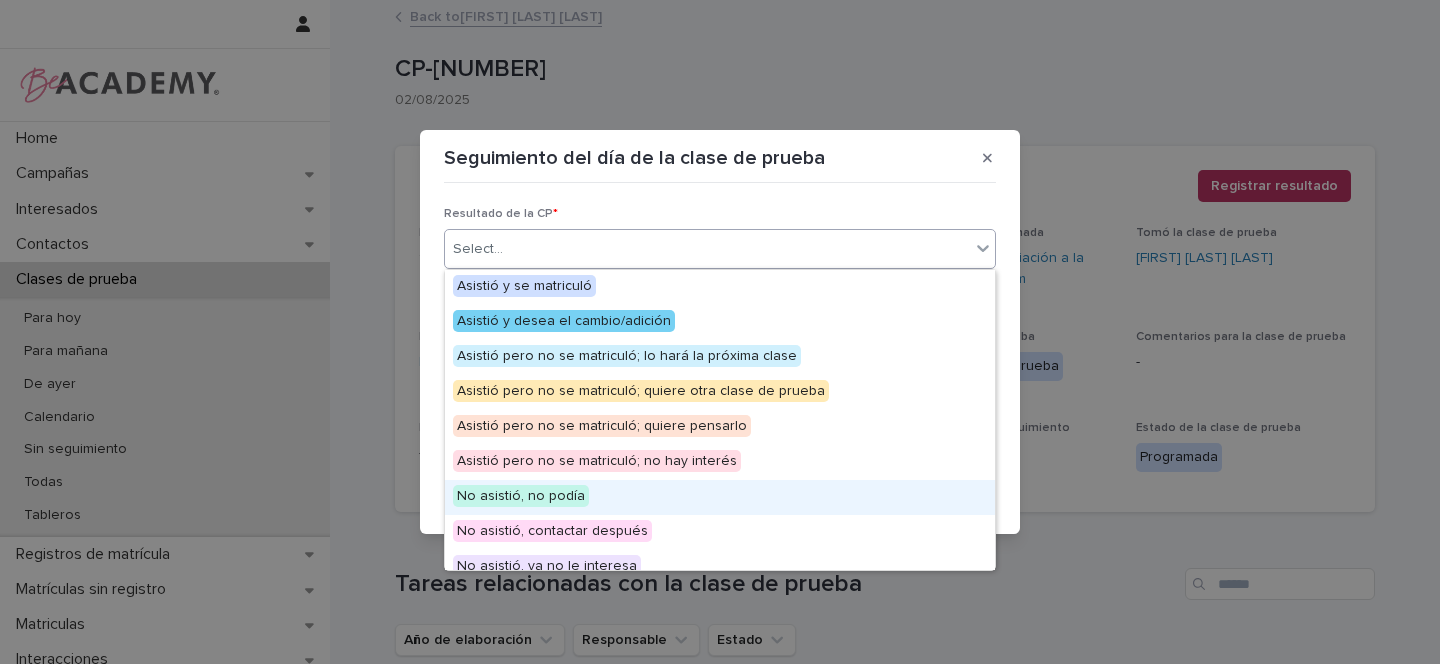 scroll, scrollTop: 155, scrollLeft: 0, axis: vertical 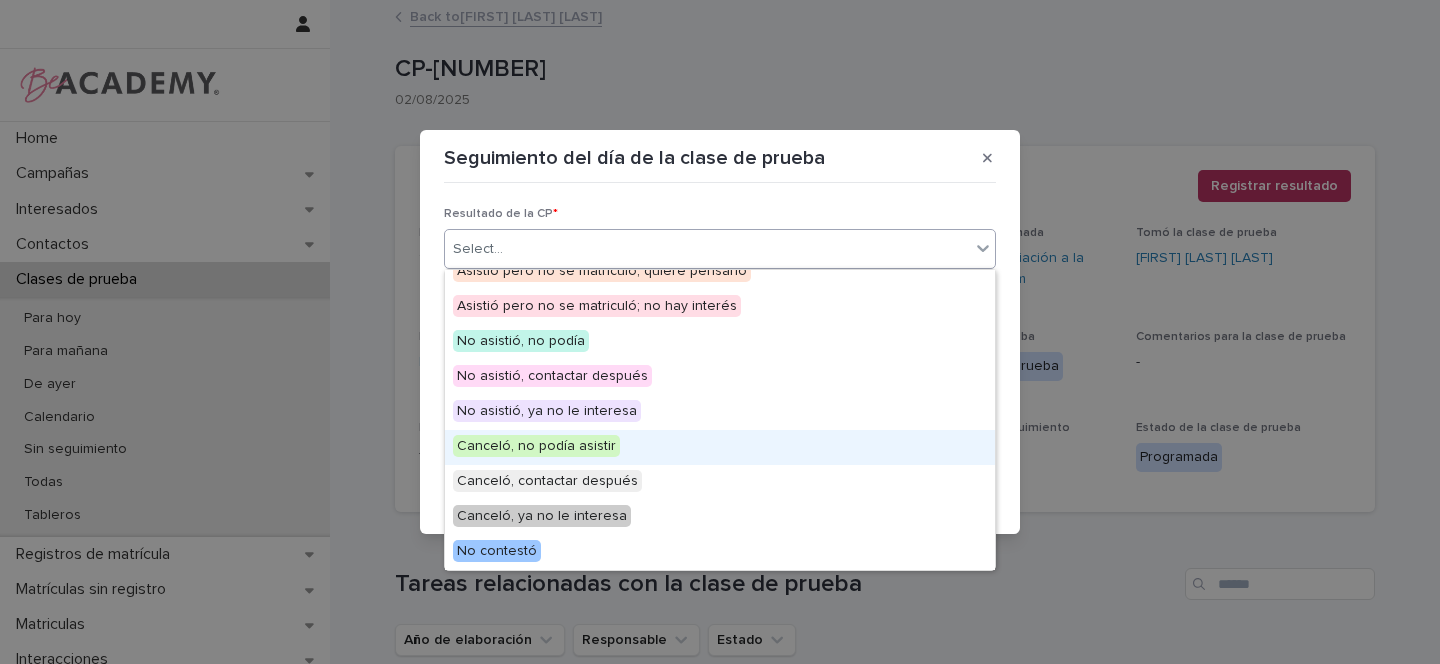 click on "Canceló, no podía asistir" at bounding box center [536, 446] 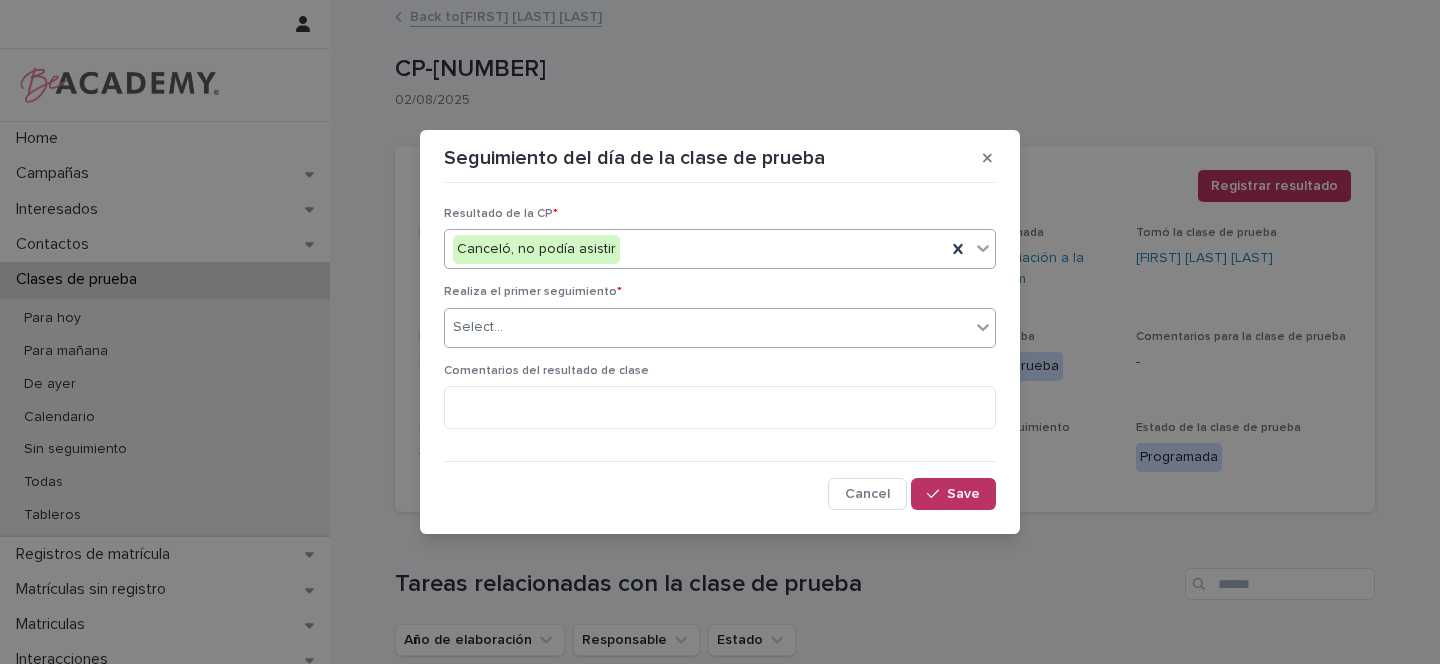 click on "Select..." at bounding box center [707, 327] 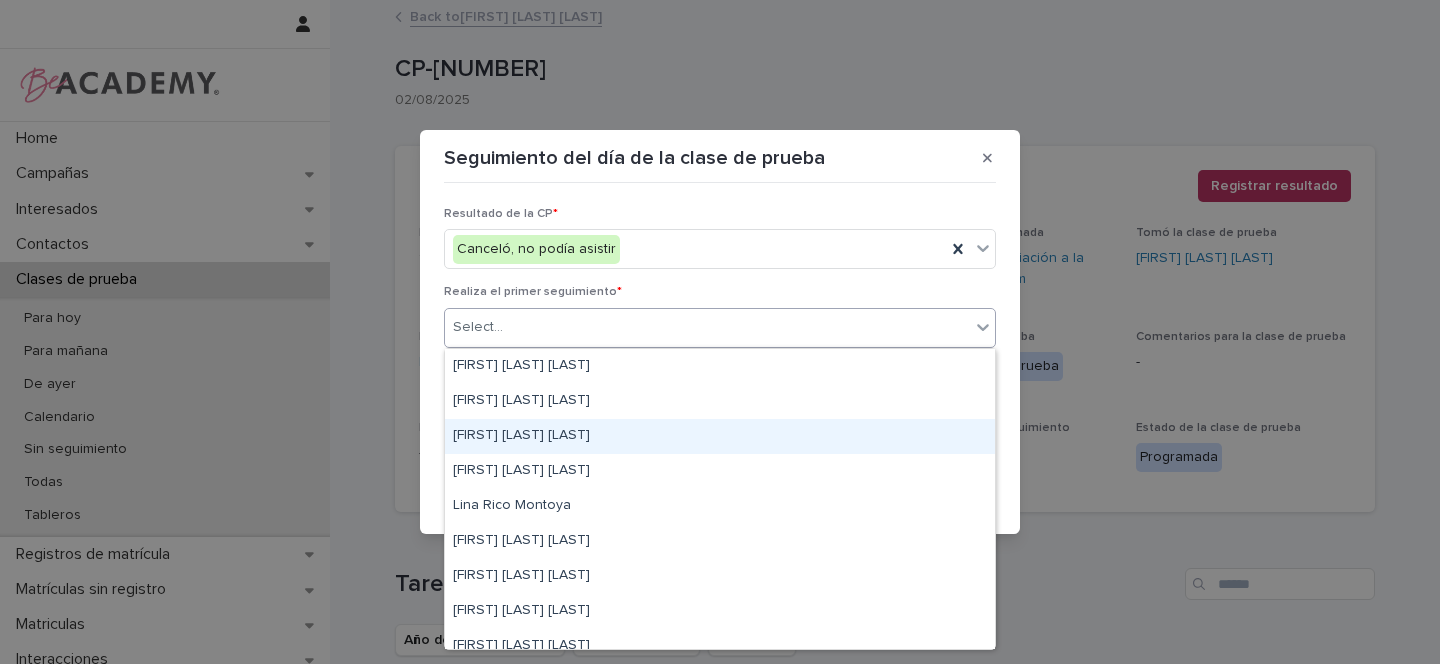 click on "[FIRST] [LAST] [LAST]" at bounding box center [720, 436] 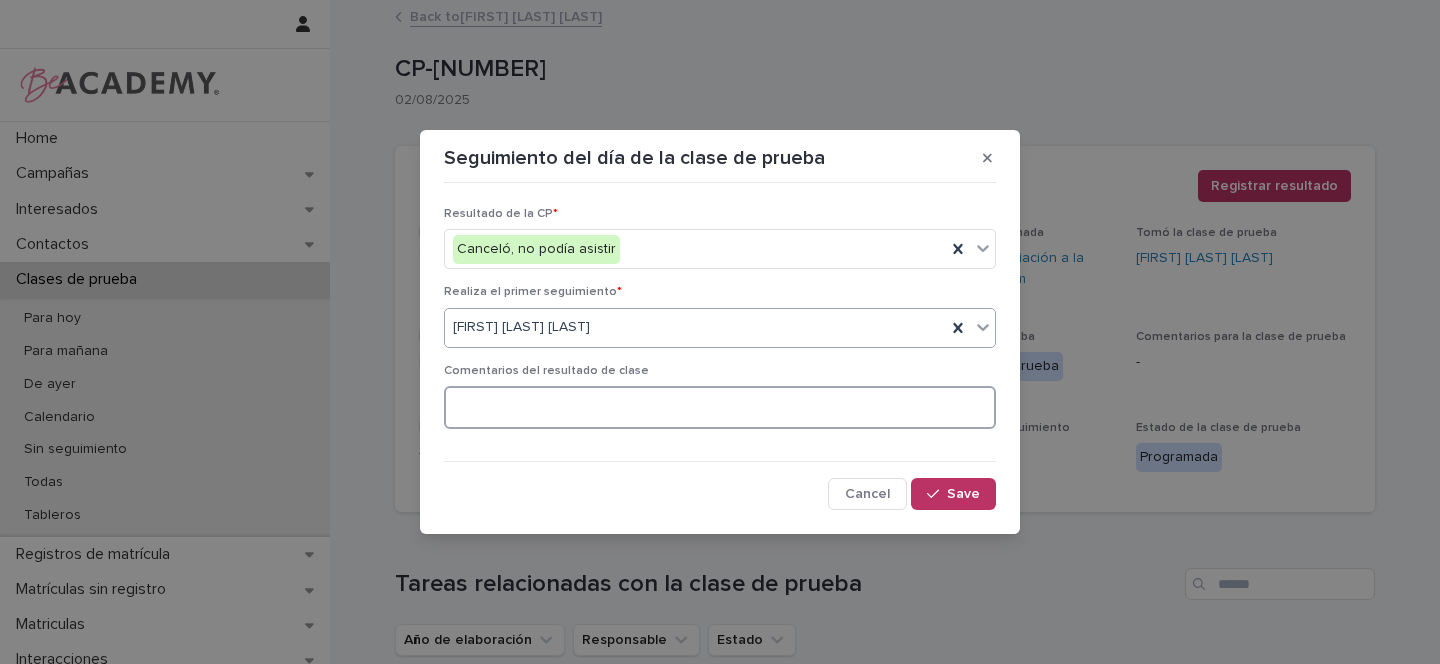 click at bounding box center (720, 407) 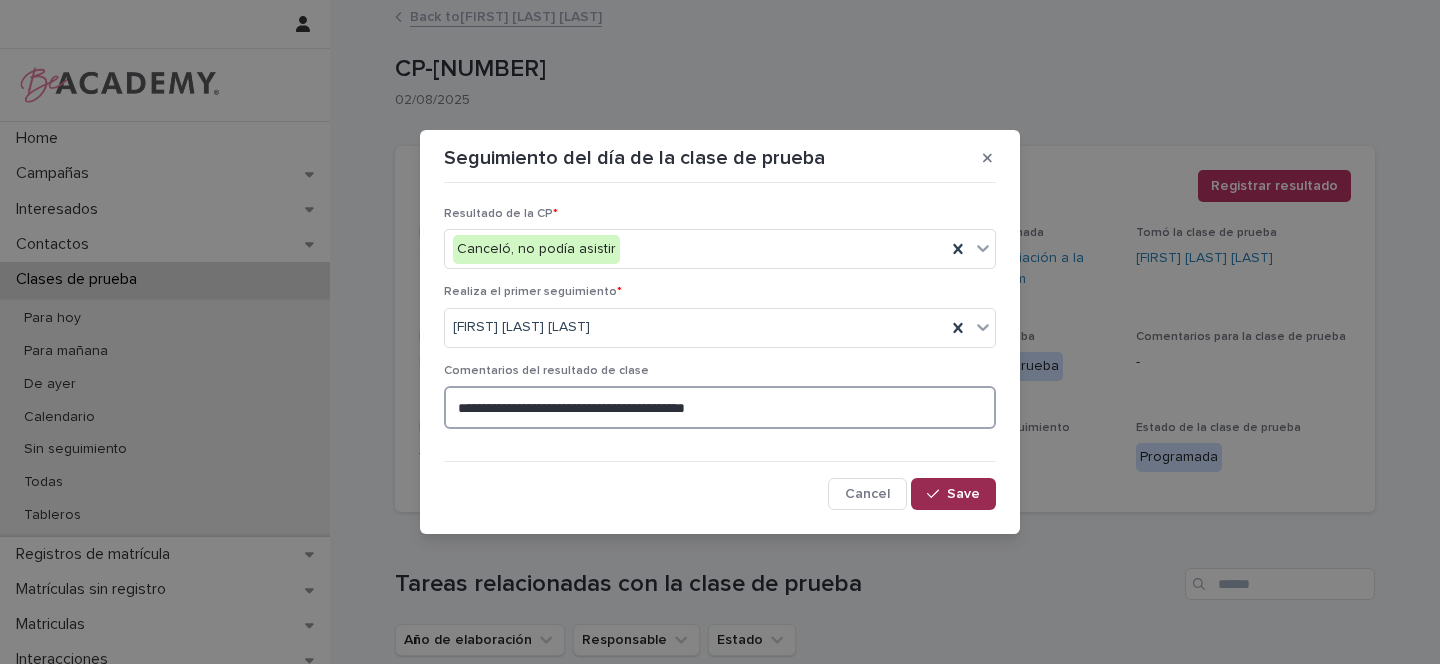 type on "**********" 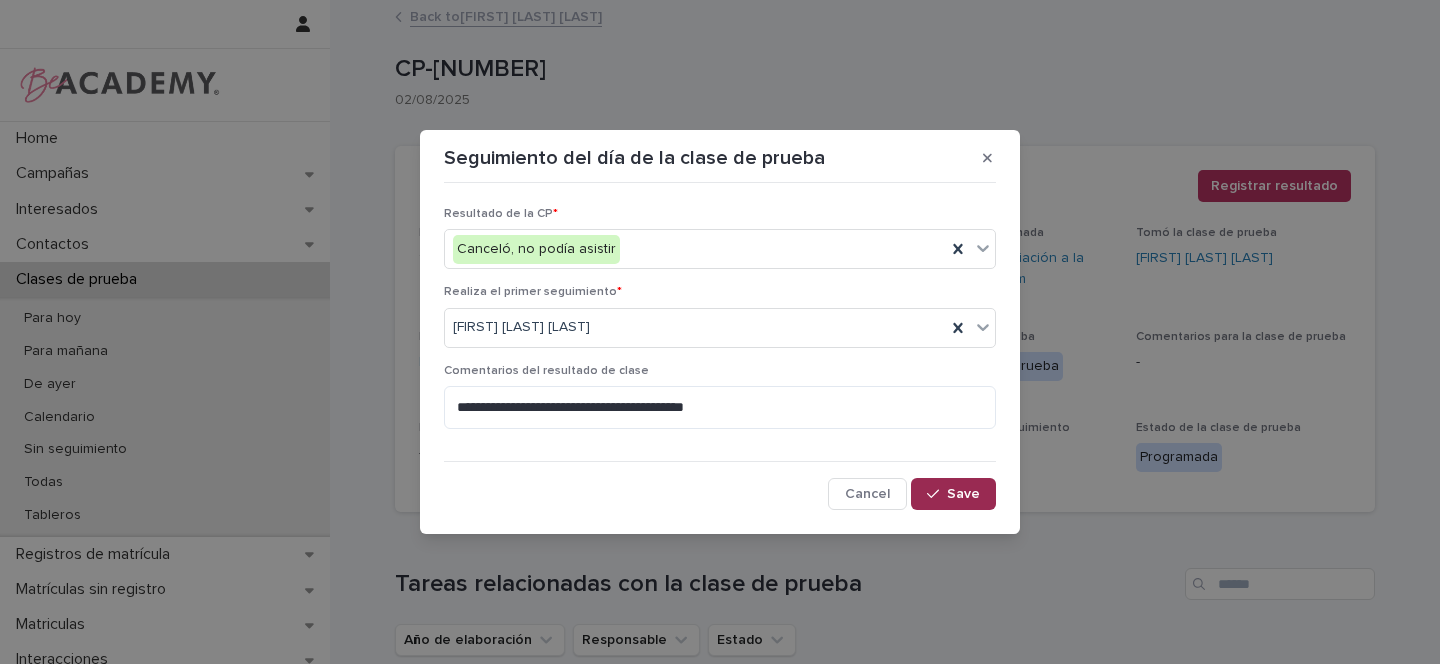 click on "Save" at bounding box center (953, 494) 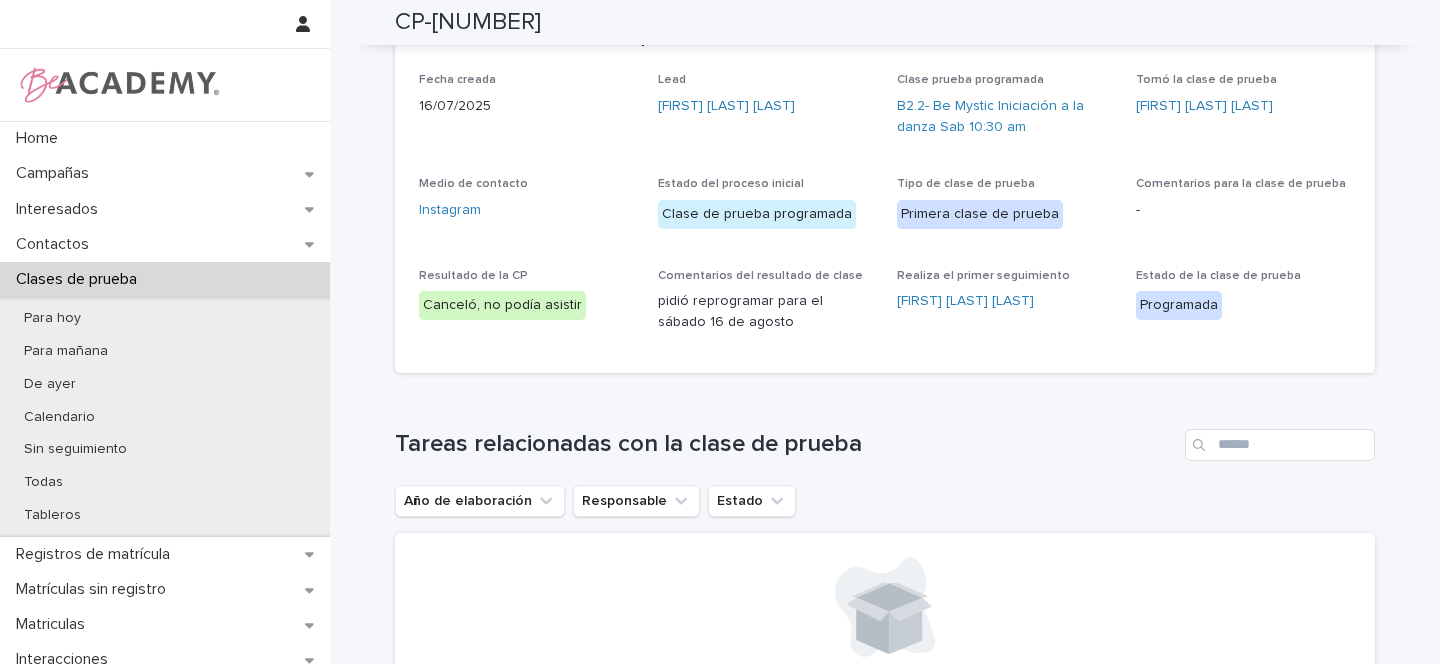 scroll, scrollTop: 0, scrollLeft: 0, axis: both 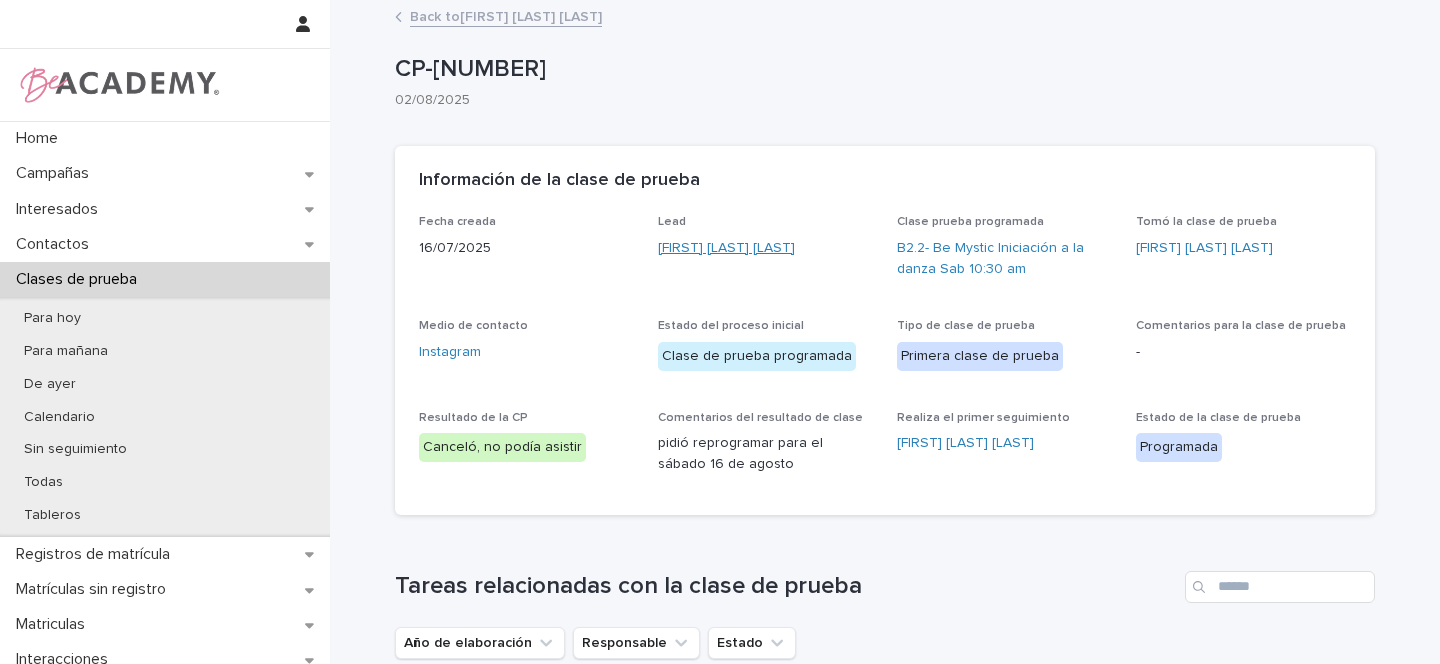 click on "[FIRST] [LAST] [LAST]" at bounding box center (726, 248) 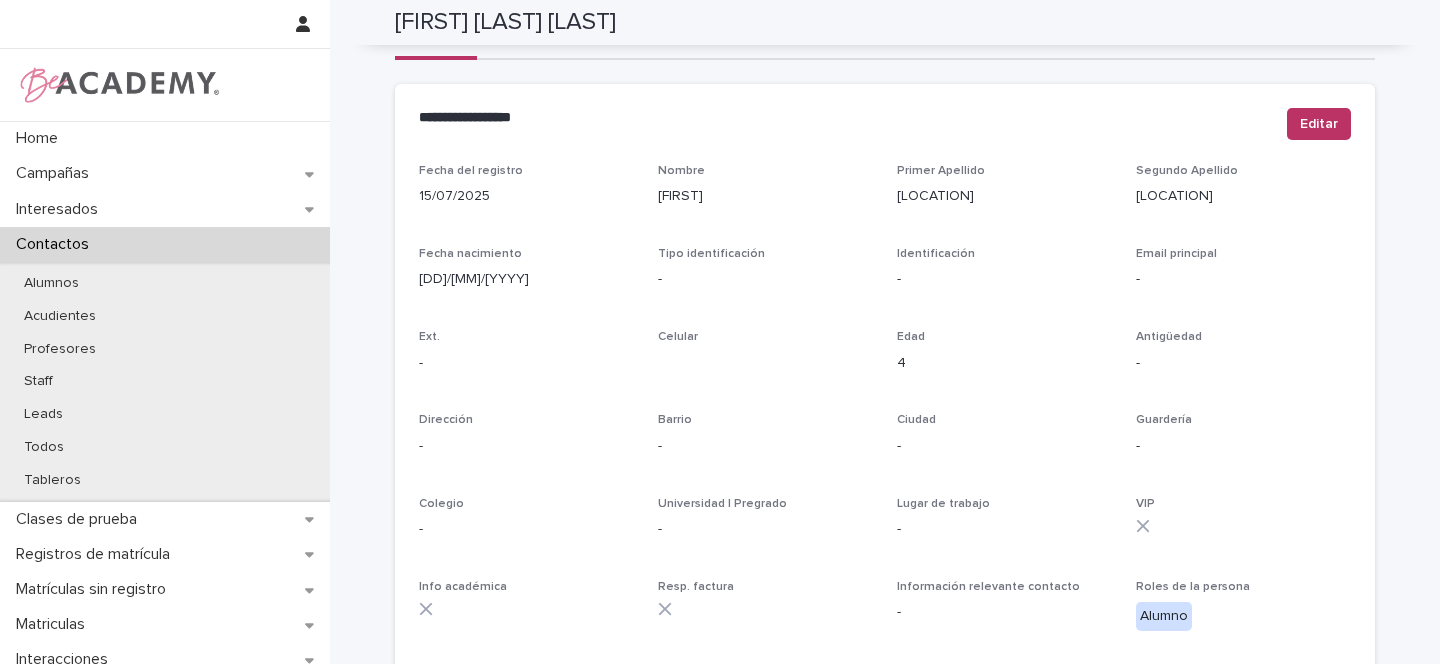 scroll, scrollTop: 0, scrollLeft: 0, axis: both 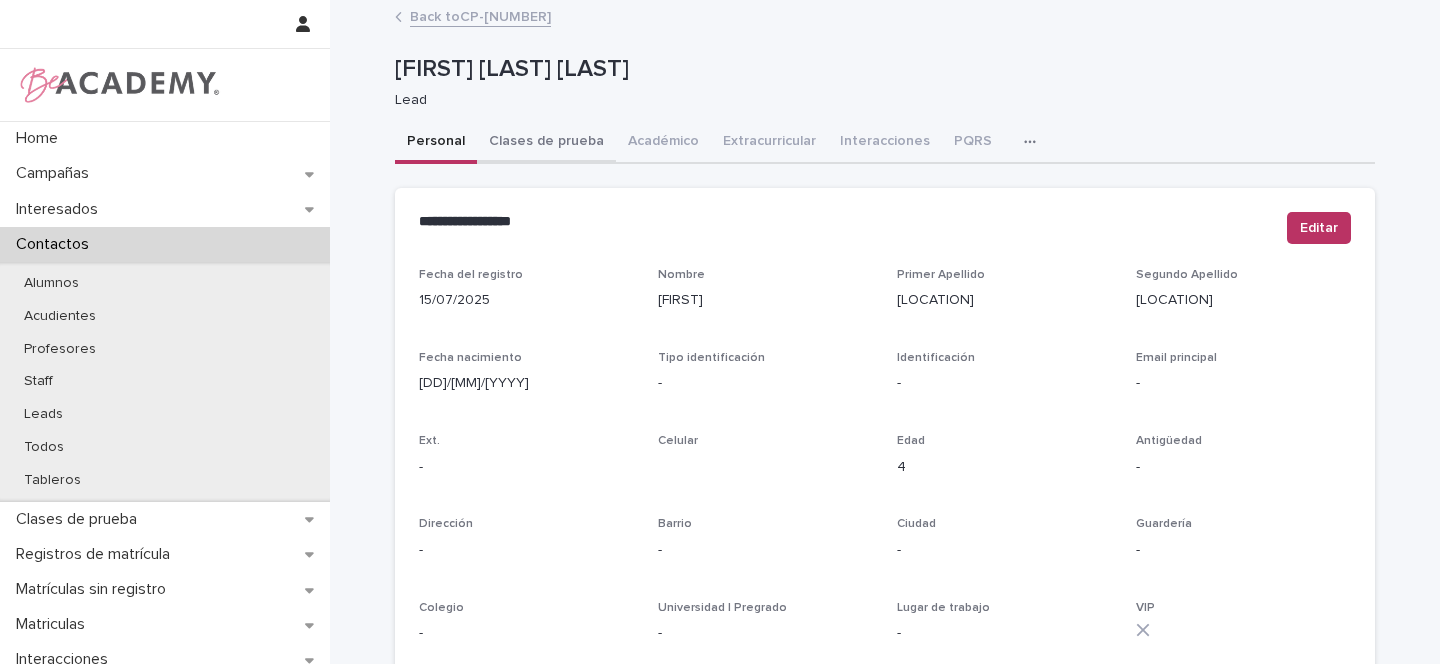 click on "Clases de prueba" at bounding box center [546, 143] 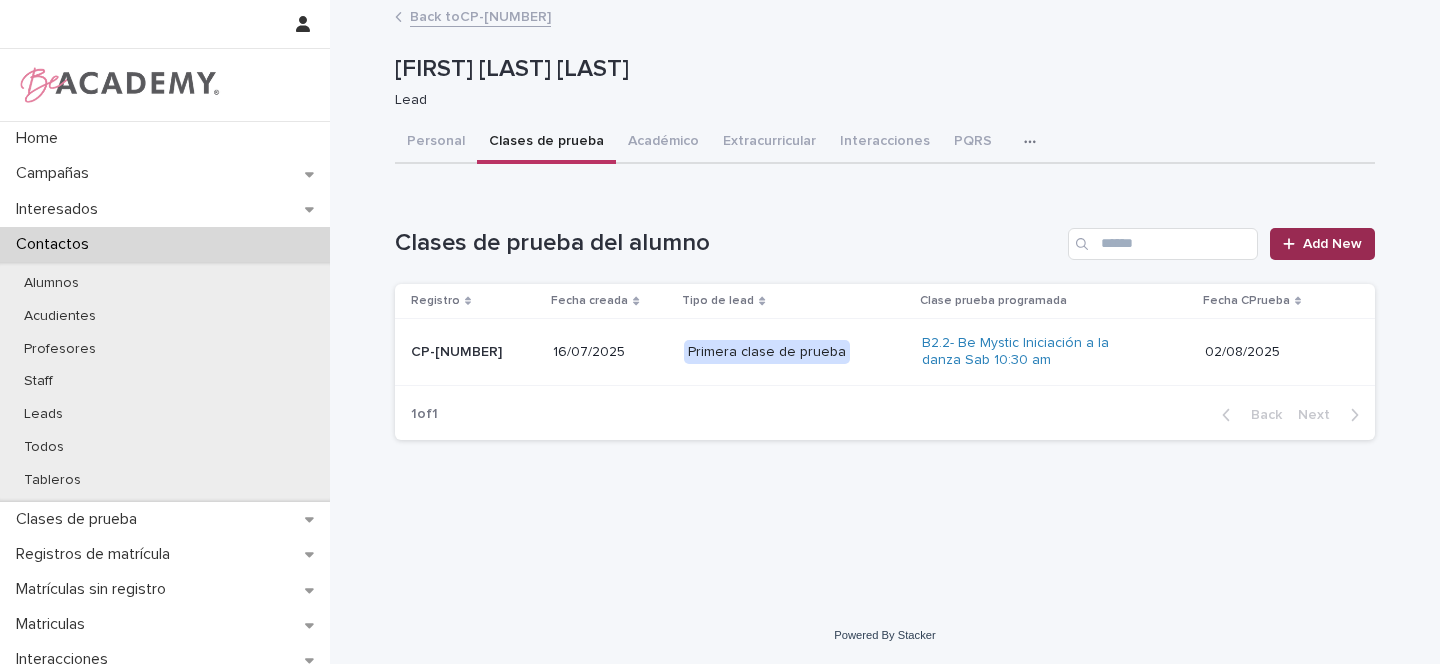 click on "Add New" at bounding box center [1322, 244] 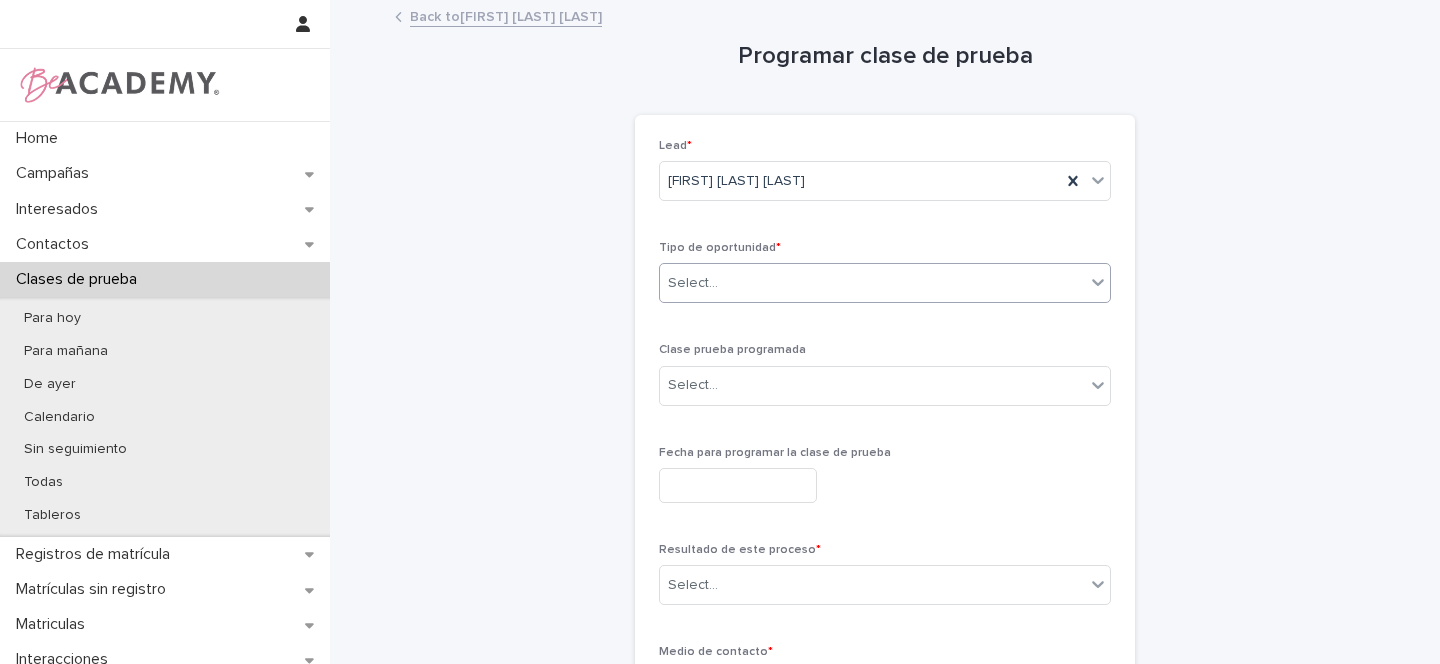 click on "Select..." at bounding box center [693, 283] 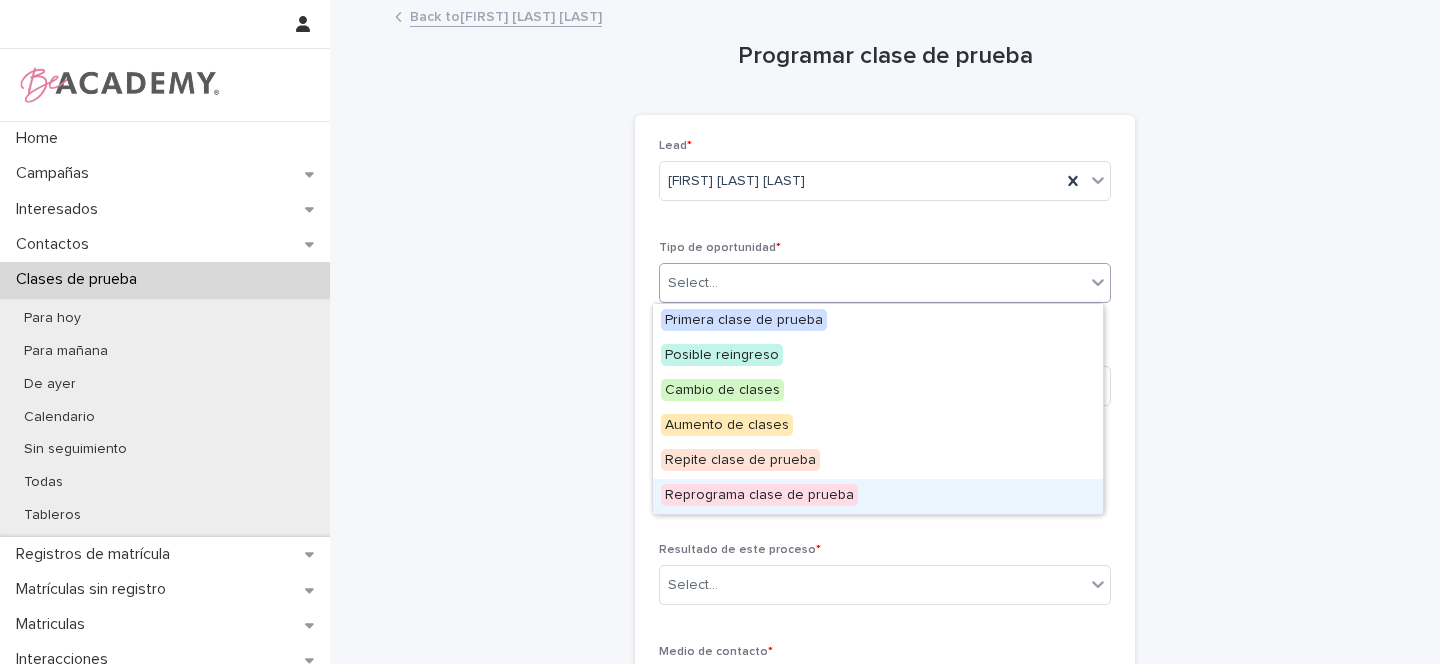 click on "Reprograma clase de prueba" at bounding box center [759, 495] 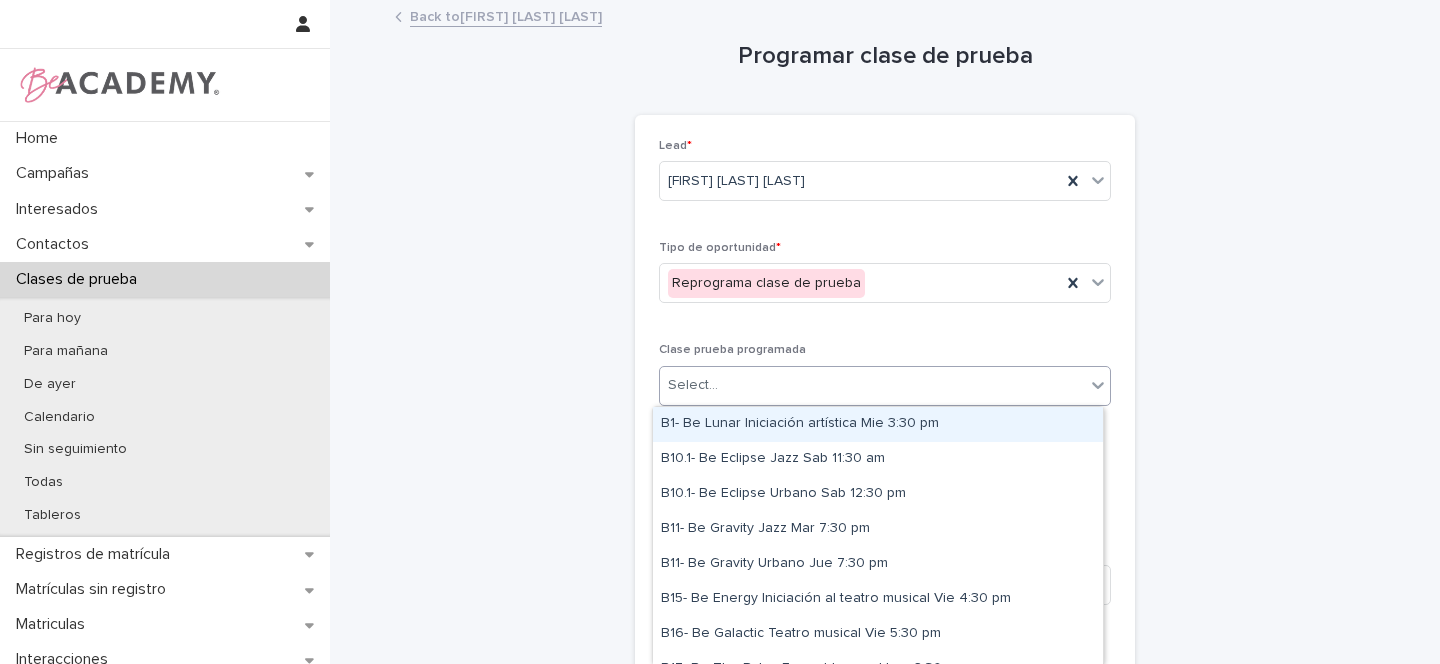 click on "Select..." at bounding box center (872, 385) 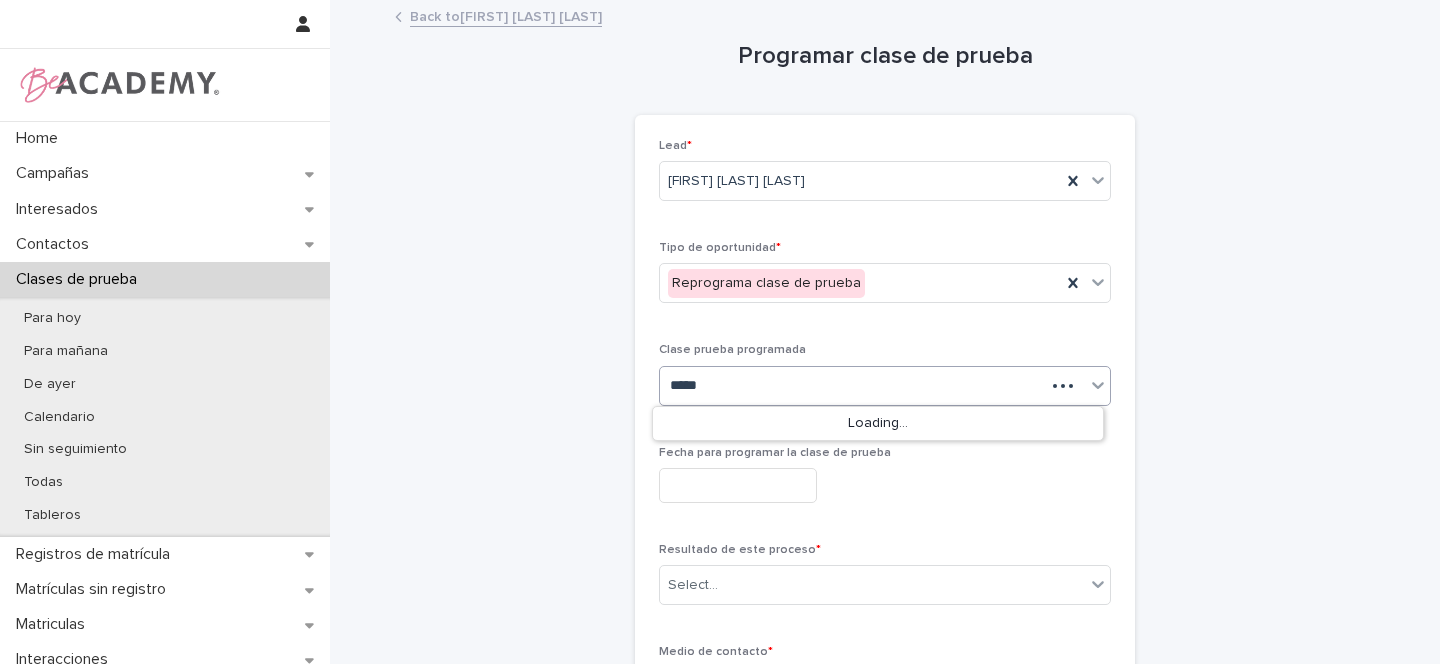 type on "******" 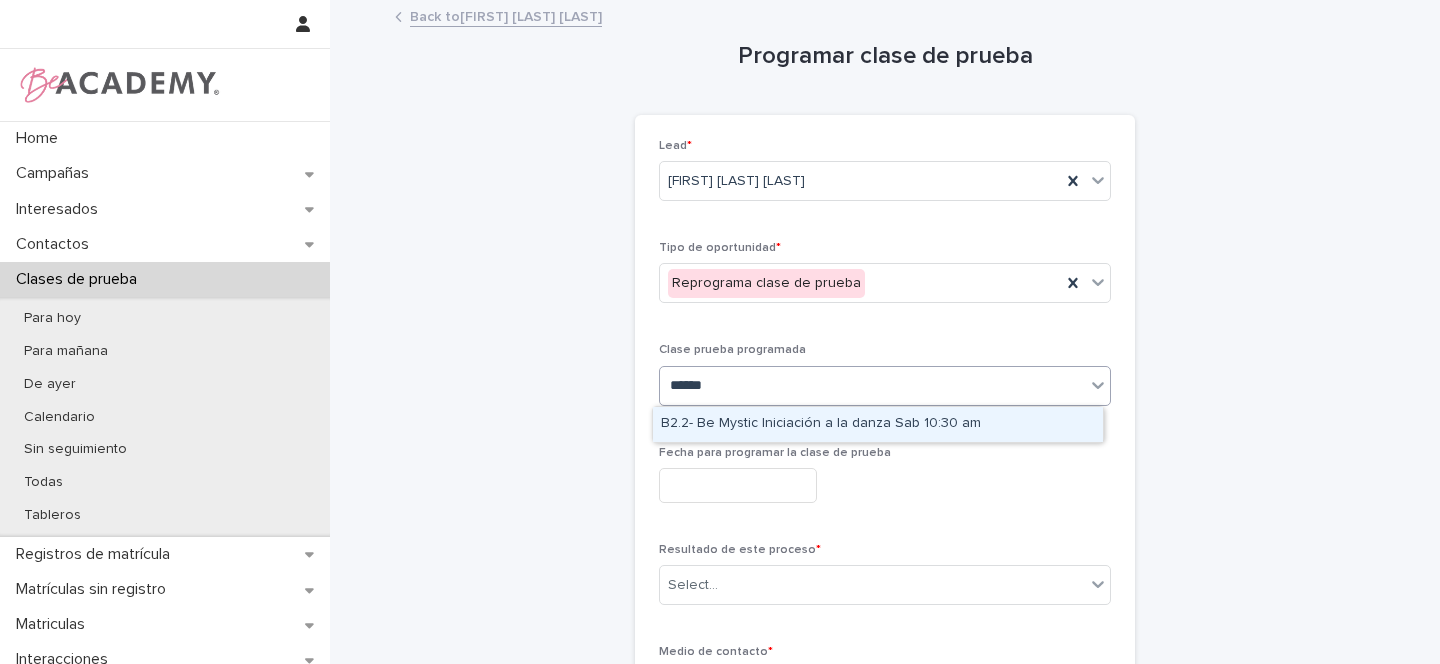 click on "B2.2- Be Mystic Iniciación a la danza Sab 10:30 am" at bounding box center [878, 424] 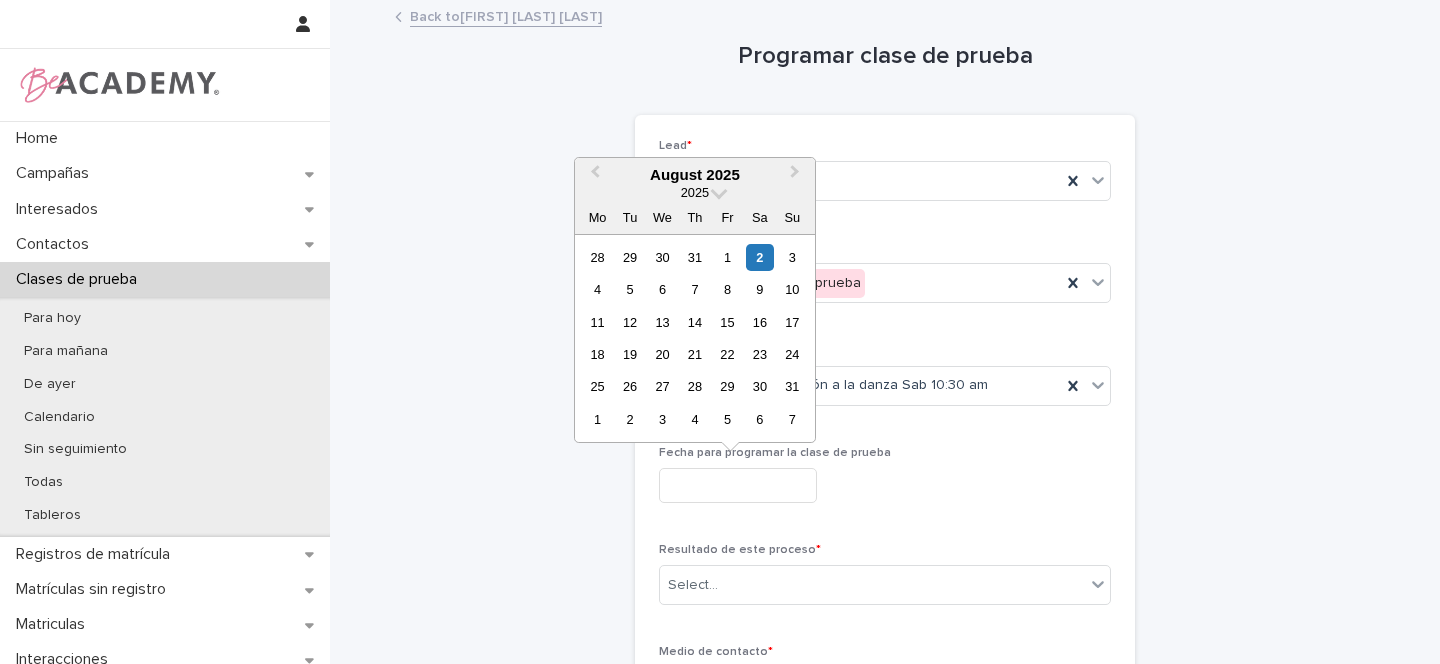 click at bounding box center [738, 485] 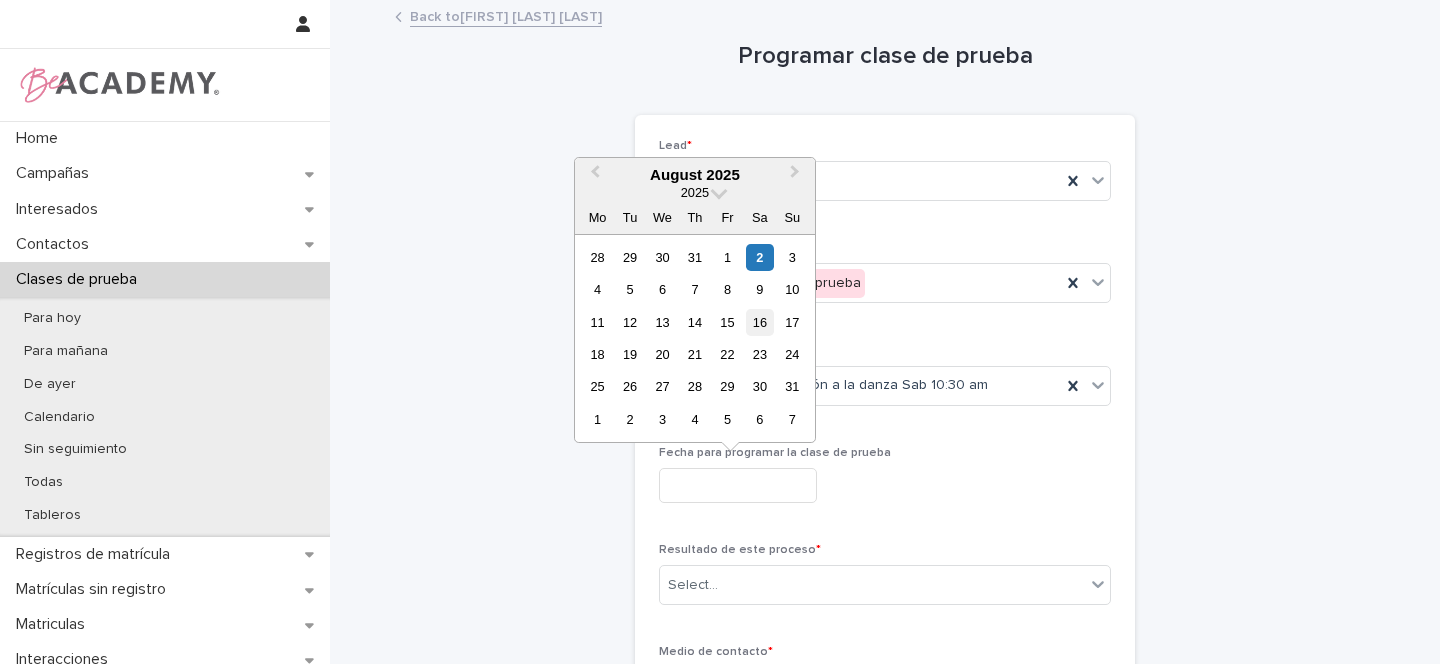 click on "16" at bounding box center [759, 322] 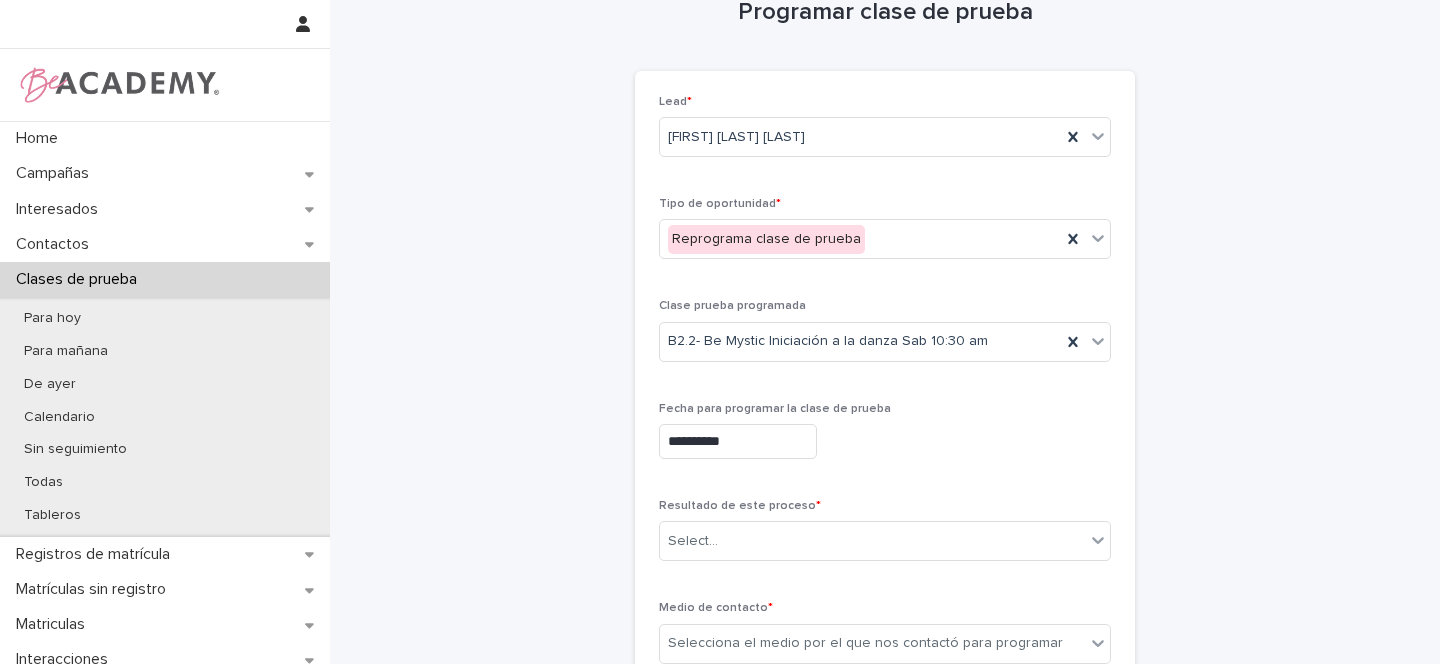 scroll, scrollTop: 157, scrollLeft: 0, axis: vertical 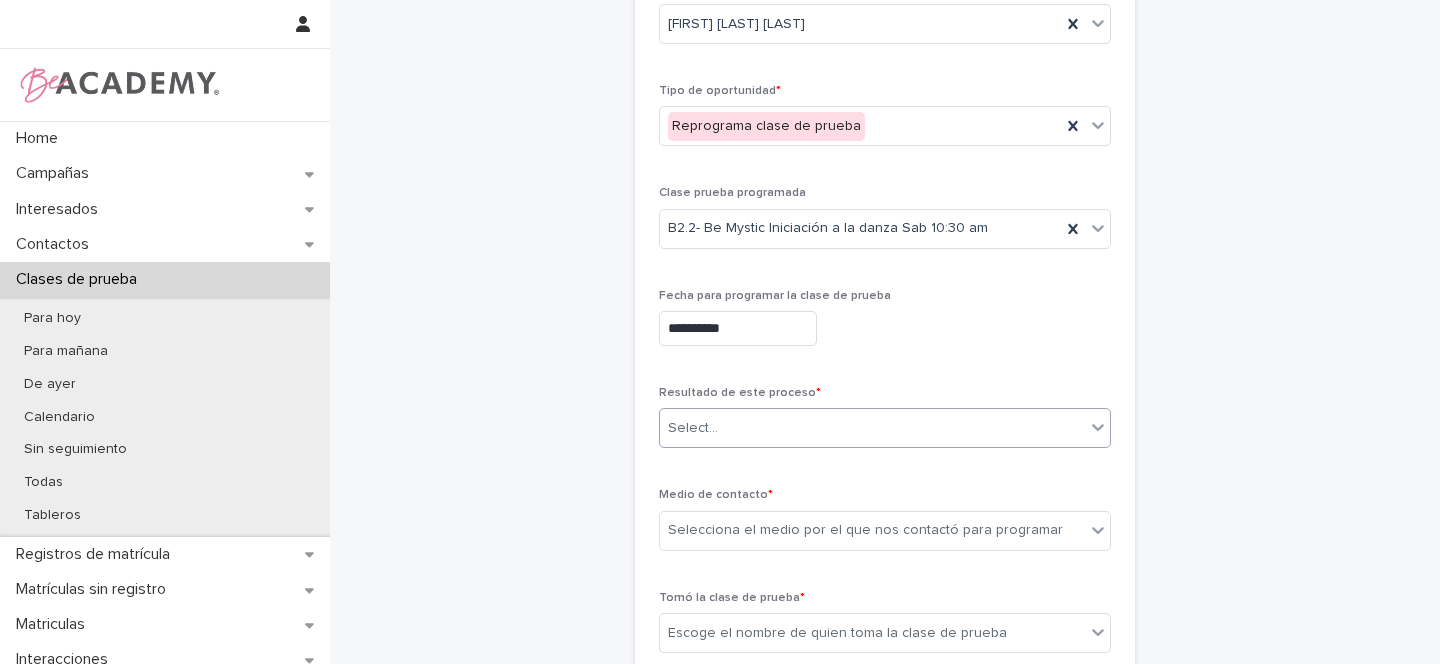 click on "Select..." at bounding box center [693, 428] 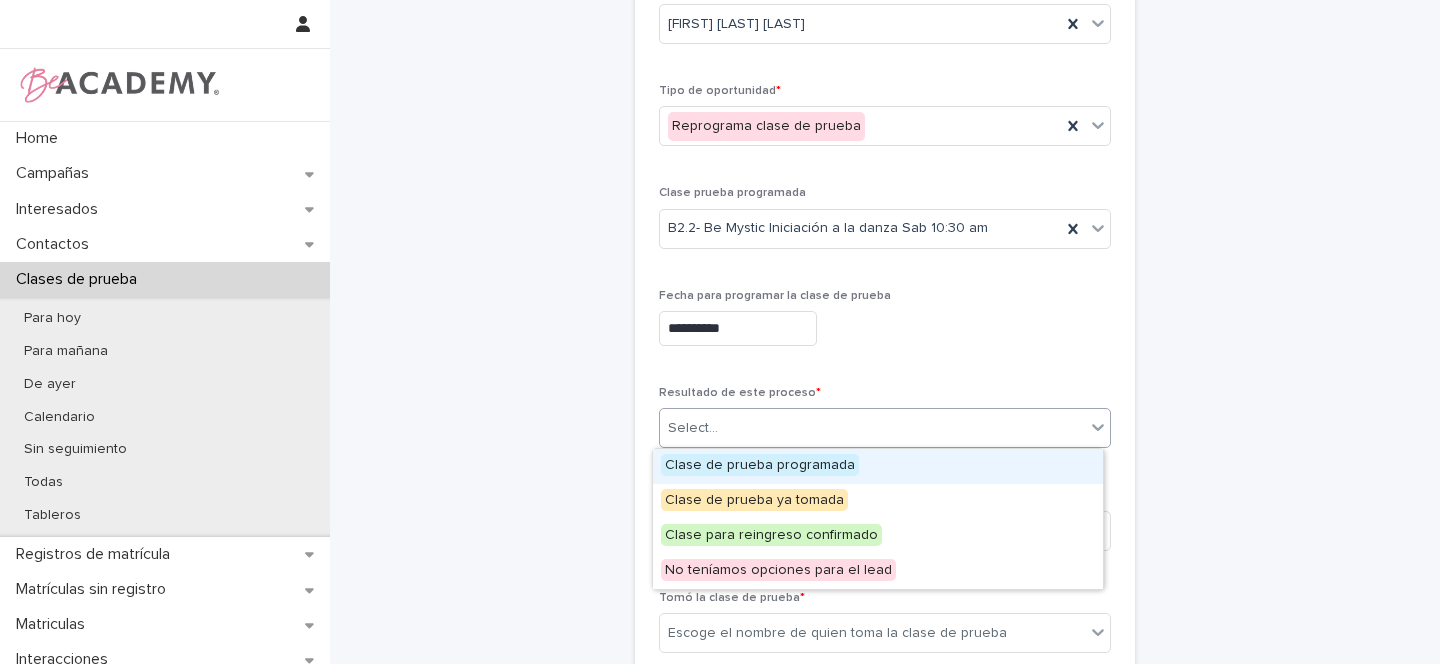 click on "Clase de prueba programada" at bounding box center (760, 465) 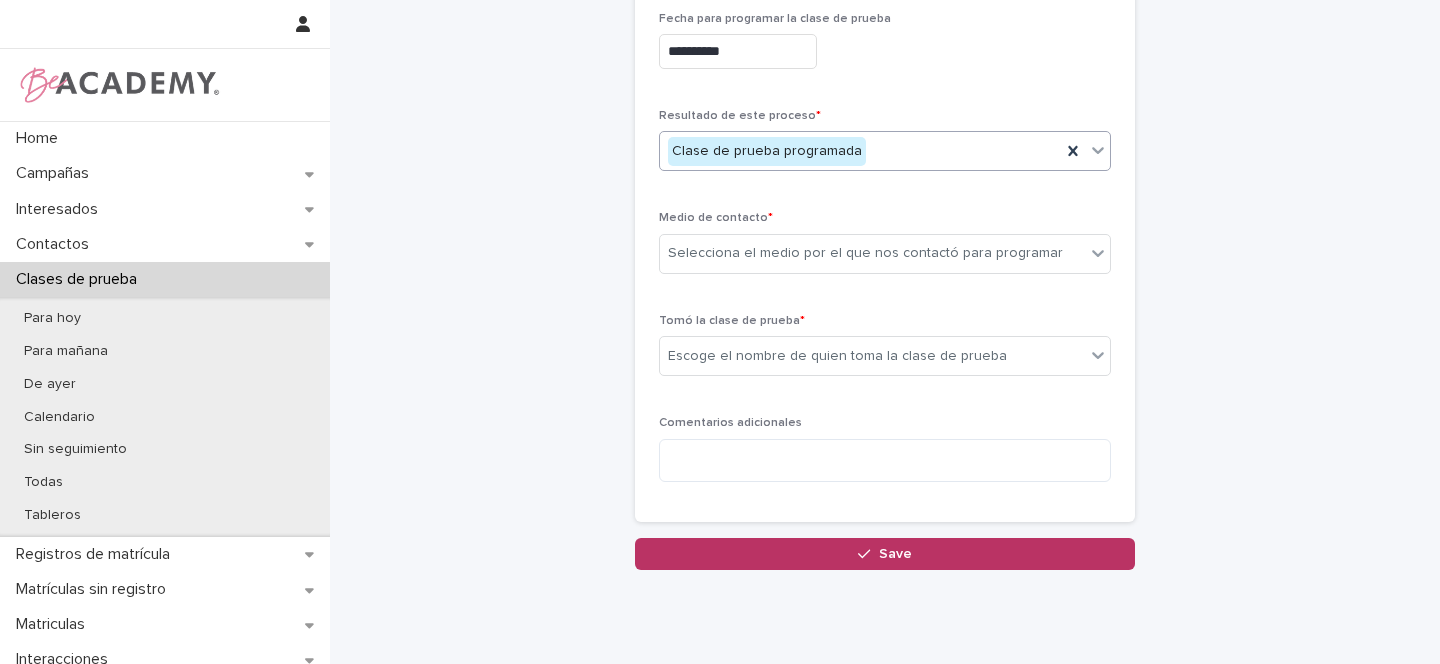 scroll, scrollTop: 456, scrollLeft: 0, axis: vertical 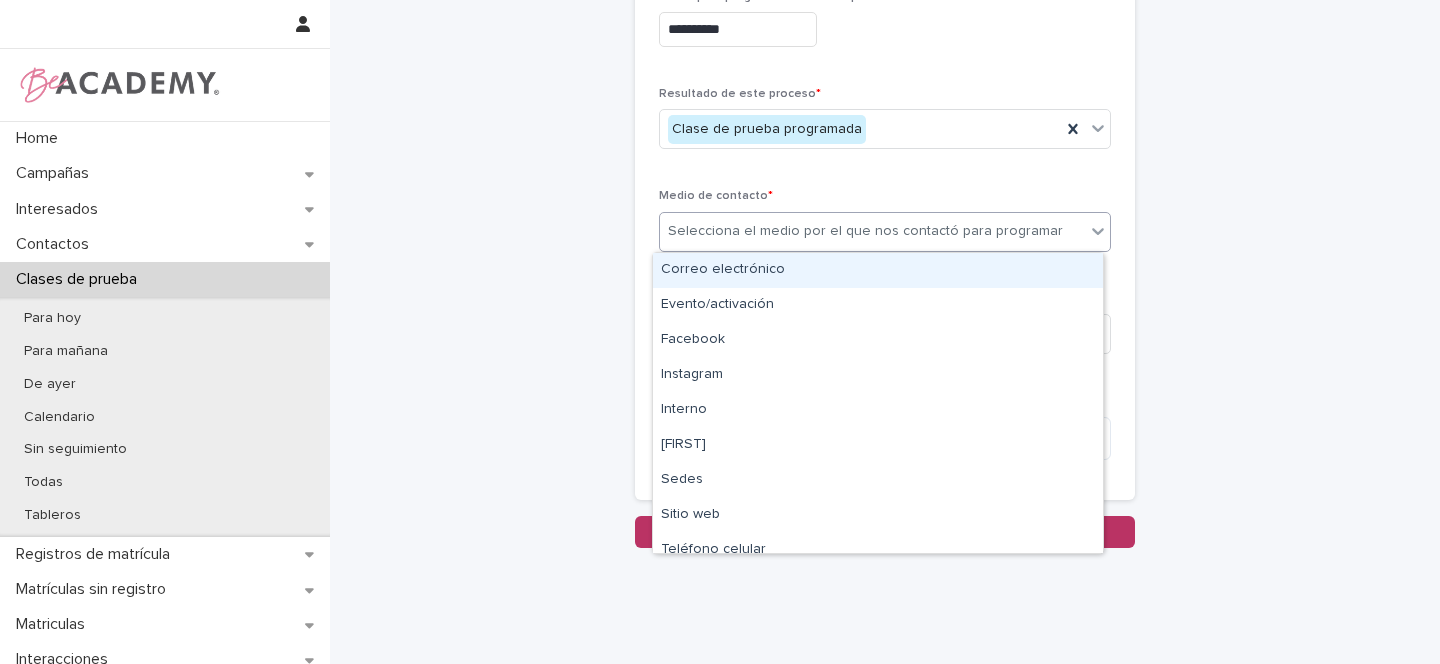 click on "Selecciona el medio por el que nos contactó para programar" at bounding box center [865, 231] 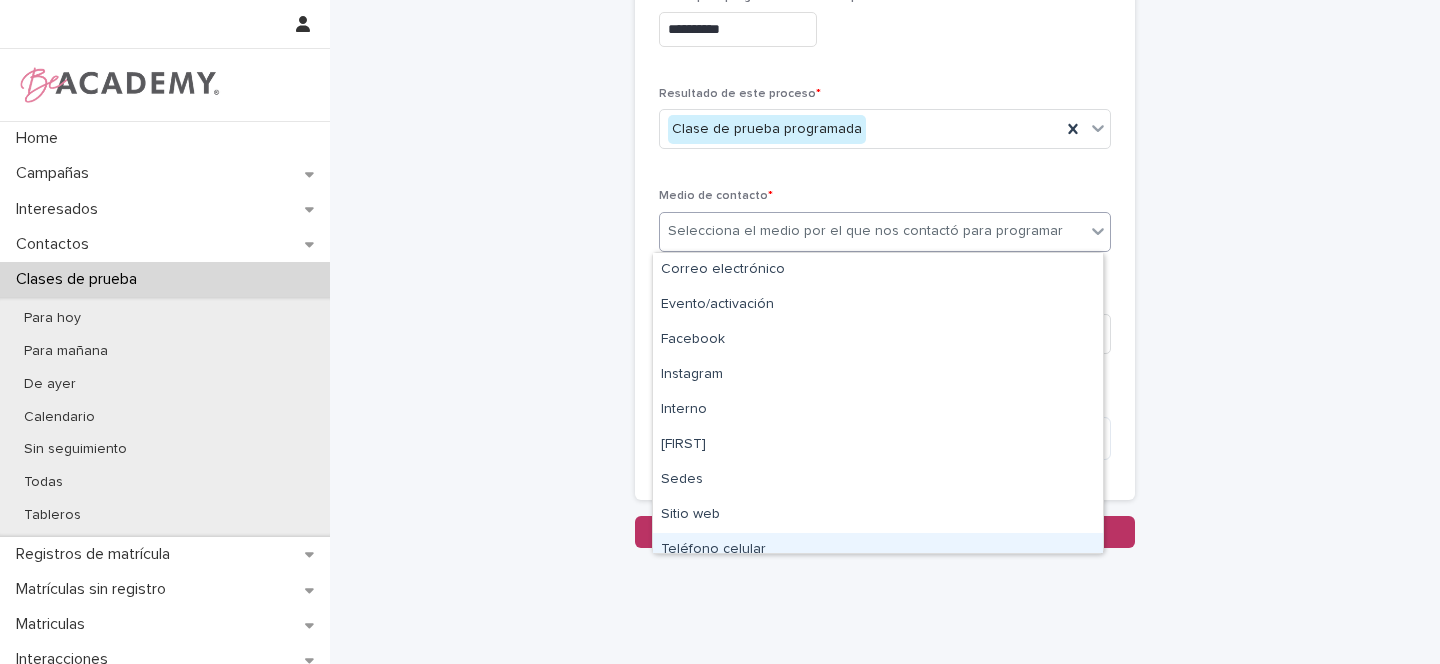 scroll, scrollTop: 85, scrollLeft: 0, axis: vertical 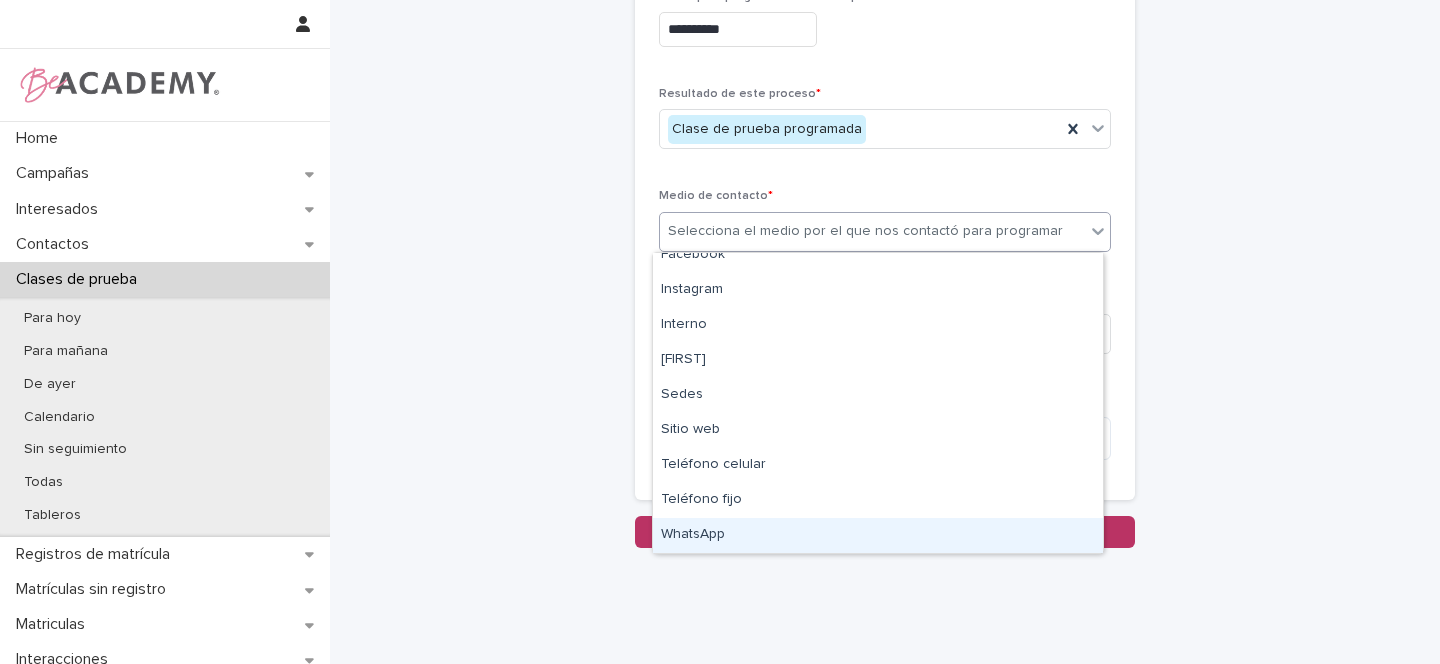 click on "WhatsApp" at bounding box center [878, 535] 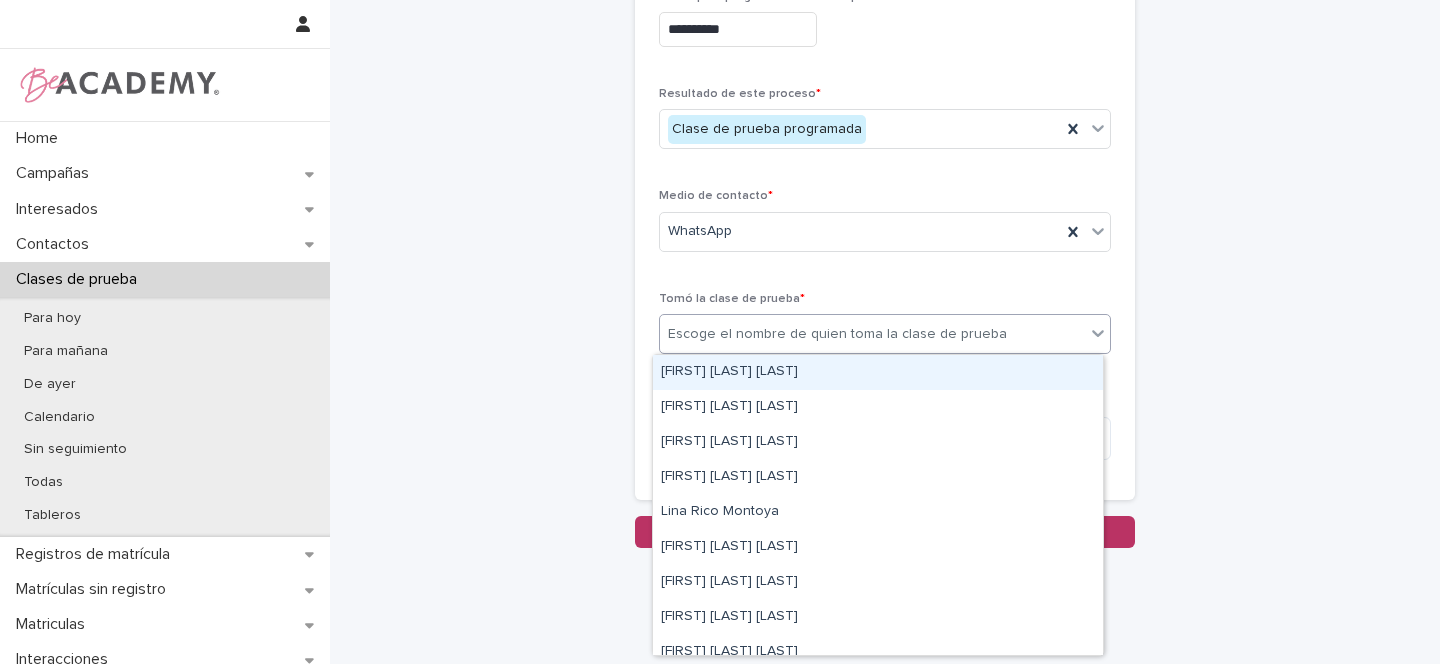 click on "Escoge el nombre de quien toma la clase de prueba" at bounding box center [837, 334] 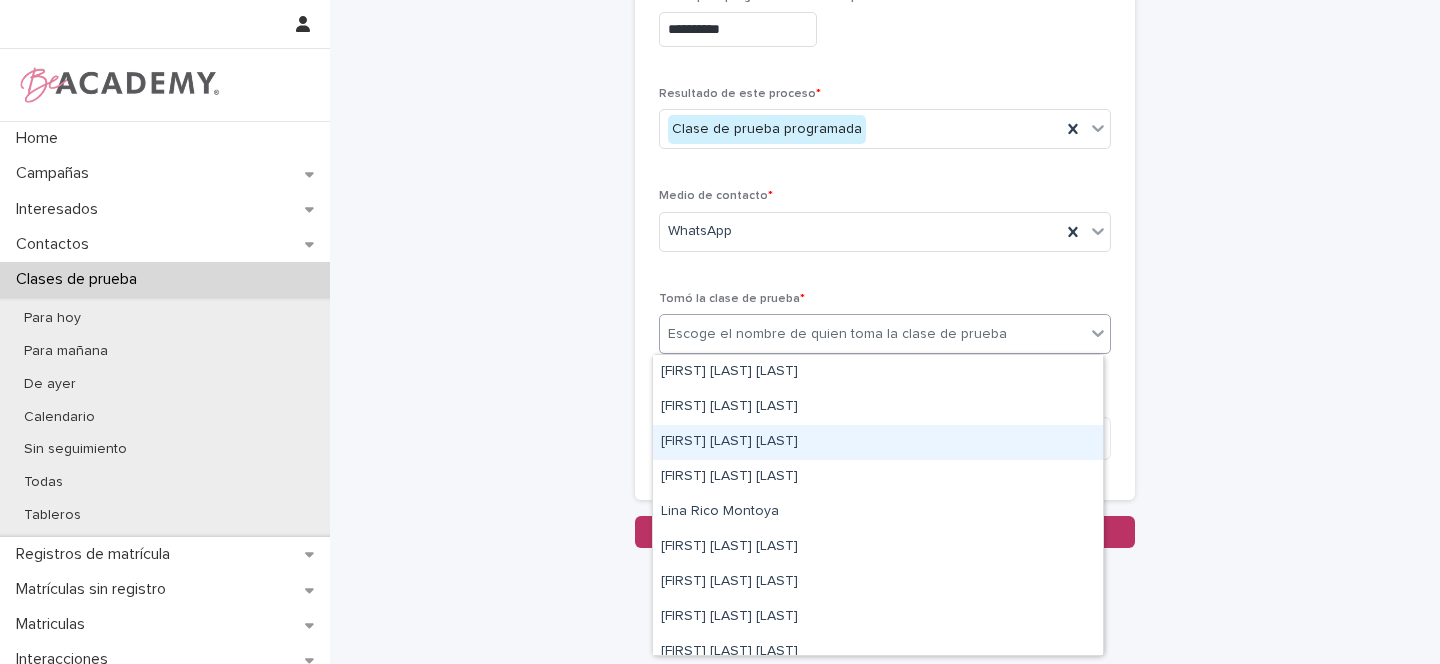 click on "[FIRST] [LAST] [LAST]" at bounding box center [878, 442] 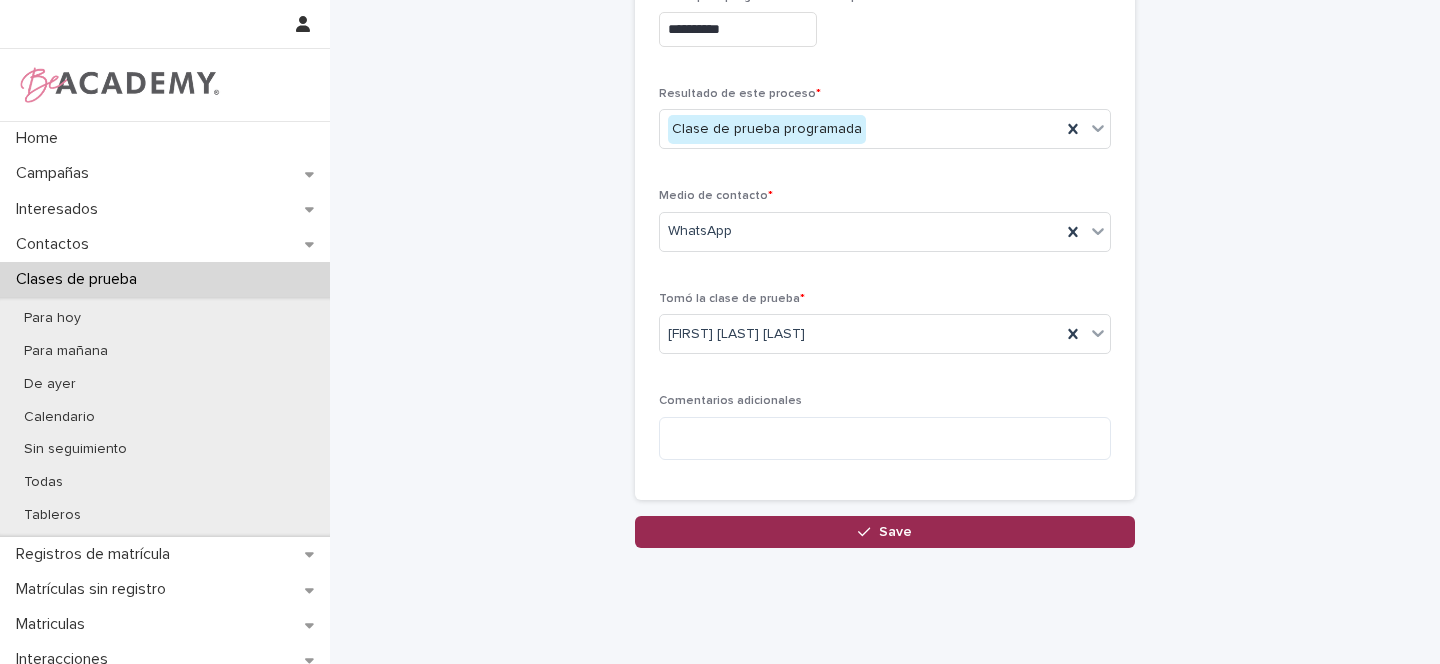 click on "Save" at bounding box center [895, 532] 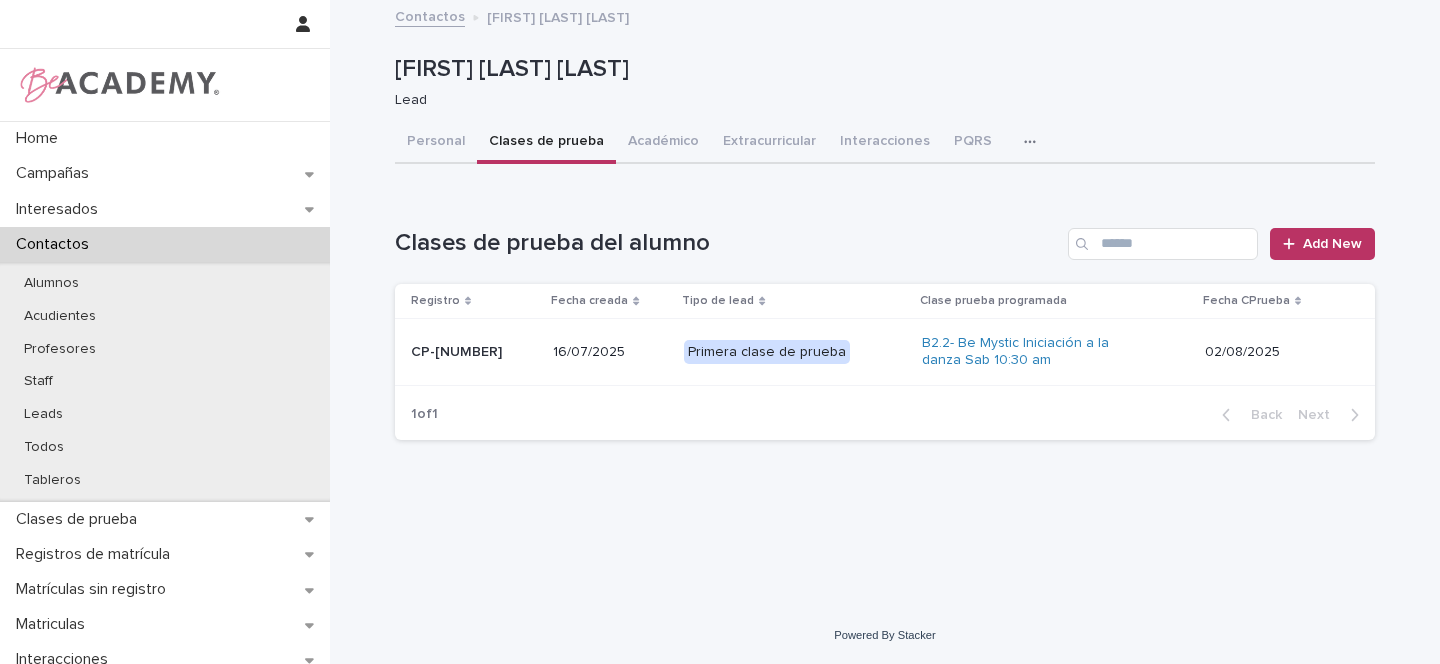 scroll, scrollTop: 0, scrollLeft: 0, axis: both 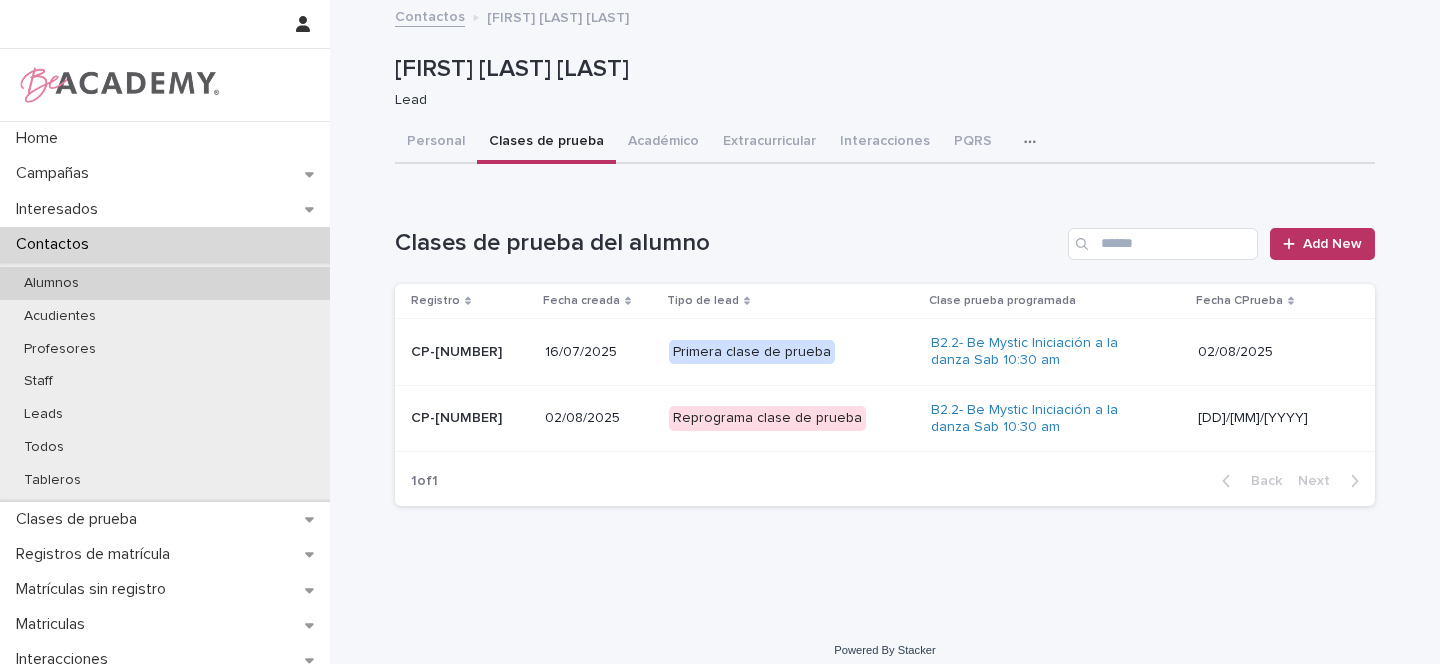 click on "Alumnos" at bounding box center (51, 283) 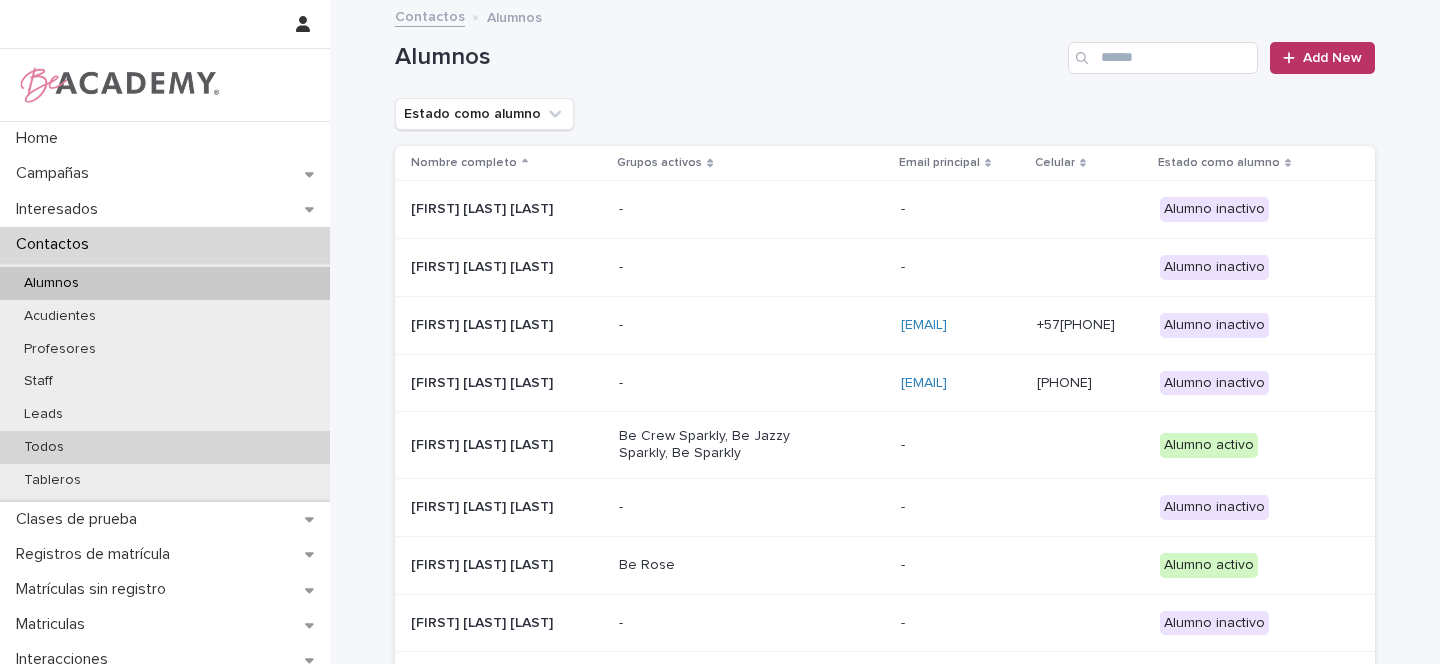 click on "Todos" at bounding box center [44, 447] 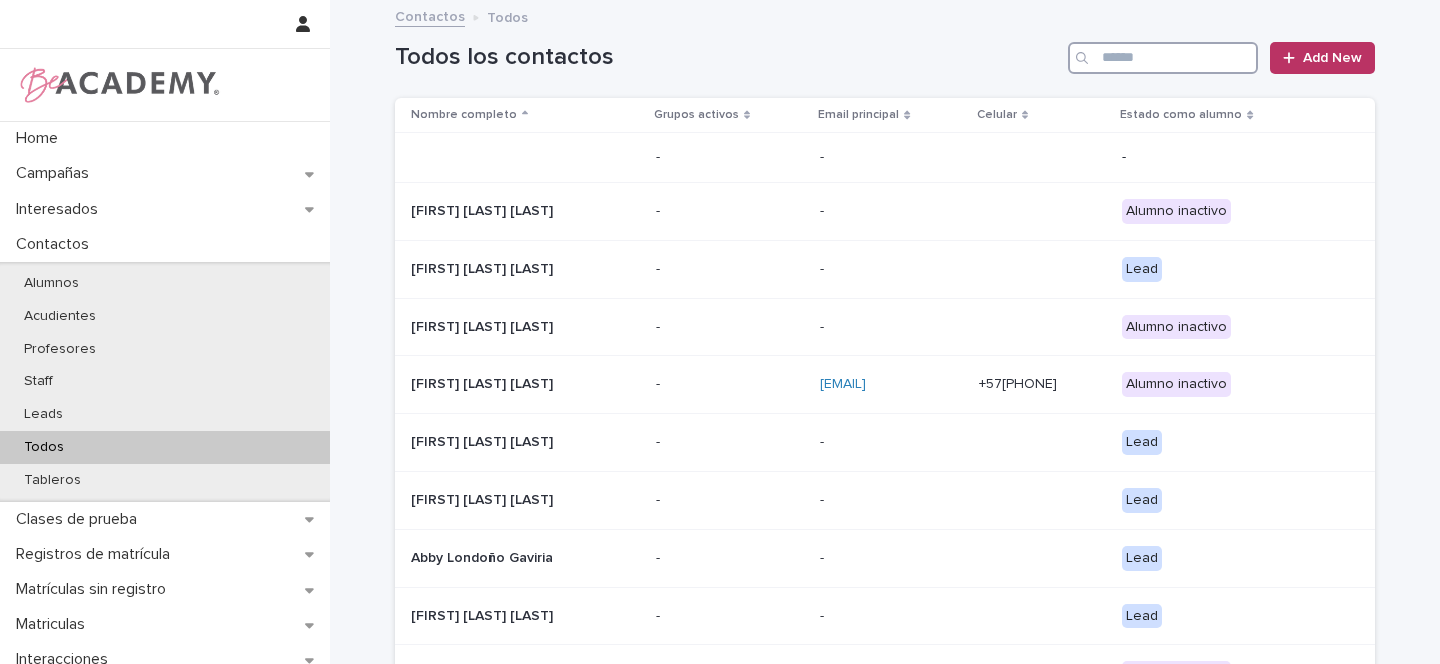 click at bounding box center [1163, 58] 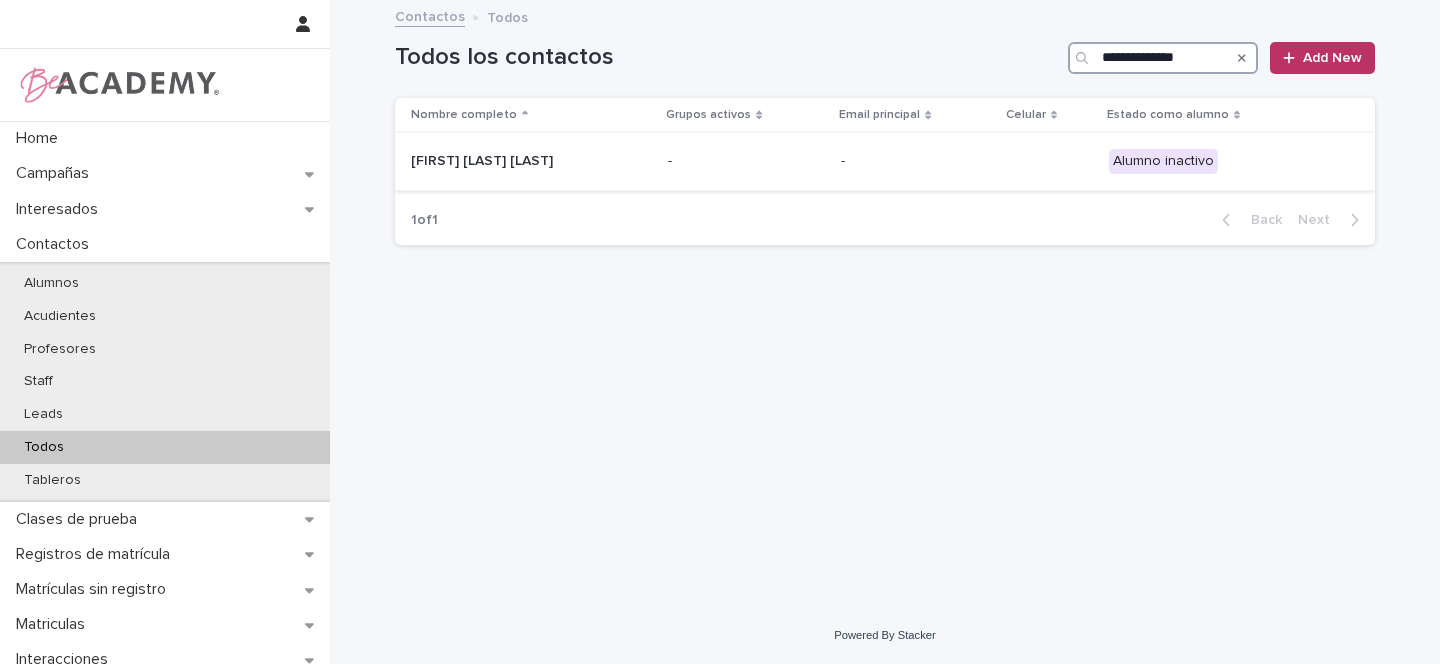 type on "**********" 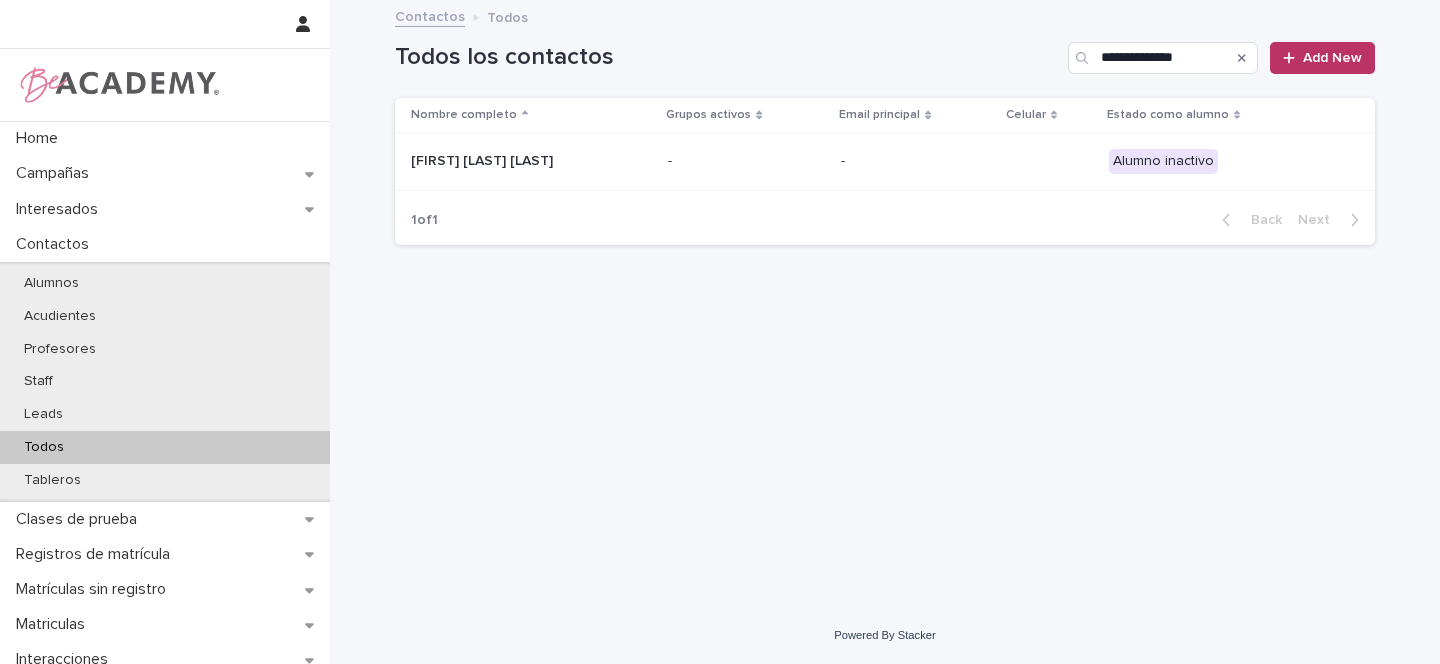 click on "[FIRST] [LAST] [LAST]" at bounding box center (511, 161) 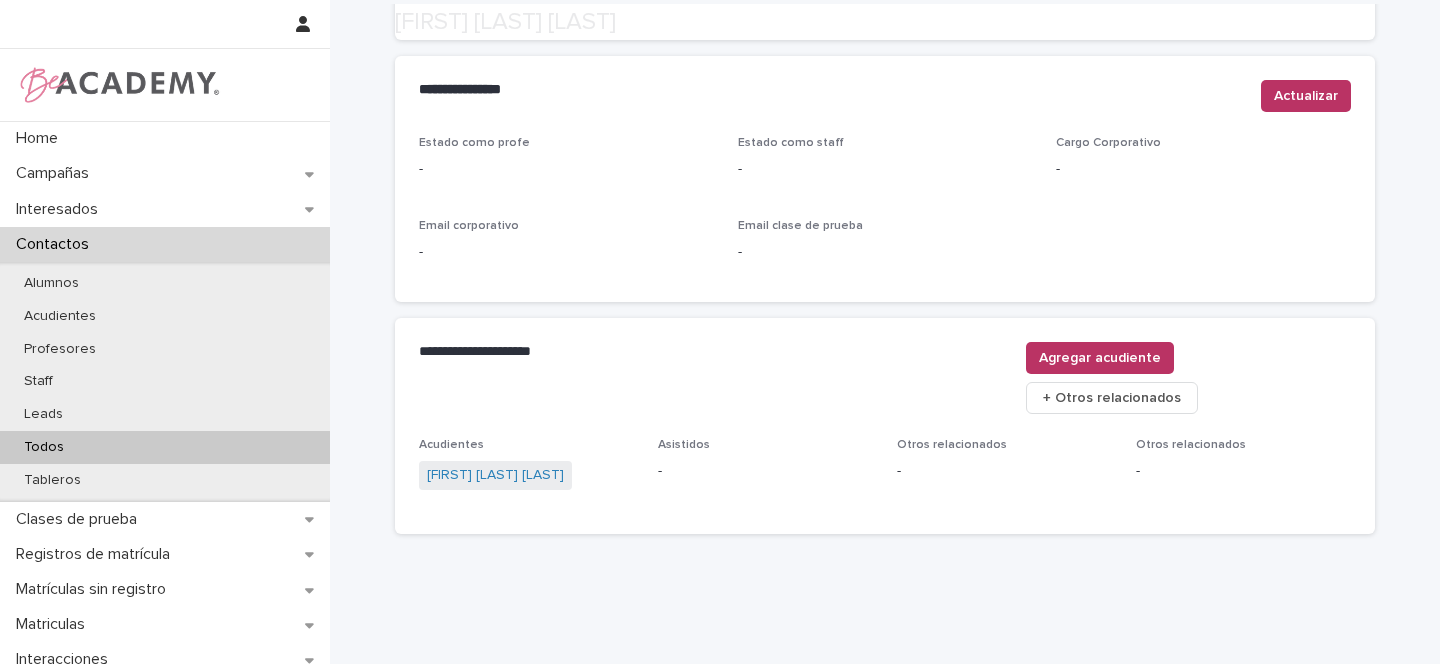 scroll, scrollTop: 824, scrollLeft: 0, axis: vertical 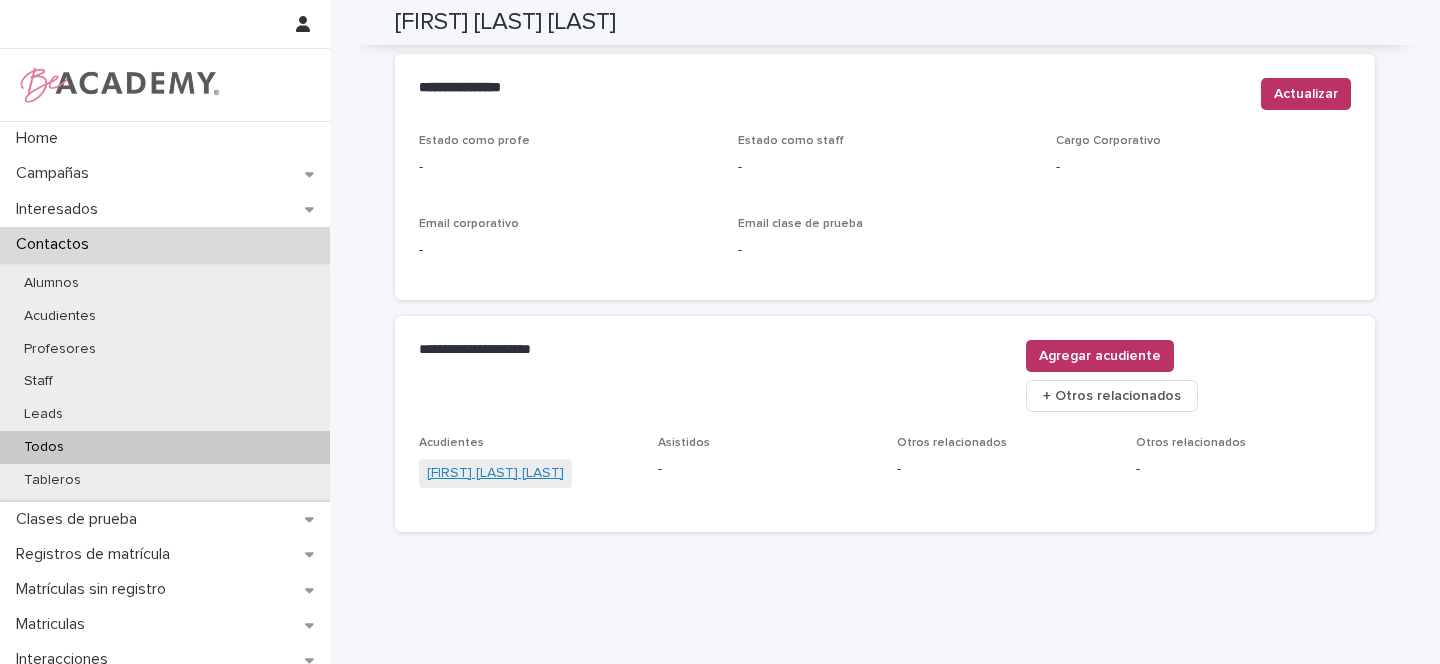 click on "[FIRST] [LAST] [LAST]" at bounding box center [495, 473] 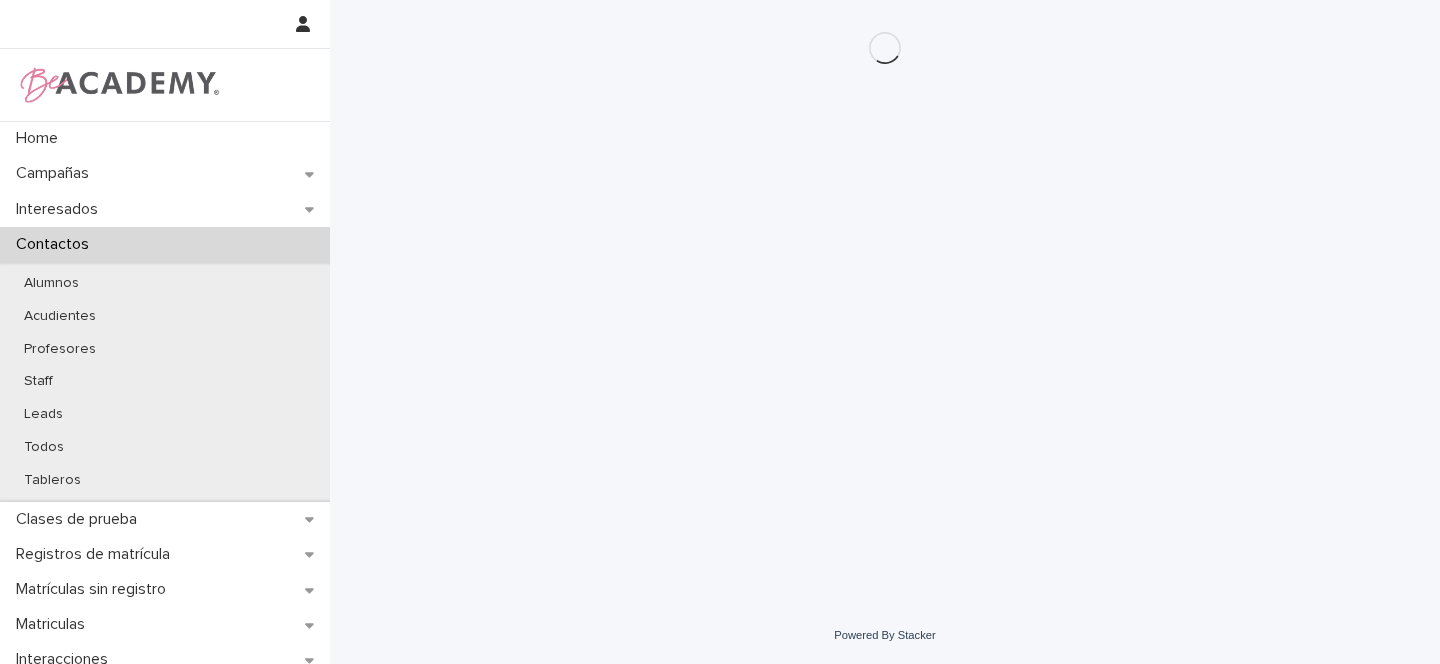 scroll, scrollTop: 0, scrollLeft: 0, axis: both 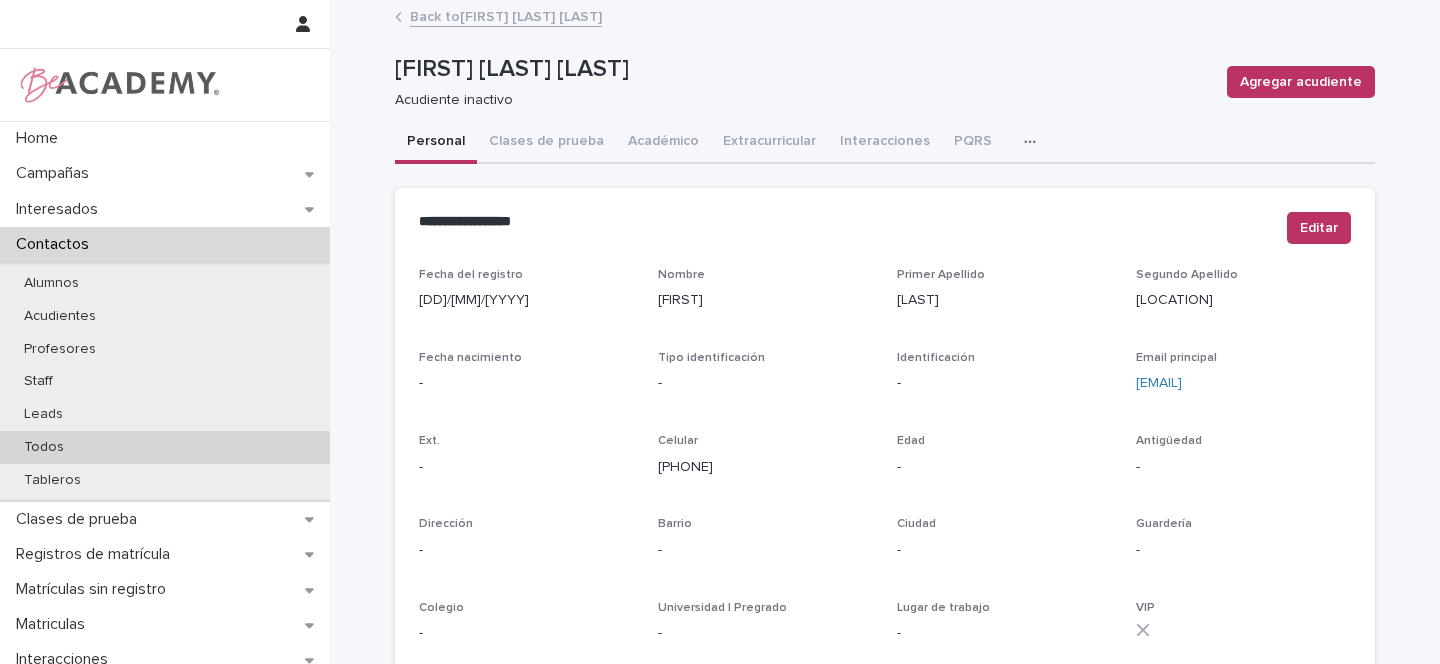 click on "Todos" at bounding box center [165, 447] 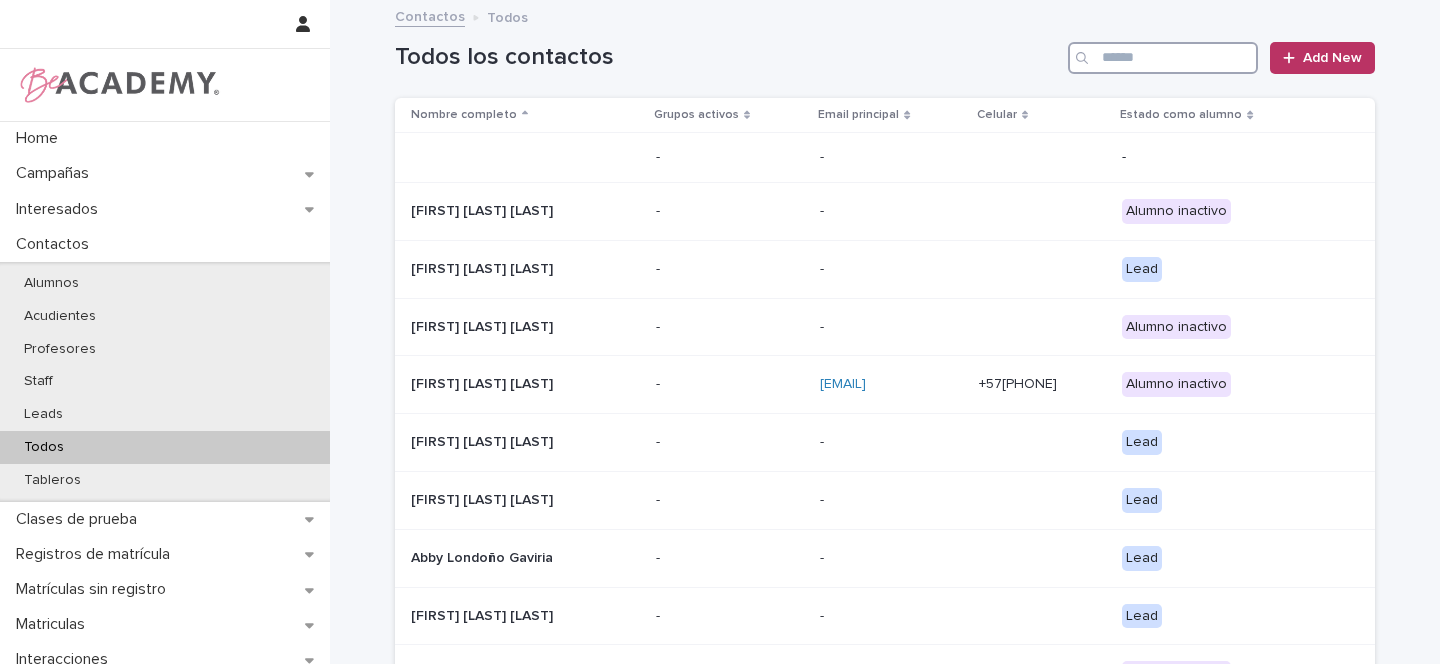 click at bounding box center (1163, 58) 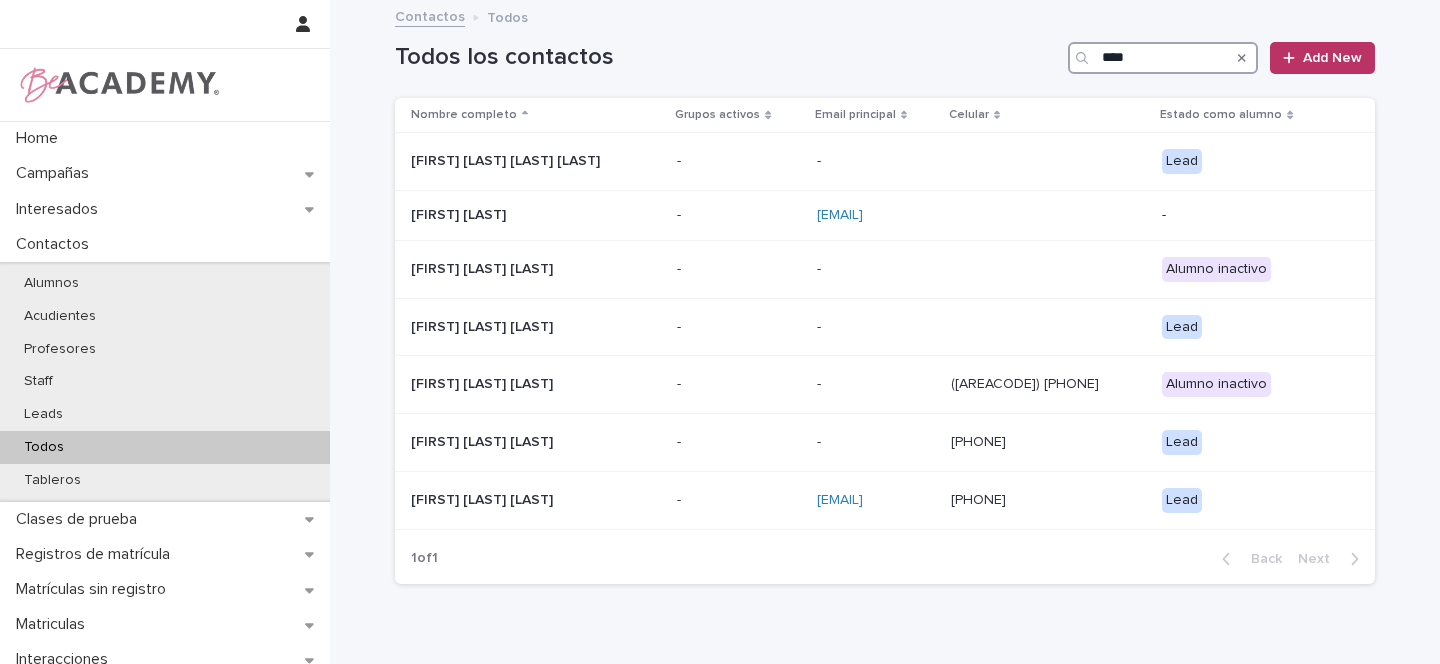 type on "****" 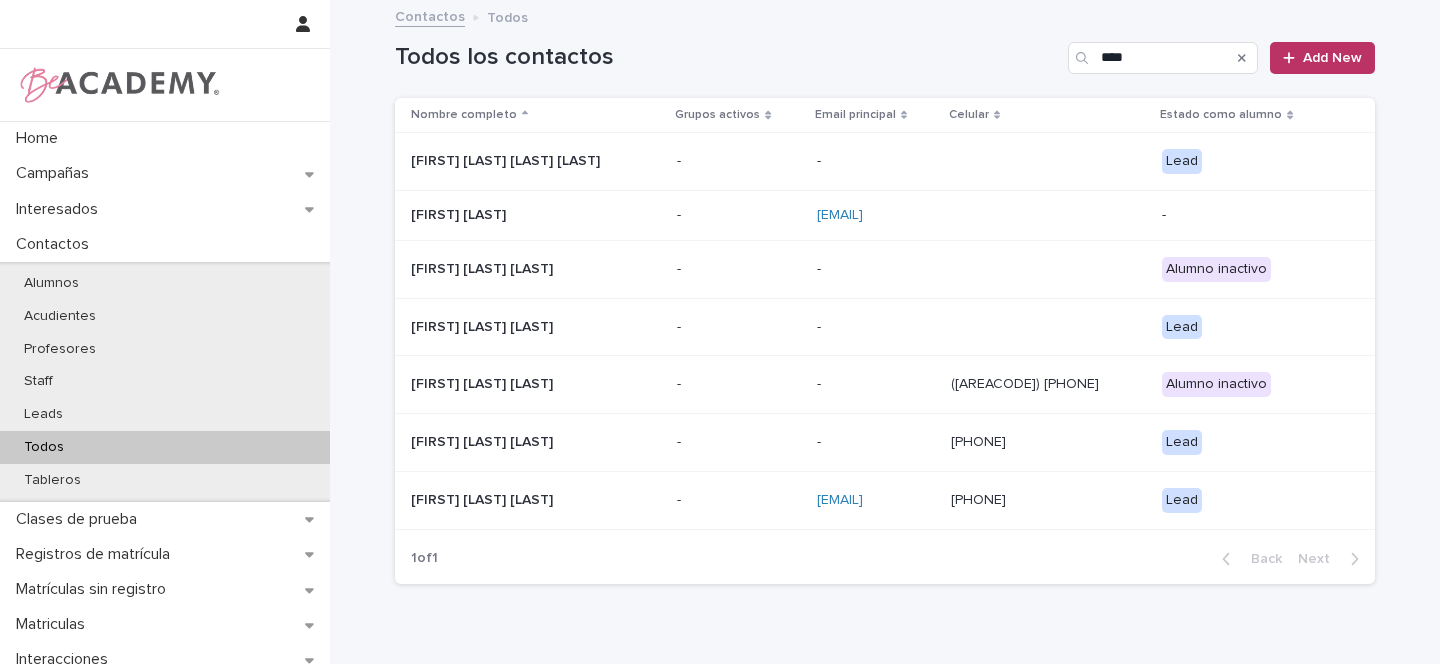 click on "[FIRST] [LAST] [LAST]" at bounding box center (511, 269) 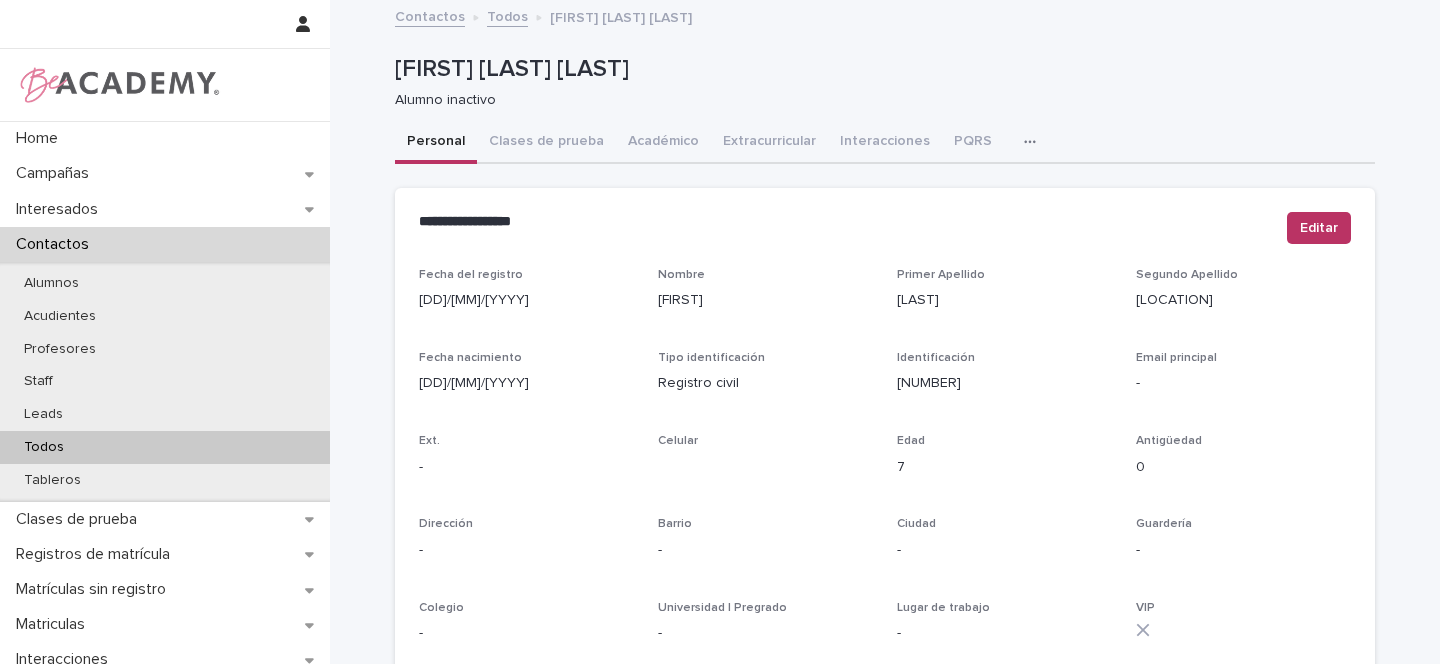 click on "Todos" at bounding box center [165, 447] 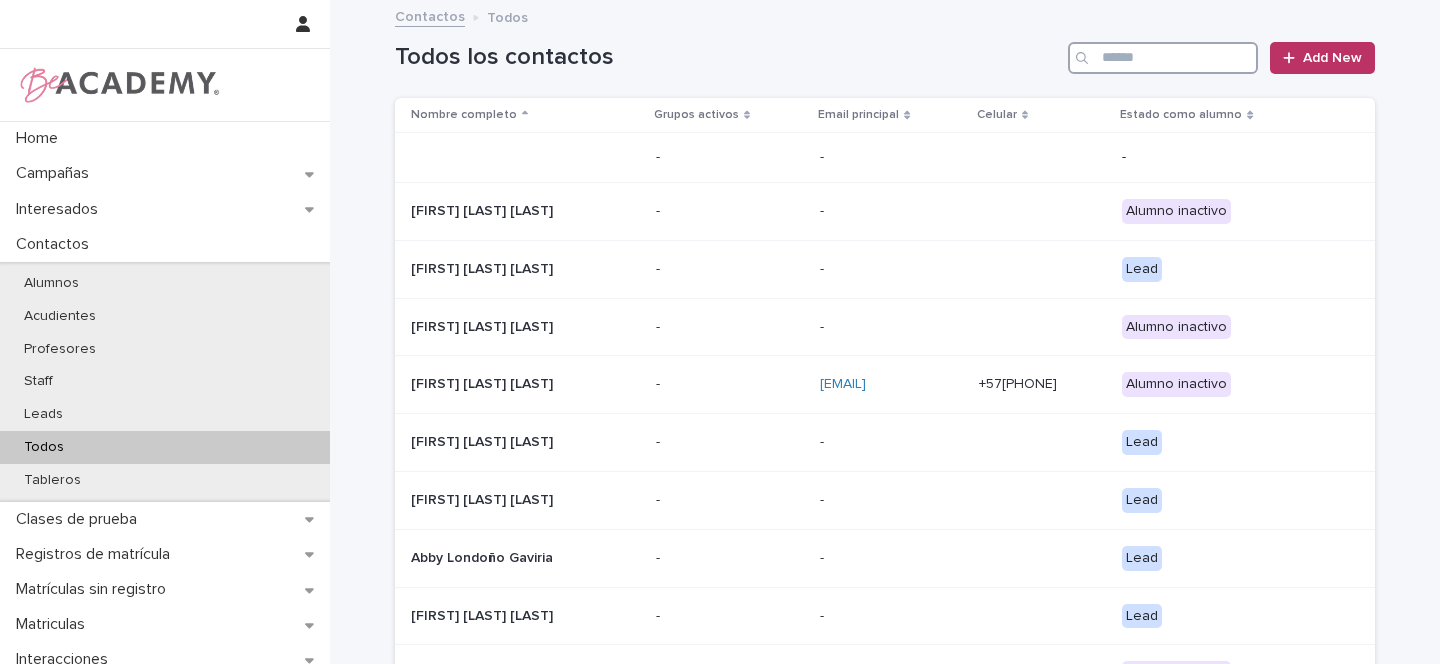 click at bounding box center (1163, 58) 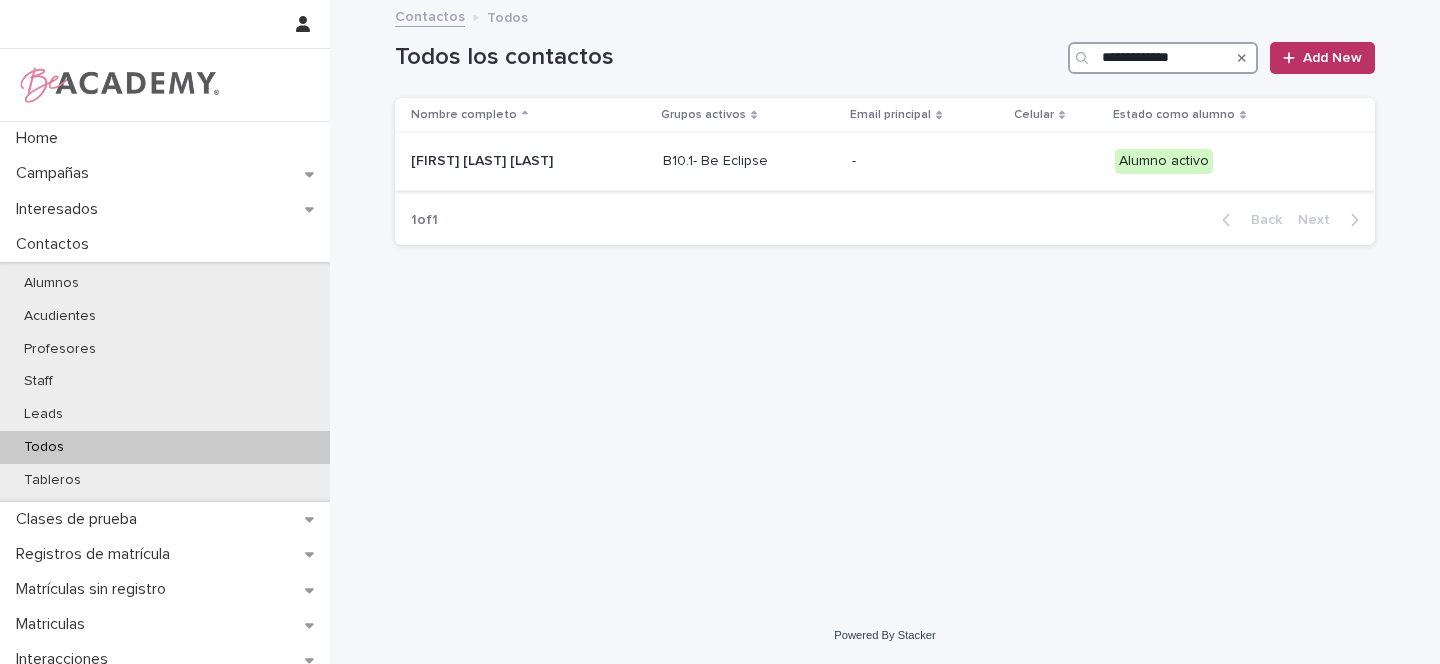 type on "**********" 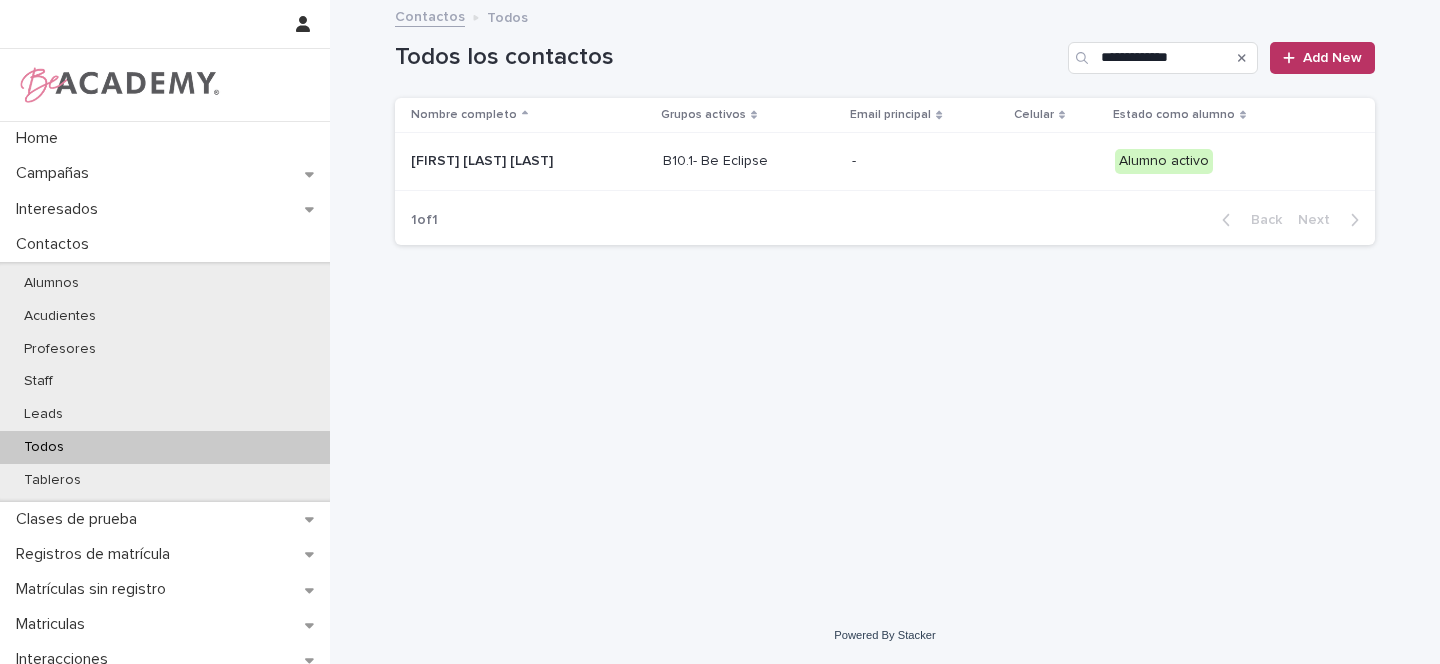 click on "[FIRST] [LAST] [LAST]" at bounding box center (529, 161) 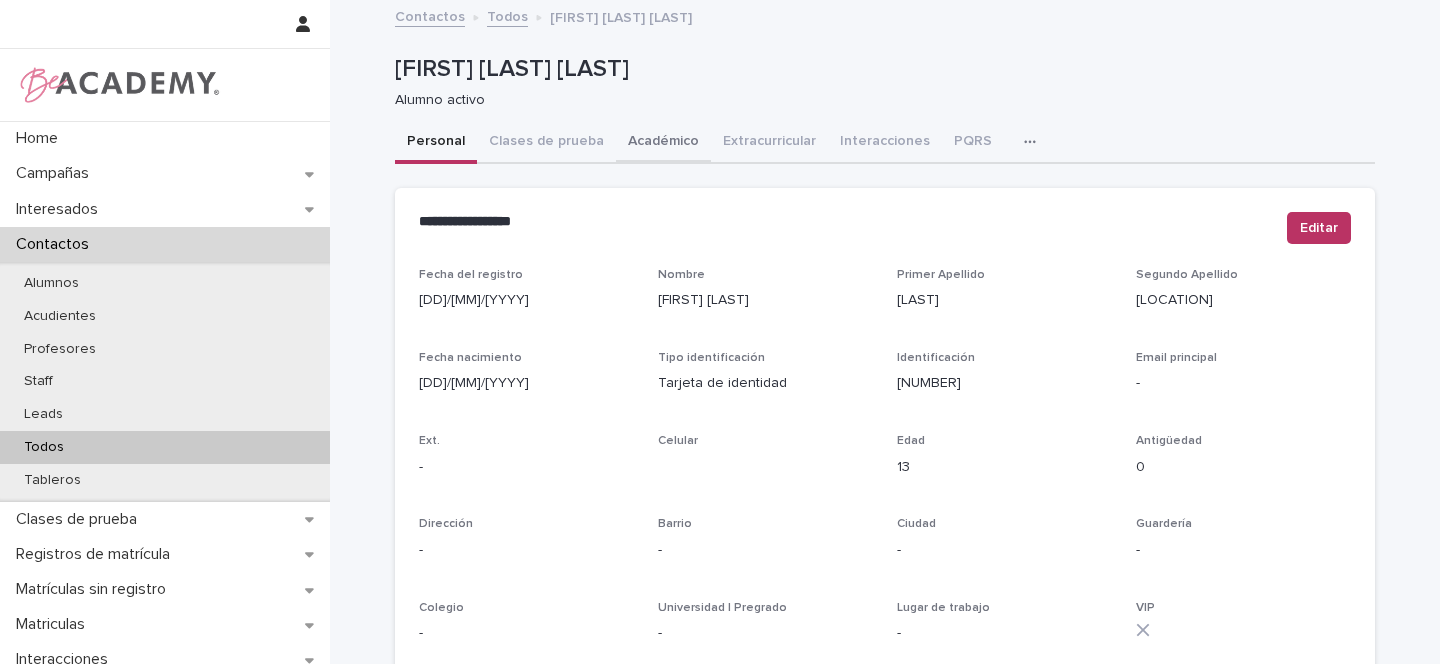 click on "Académico" at bounding box center [663, 143] 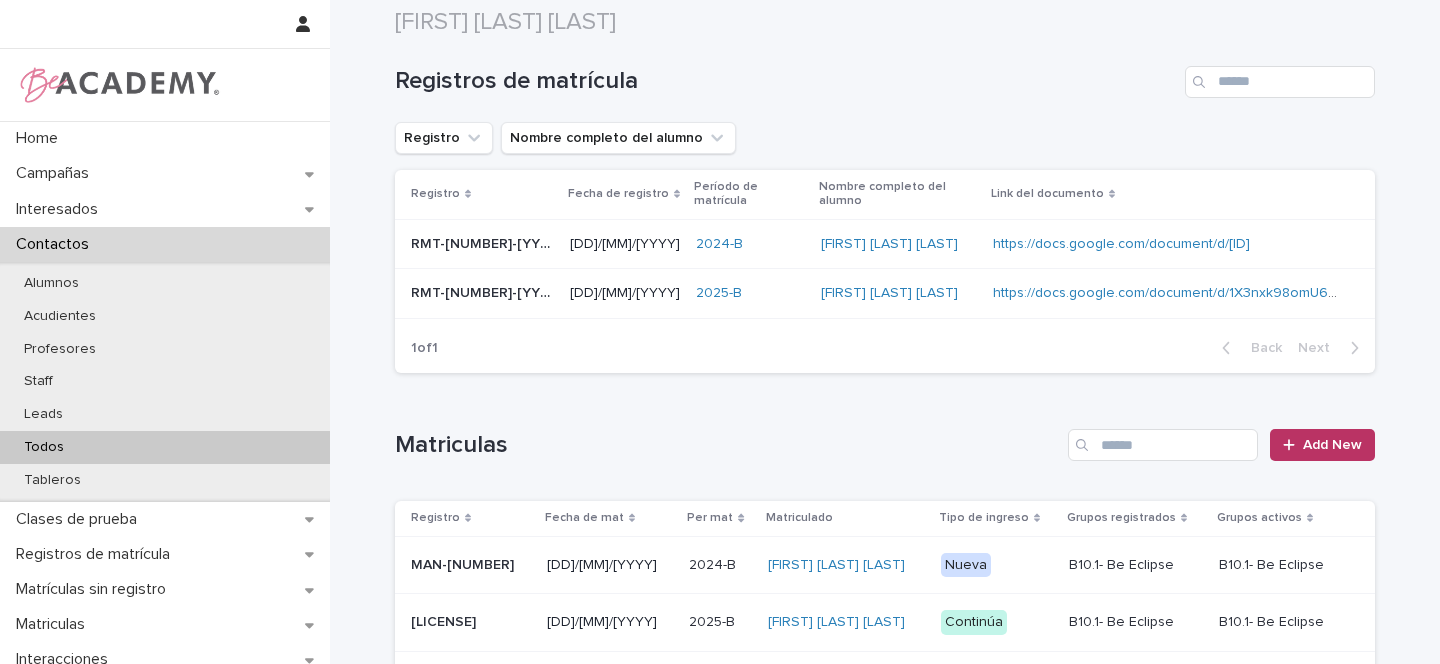 scroll, scrollTop: 173, scrollLeft: 0, axis: vertical 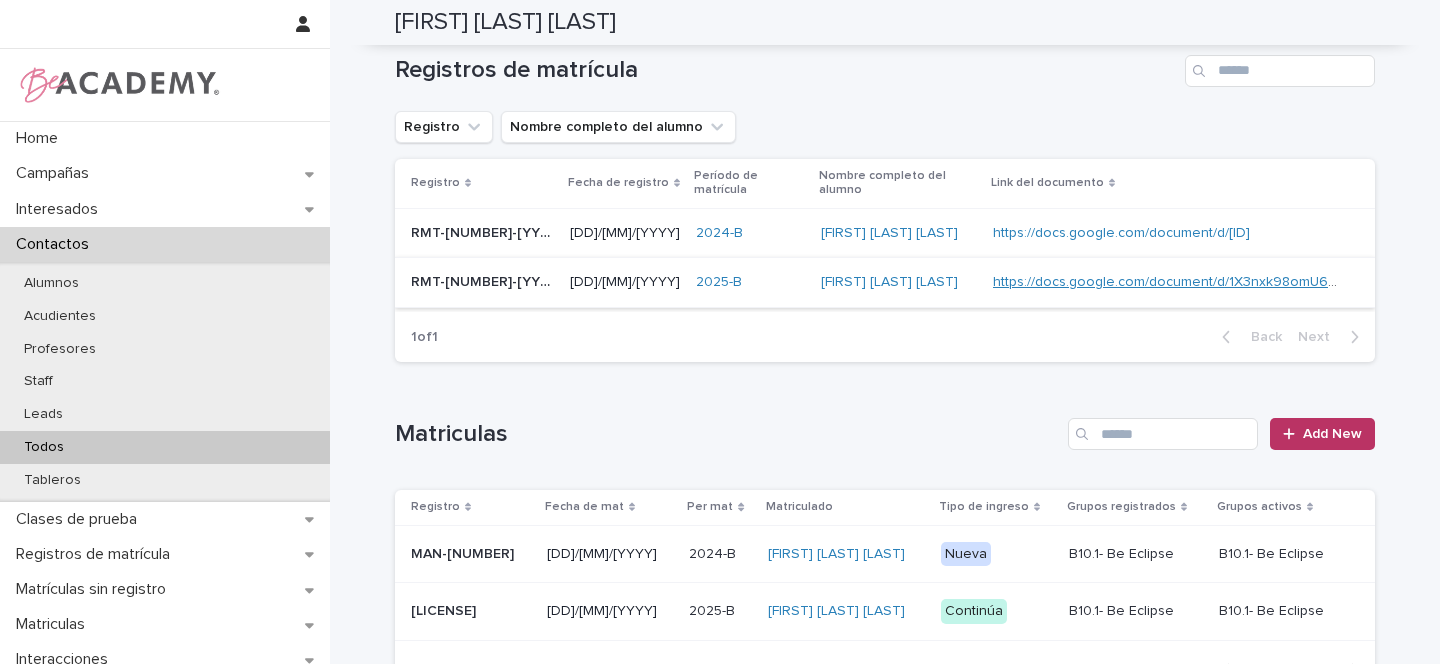click on "https://docs.google.com/document/d/1X3nxk98omU6yFinG_emmic3GpgFlSvb5Rjf7_n5J4Vw" at bounding box center [1282, 282] 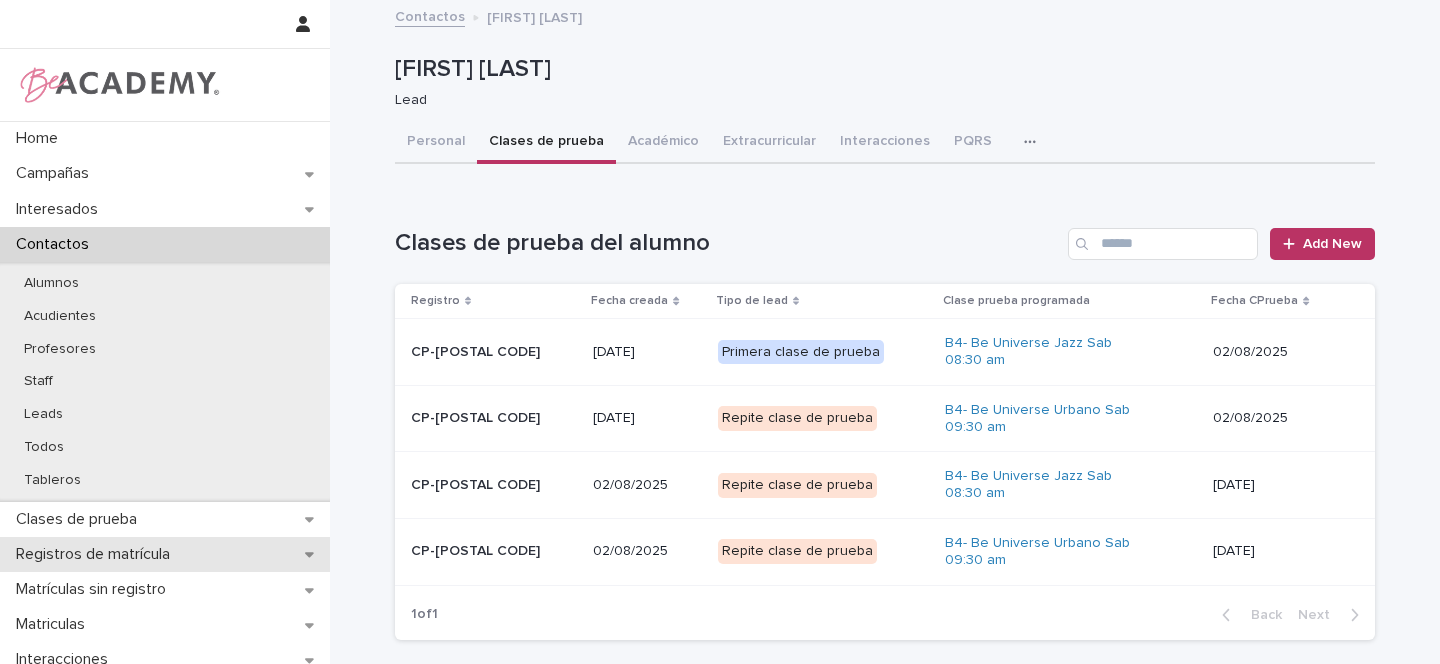 scroll, scrollTop: 0, scrollLeft: 0, axis: both 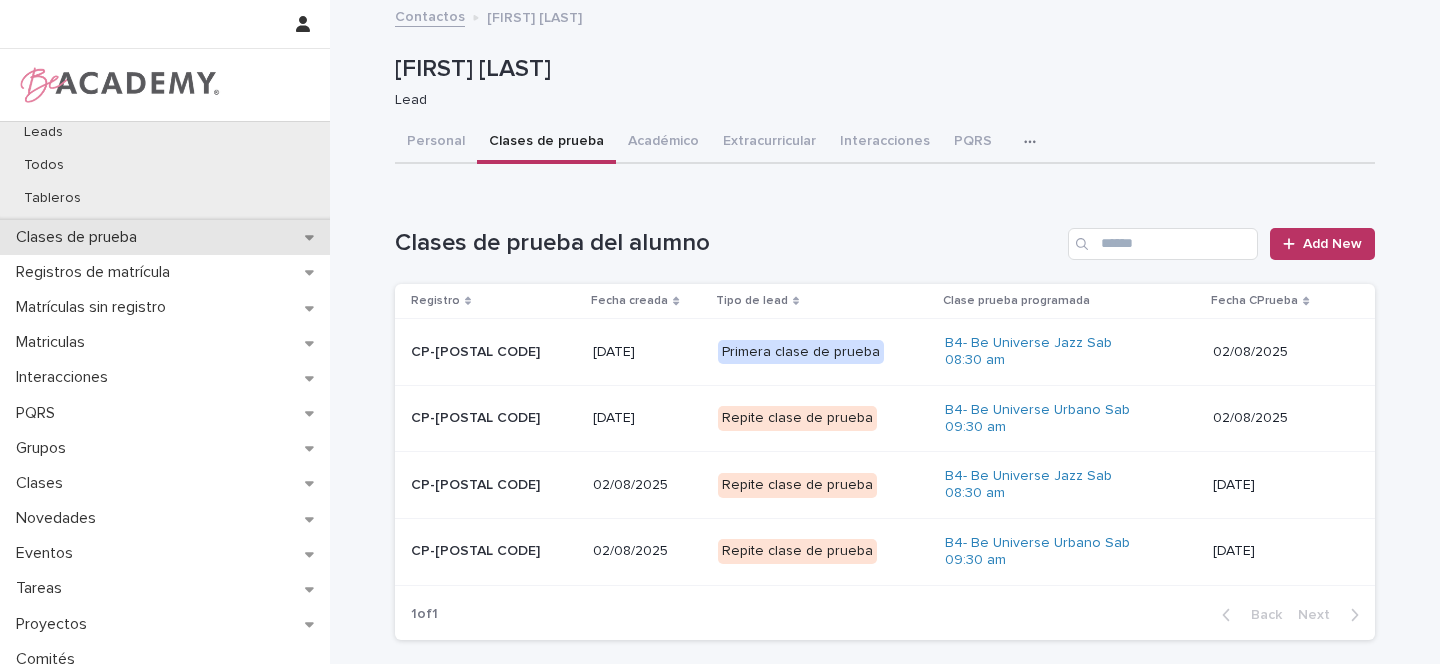 click 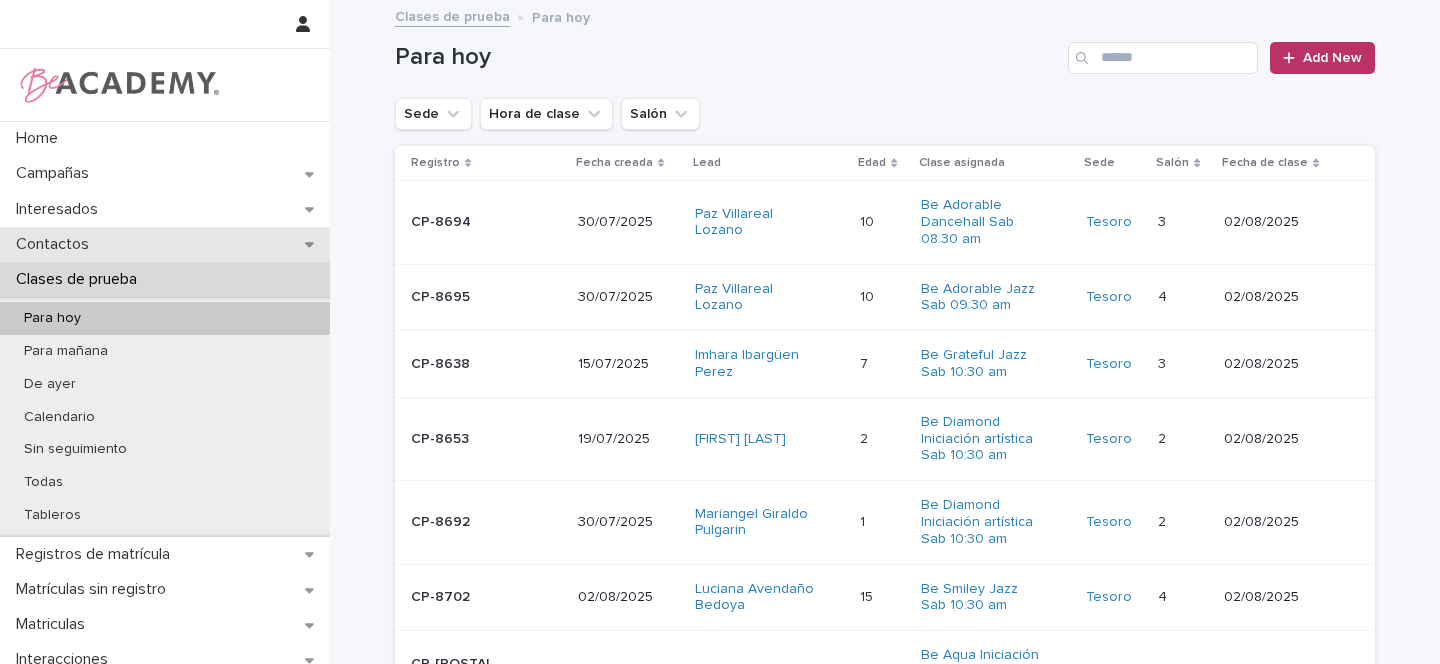 click 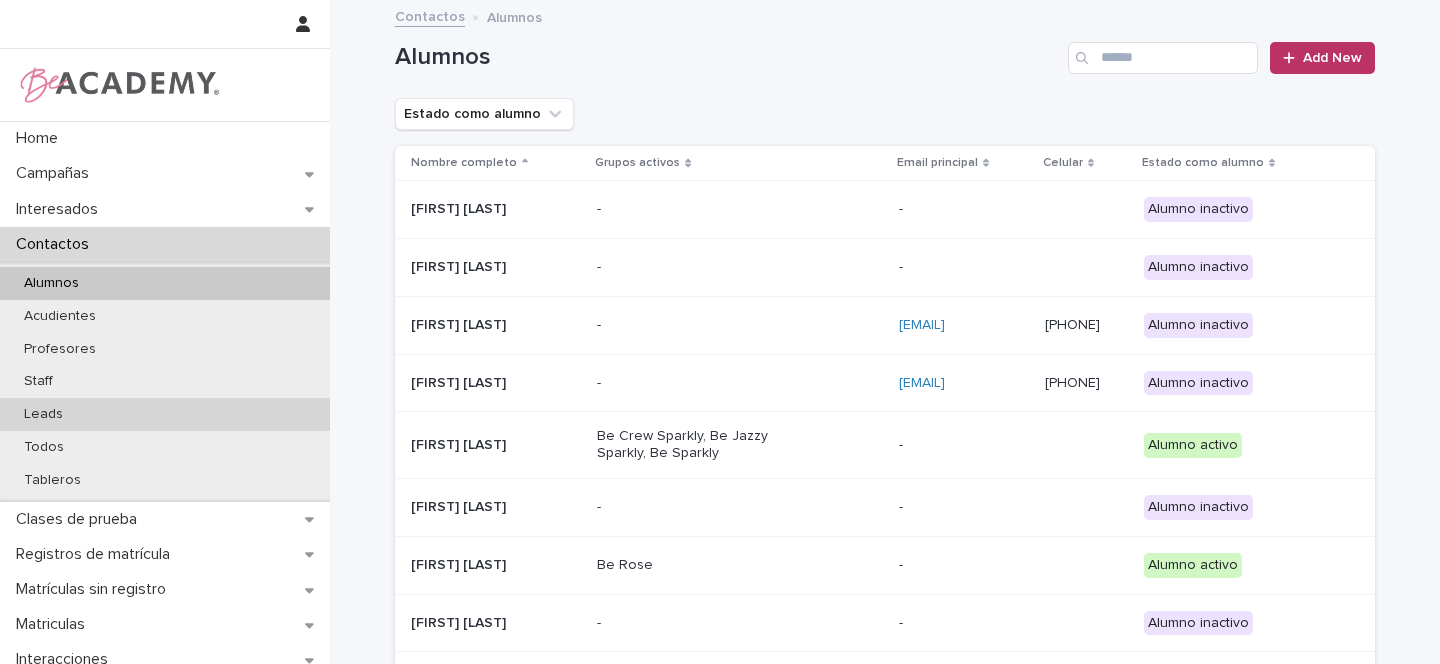 click on "Leads" at bounding box center [43, 414] 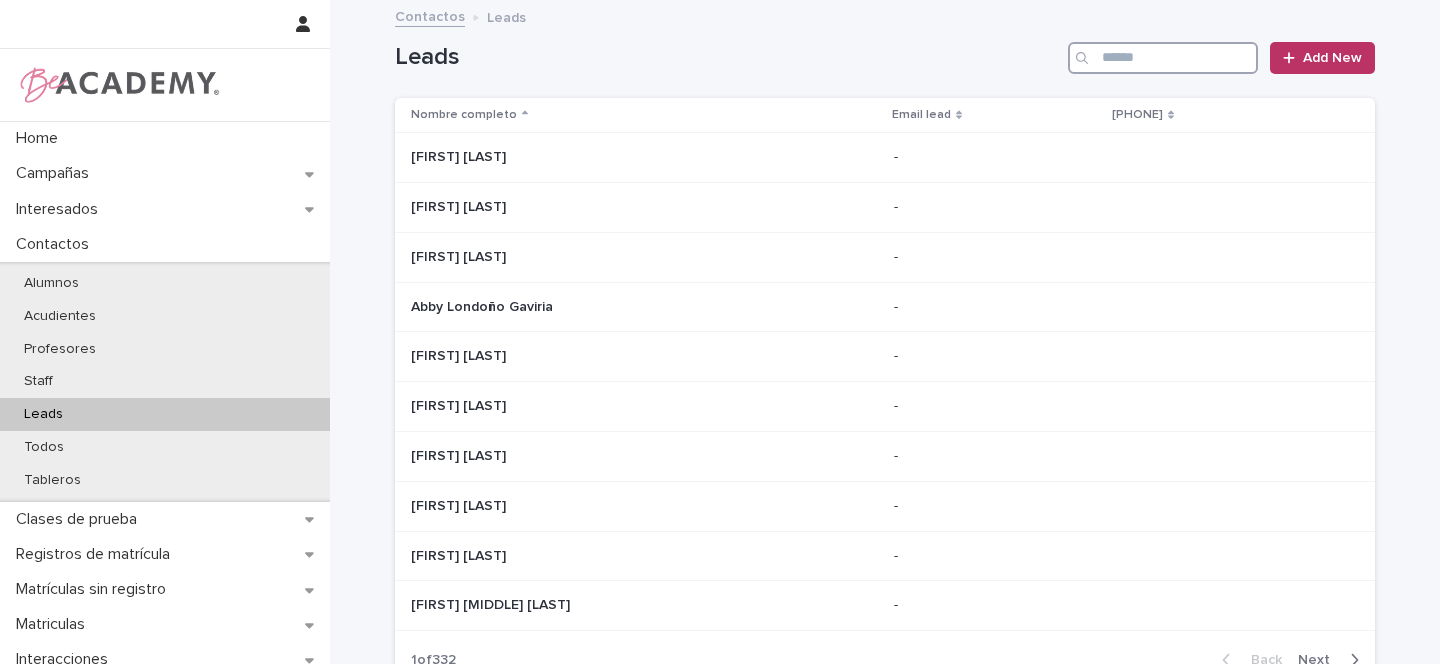click at bounding box center (1163, 58) 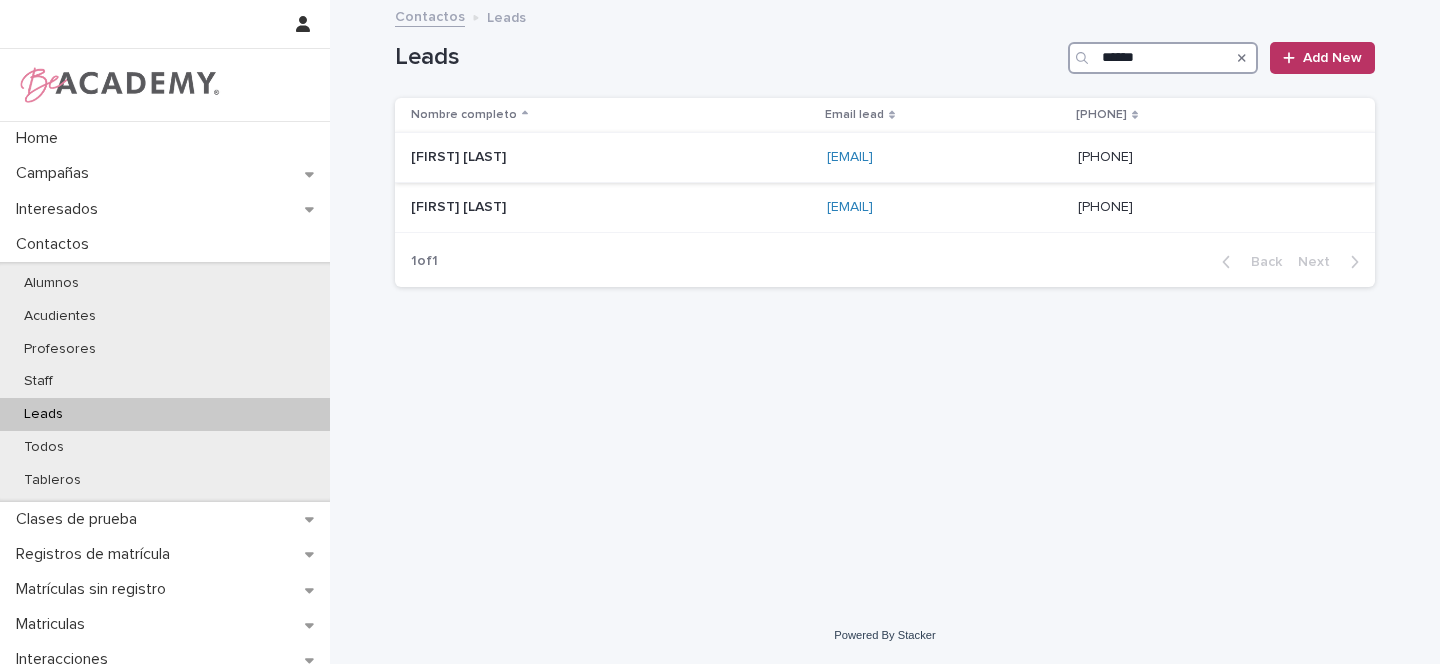 type on "******" 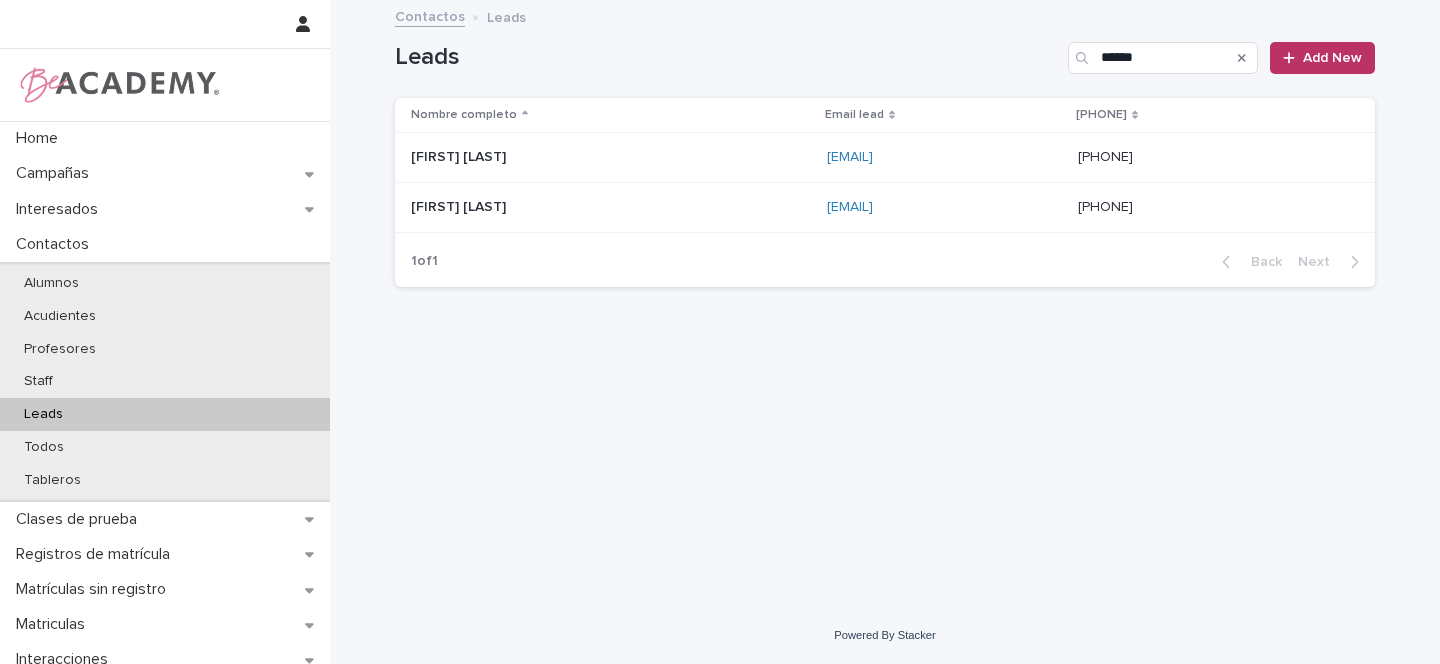 click on "Cleofe Marin Solanilla" at bounding box center [577, 157] 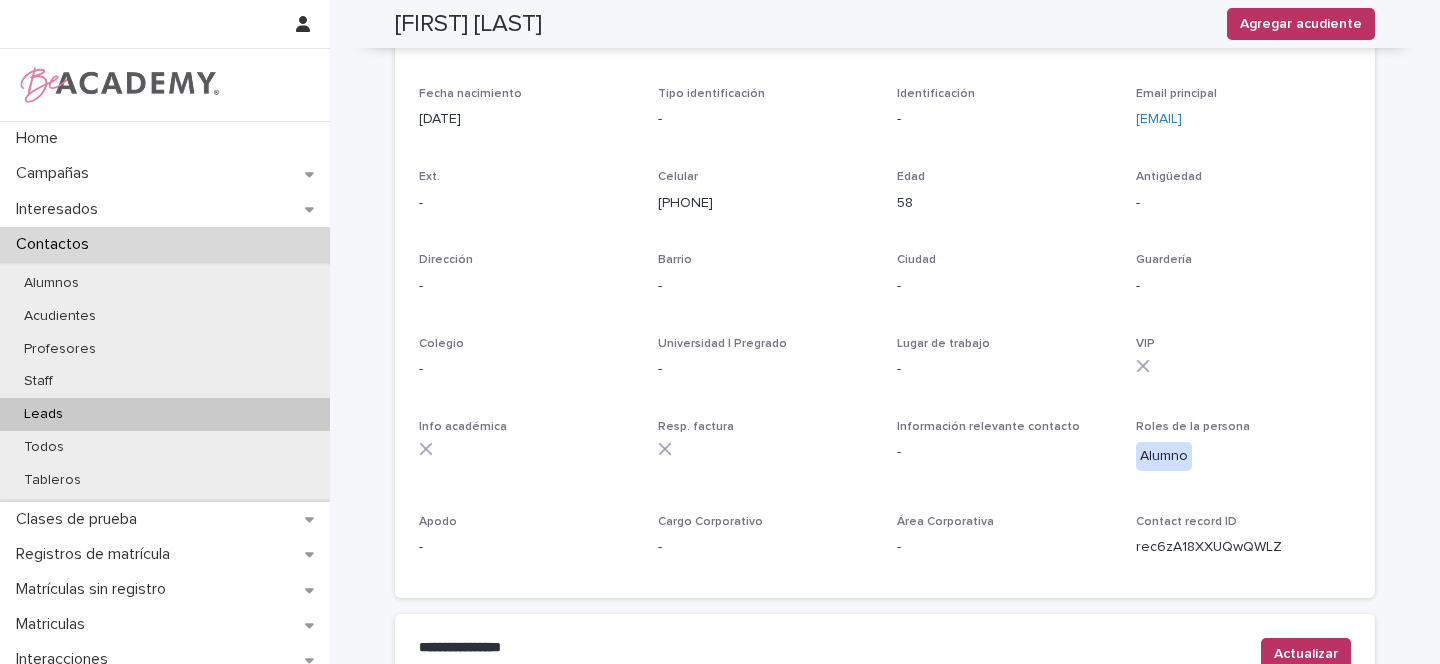 scroll, scrollTop: 0, scrollLeft: 0, axis: both 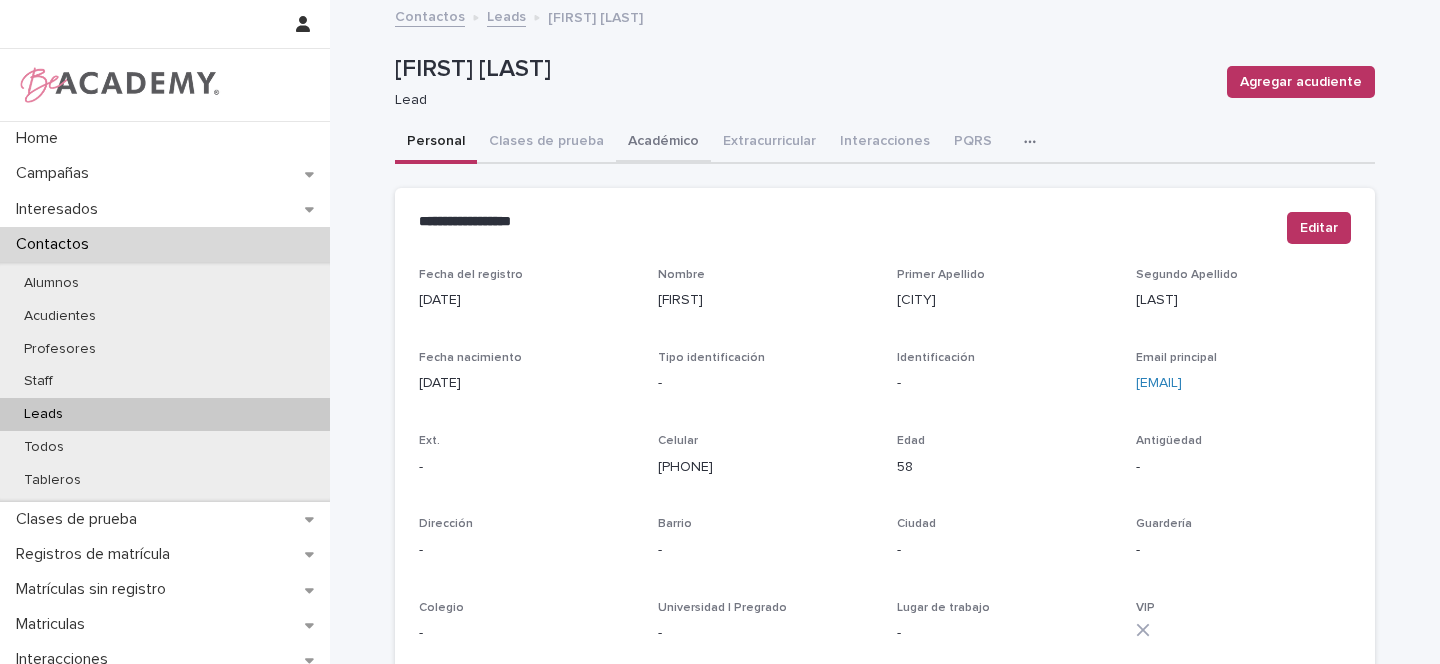 click on "Académico" at bounding box center (663, 143) 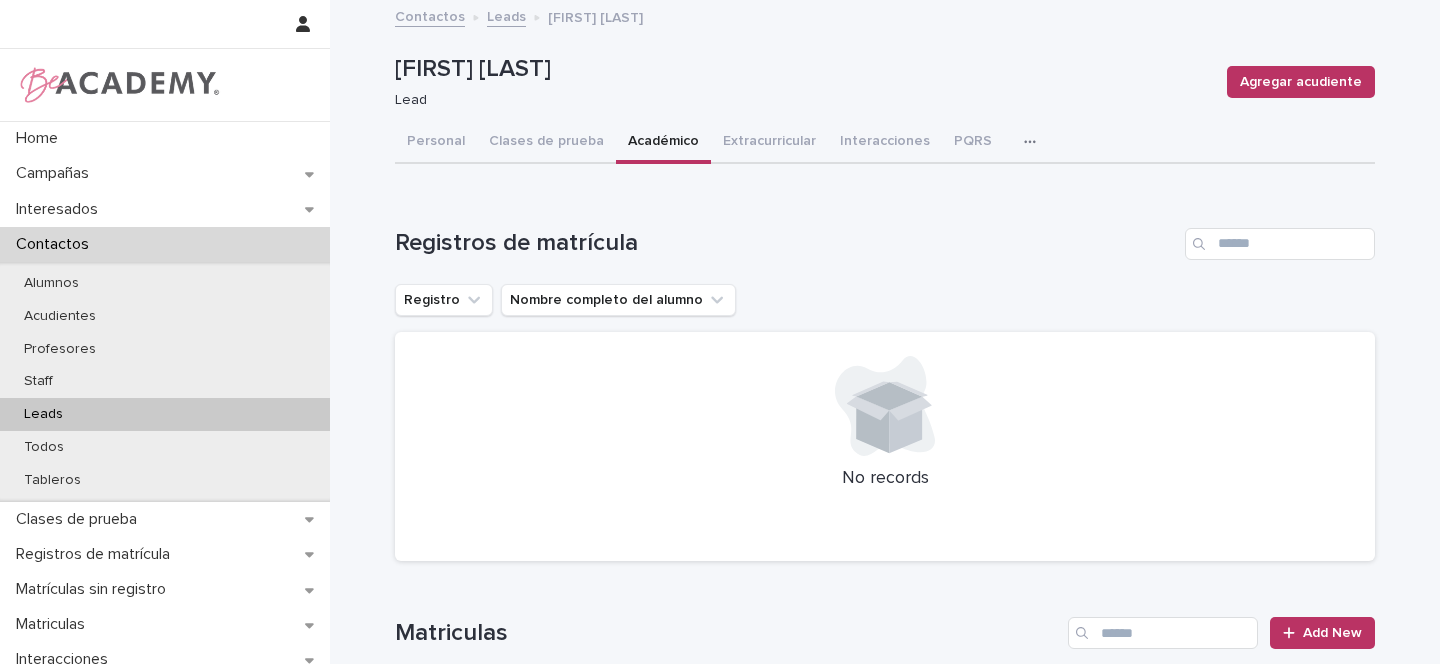 click on "Clases de prueba" at bounding box center [546, 143] 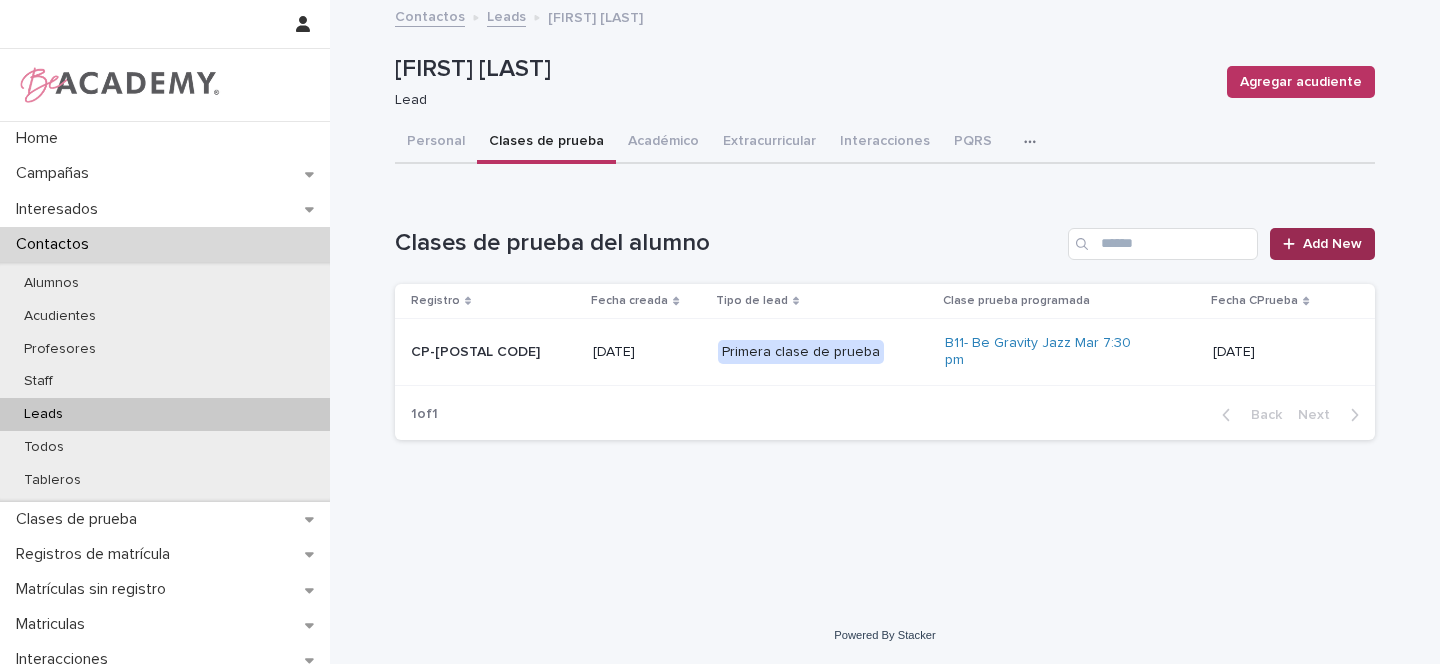 click on "Add New" at bounding box center [1332, 244] 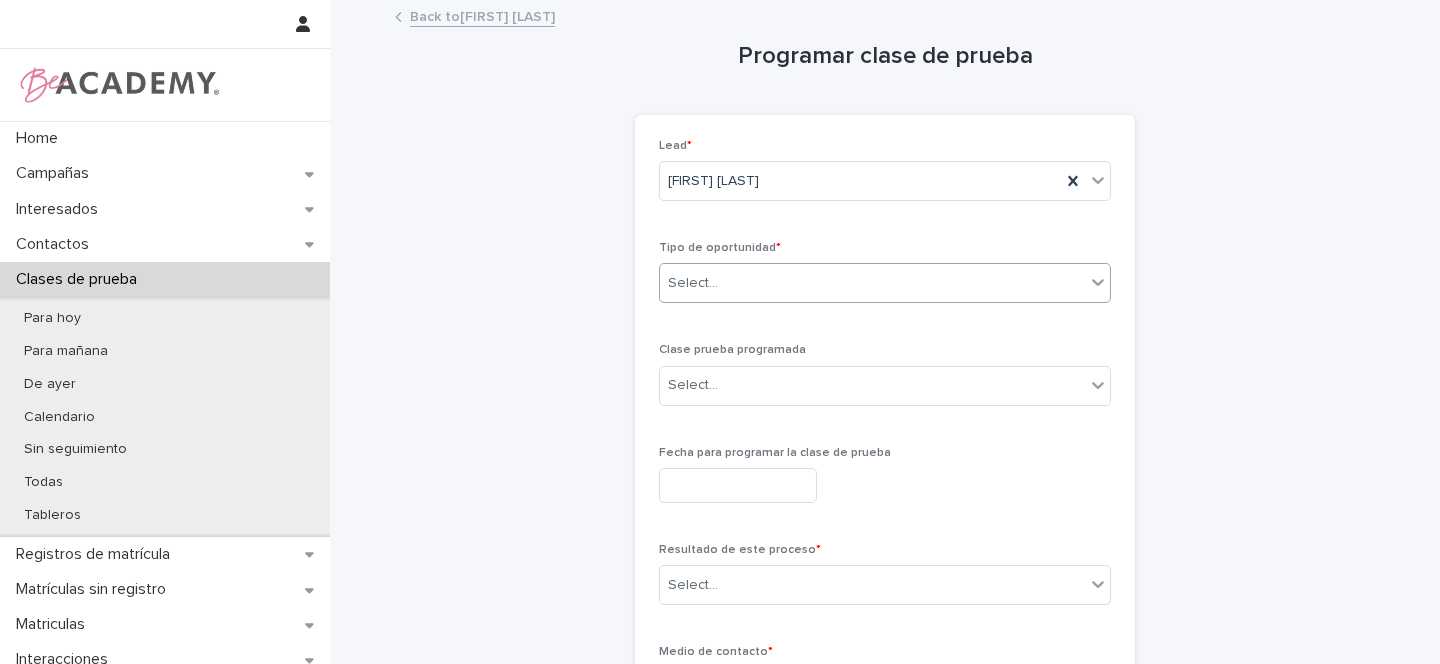 click on "Select..." at bounding box center (872, 283) 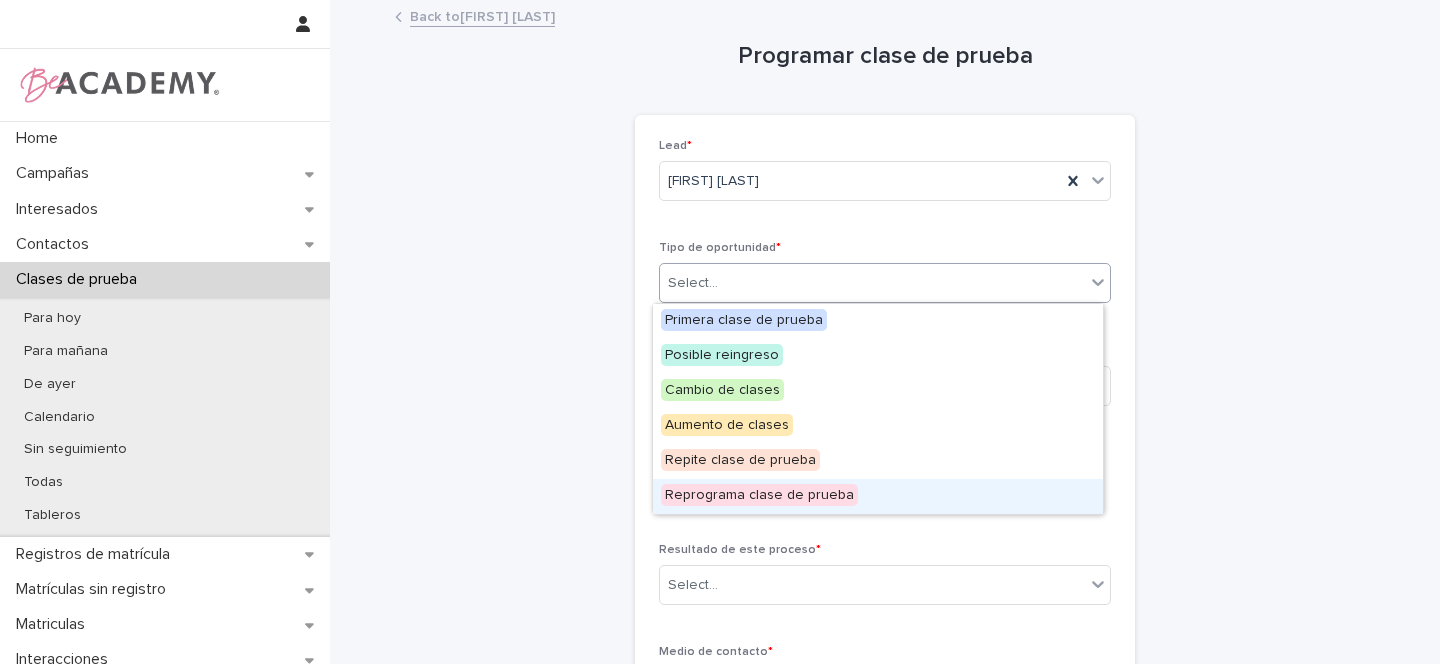 click on "Reprograma clase de prueba" at bounding box center (759, 495) 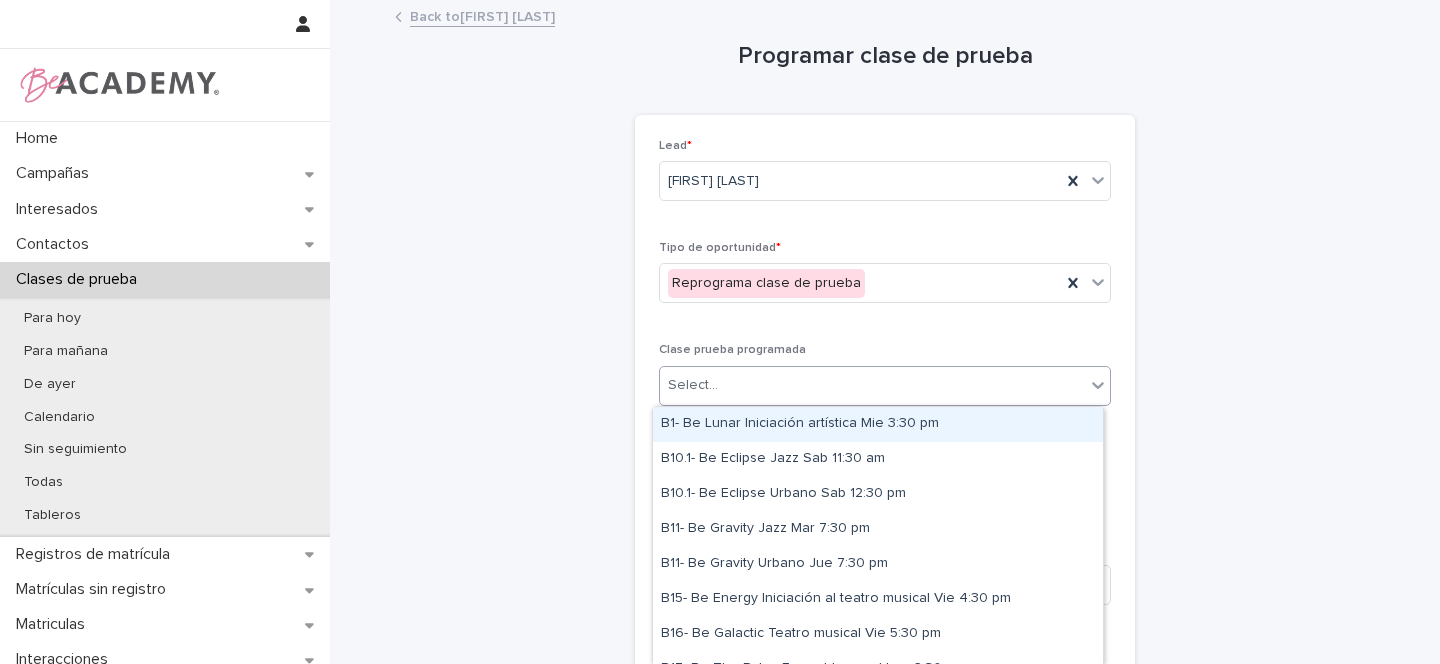 click on "Select..." at bounding box center [872, 385] 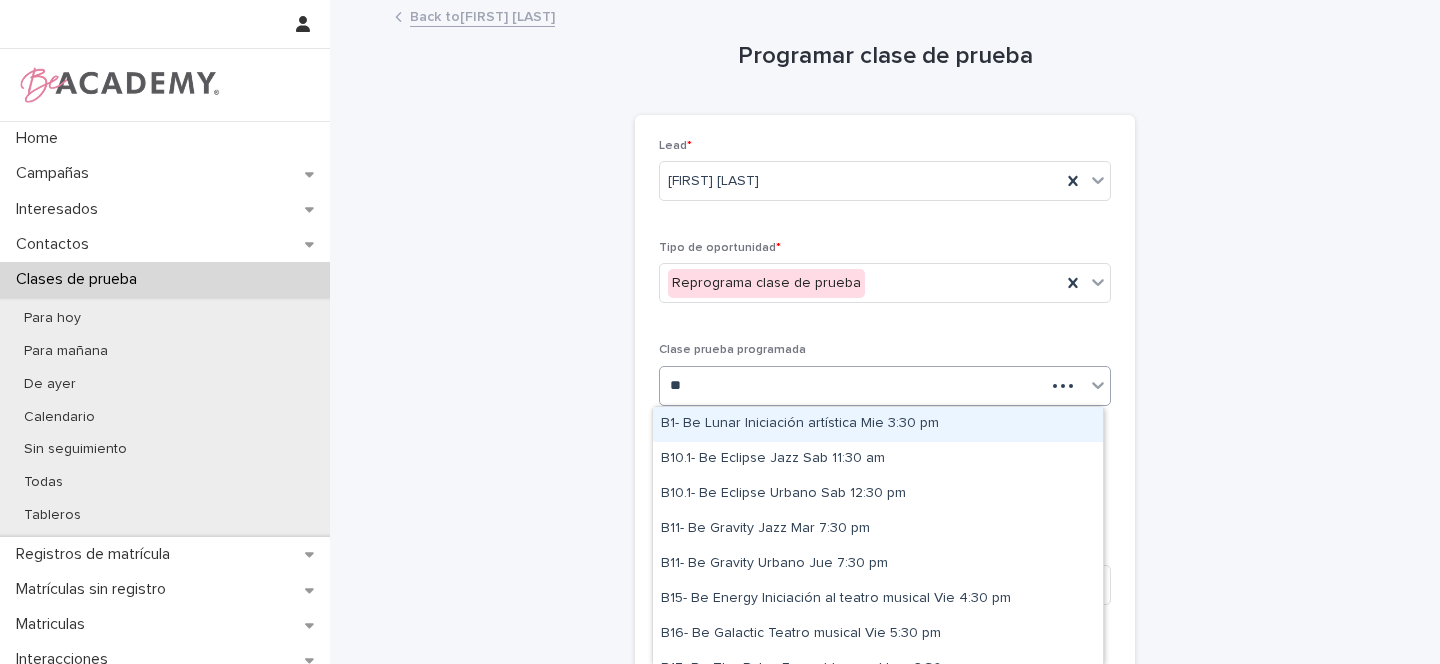 type on "***" 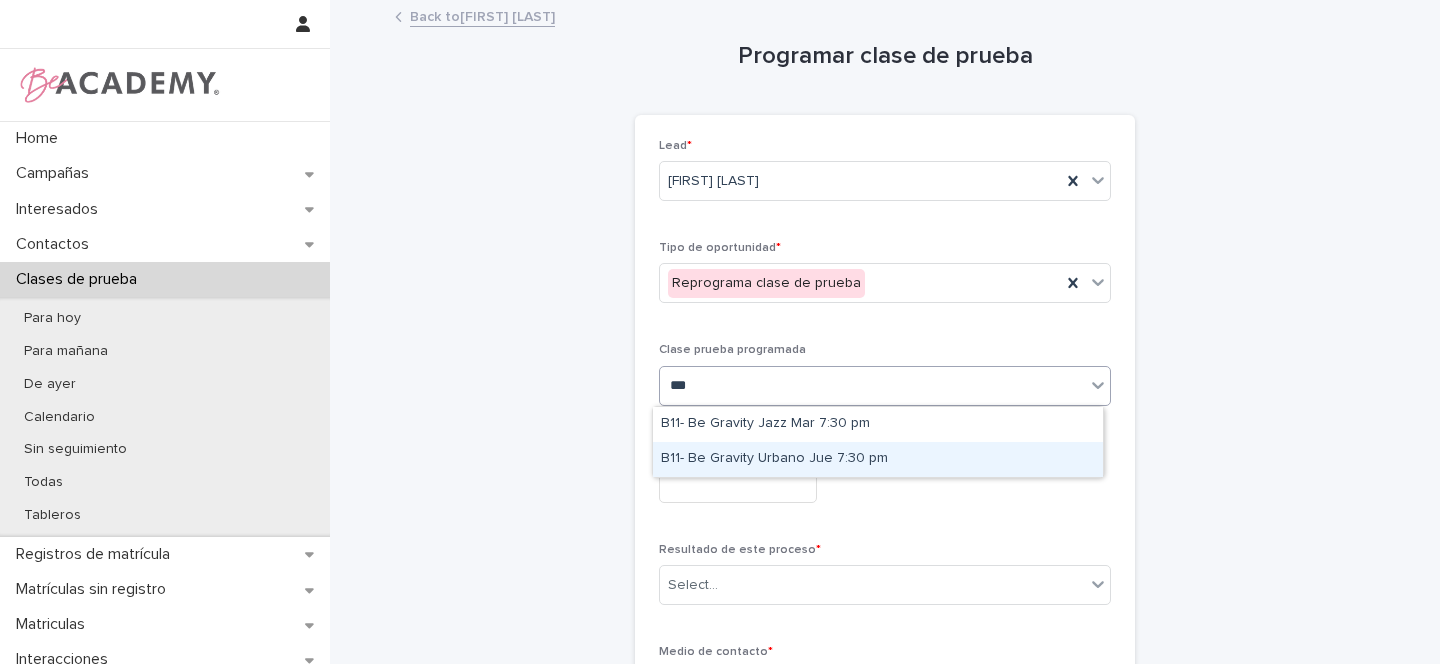 click on "B11- Be Gravity Urbano Jue 7:30 pm" at bounding box center (878, 459) 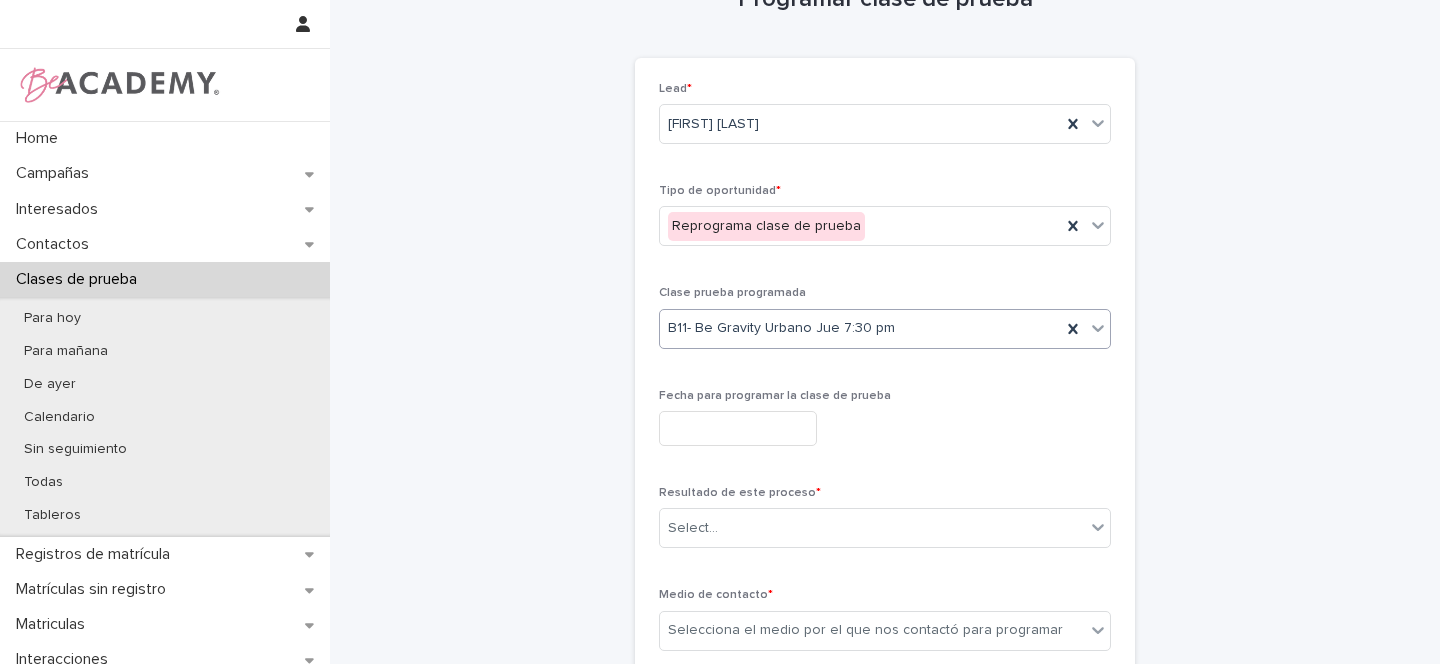 scroll, scrollTop: 58, scrollLeft: 0, axis: vertical 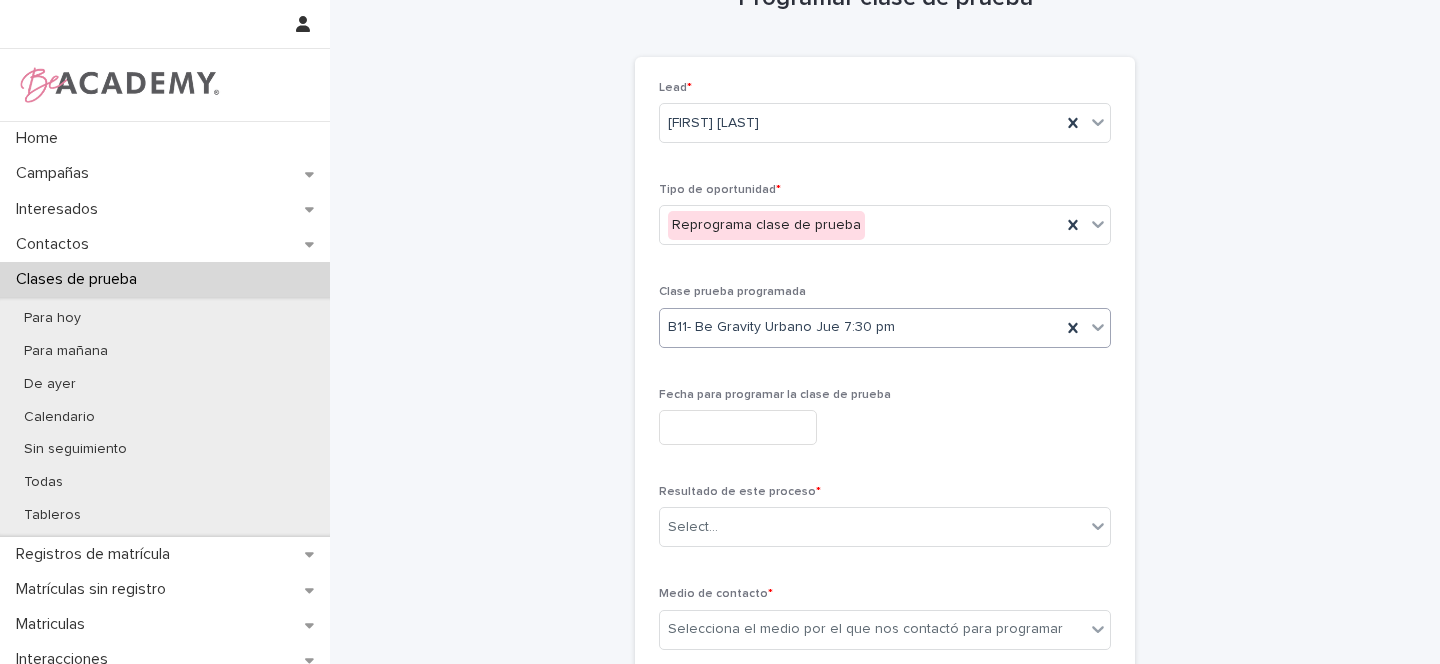 click at bounding box center [738, 427] 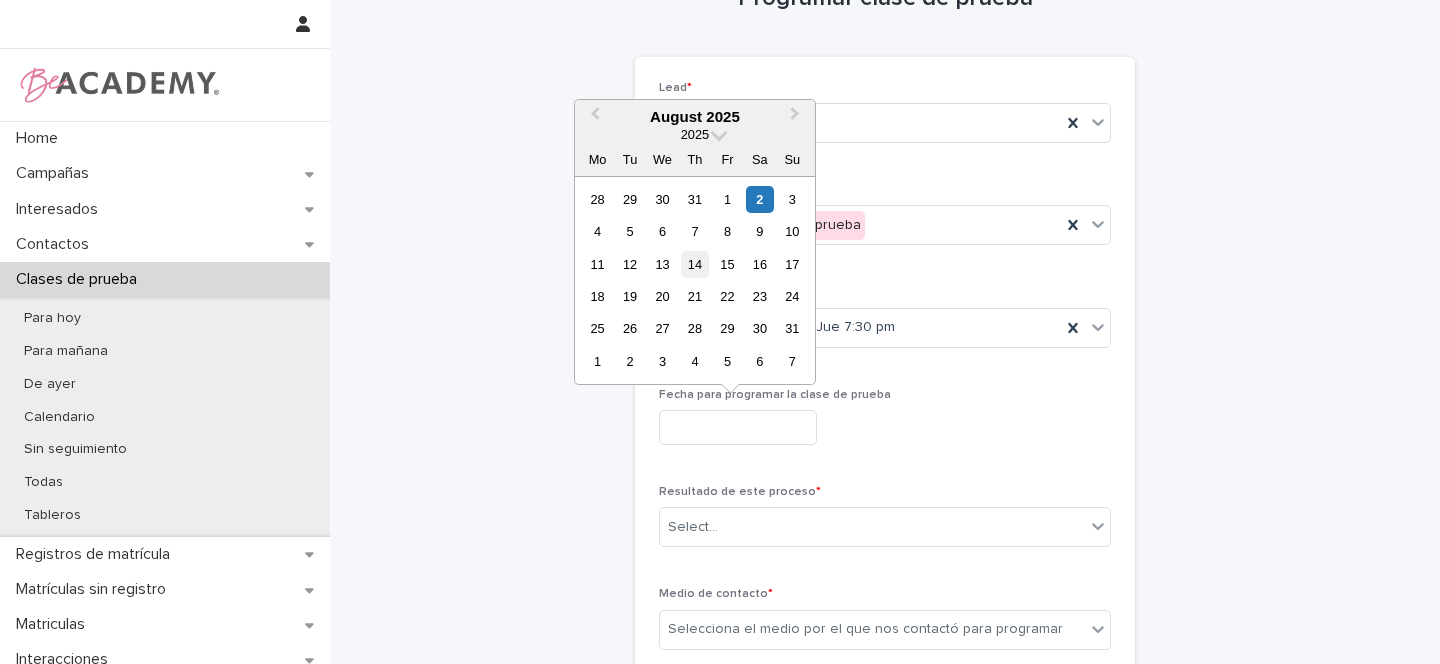 click on "14" at bounding box center (694, 264) 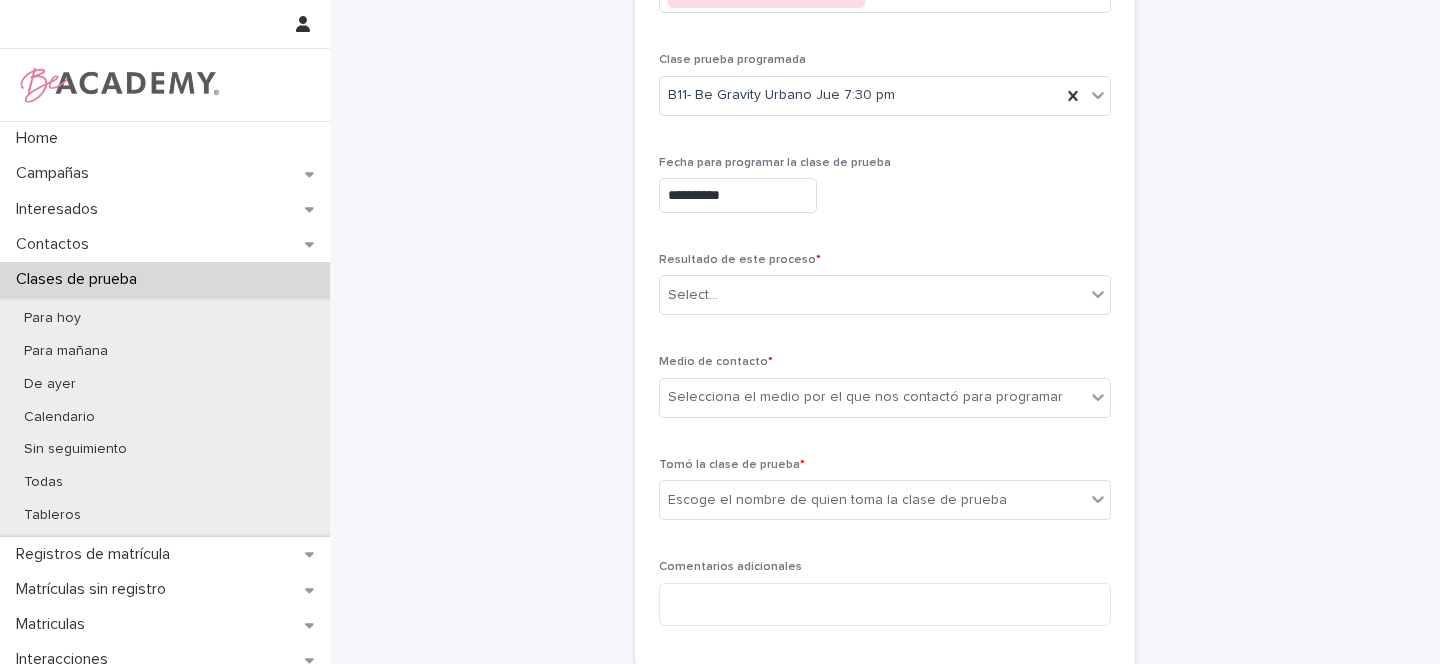 scroll, scrollTop: 294, scrollLeft: 0, axis: vertical 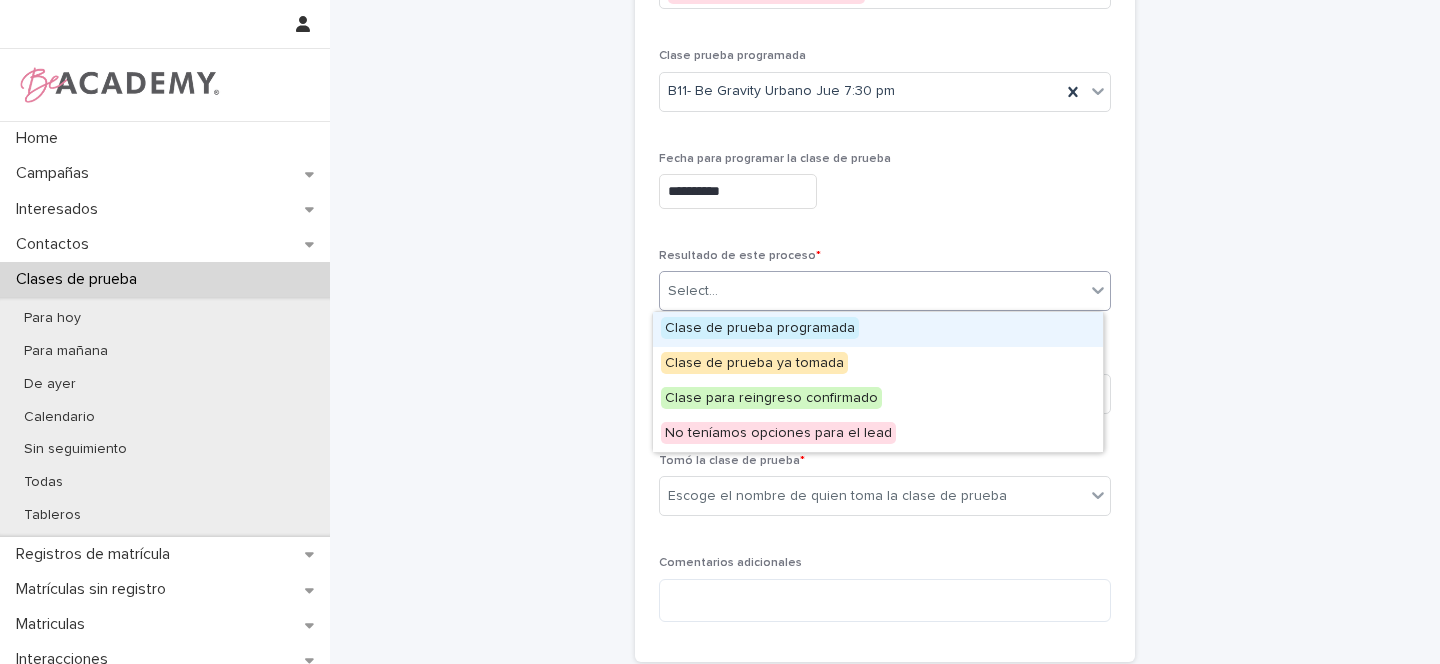 click on "Select..." at bounding box center (693, 291) 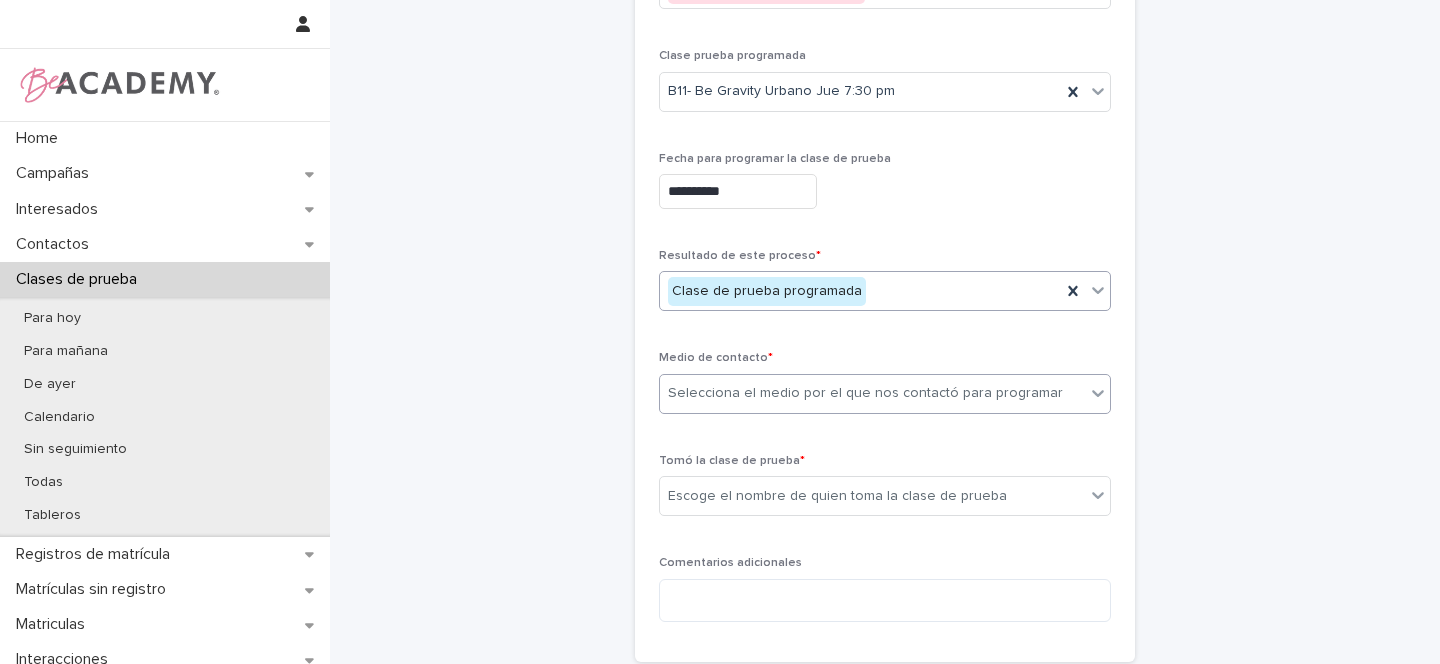 scroll, scrollTop: 290, scrollLeft: 0, axis: vertical 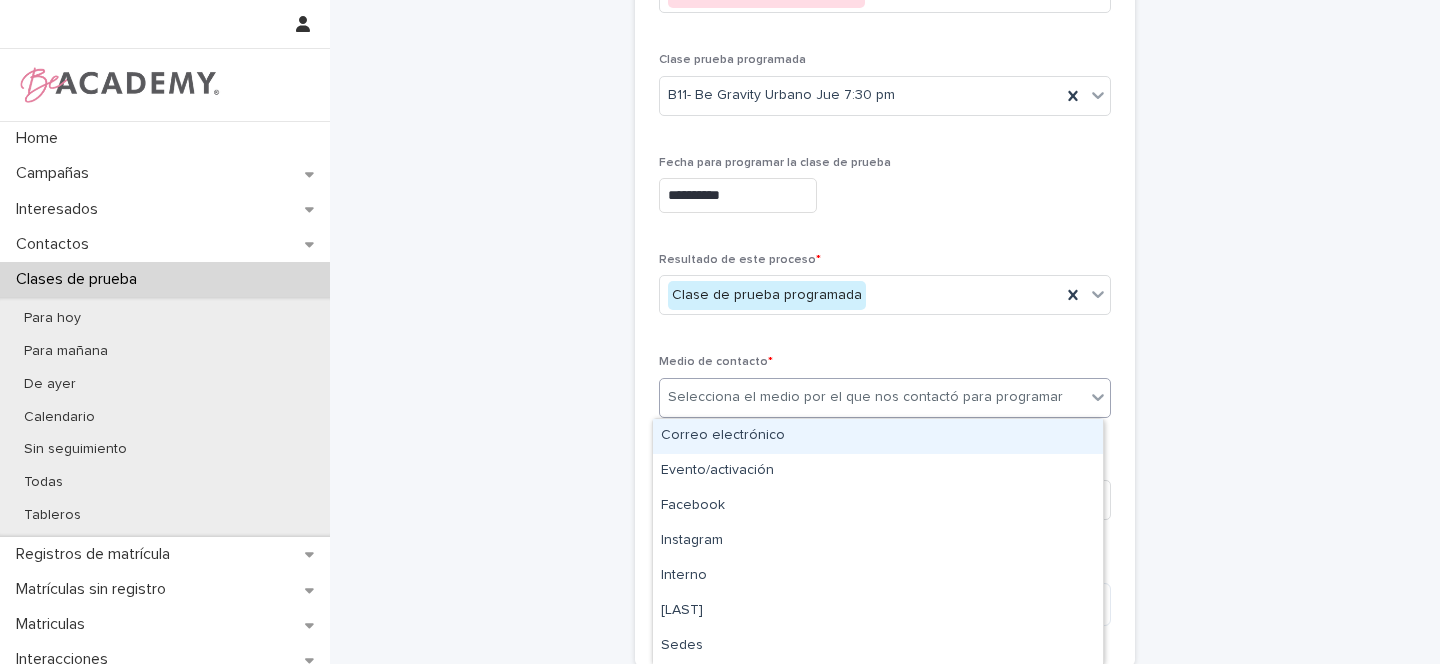 click on "Selecciona el medio por el que nos contactó para programar" at bounding box center (865, 397) 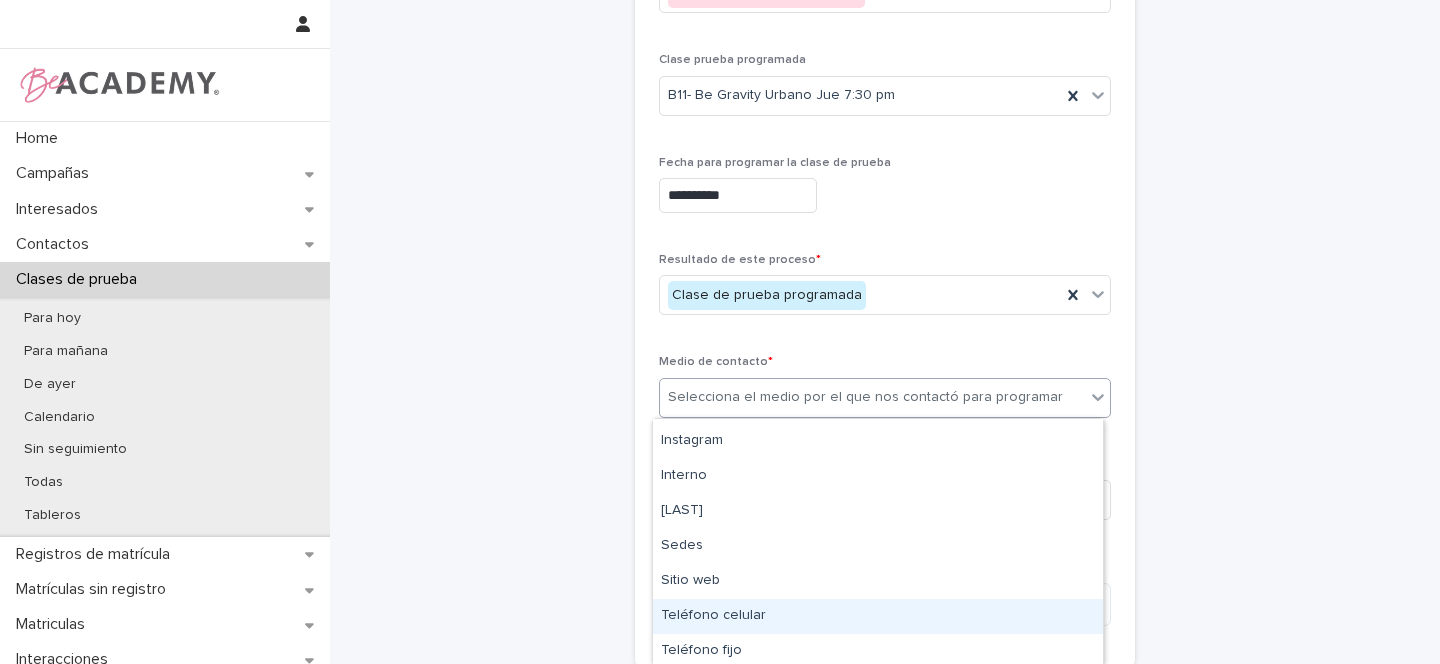 scroll, scrollTop: 139, scrollLeft: 0, axis: vertical 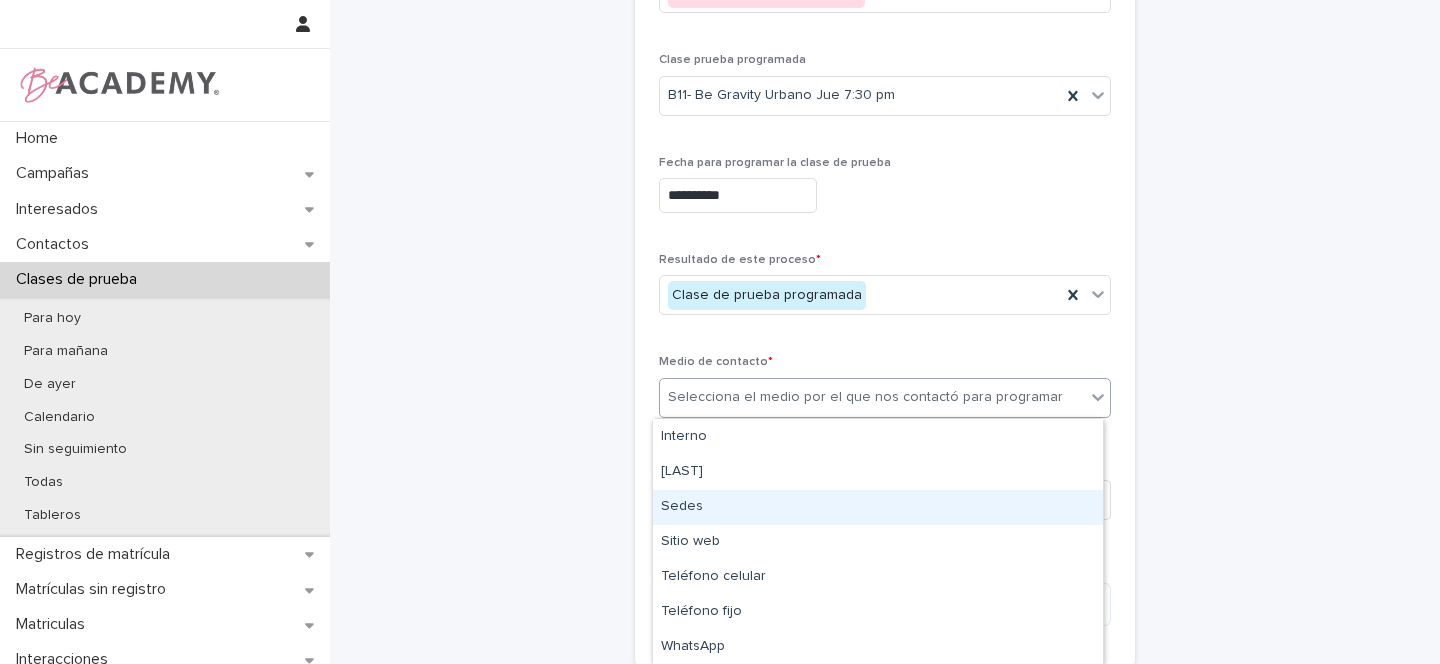 click on "Sedes" at bounding box center (878, 507) 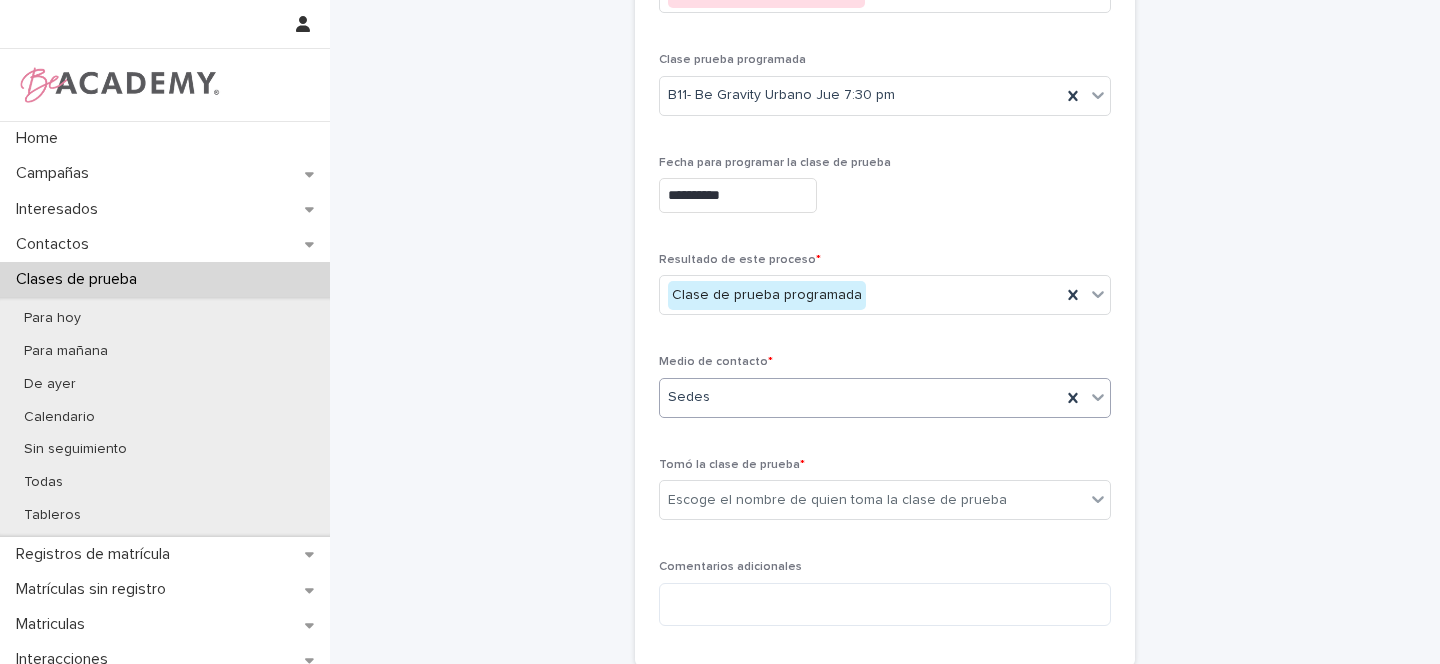 scroll, scrollTop: 294, scrollLeft: 0, axis: vertical 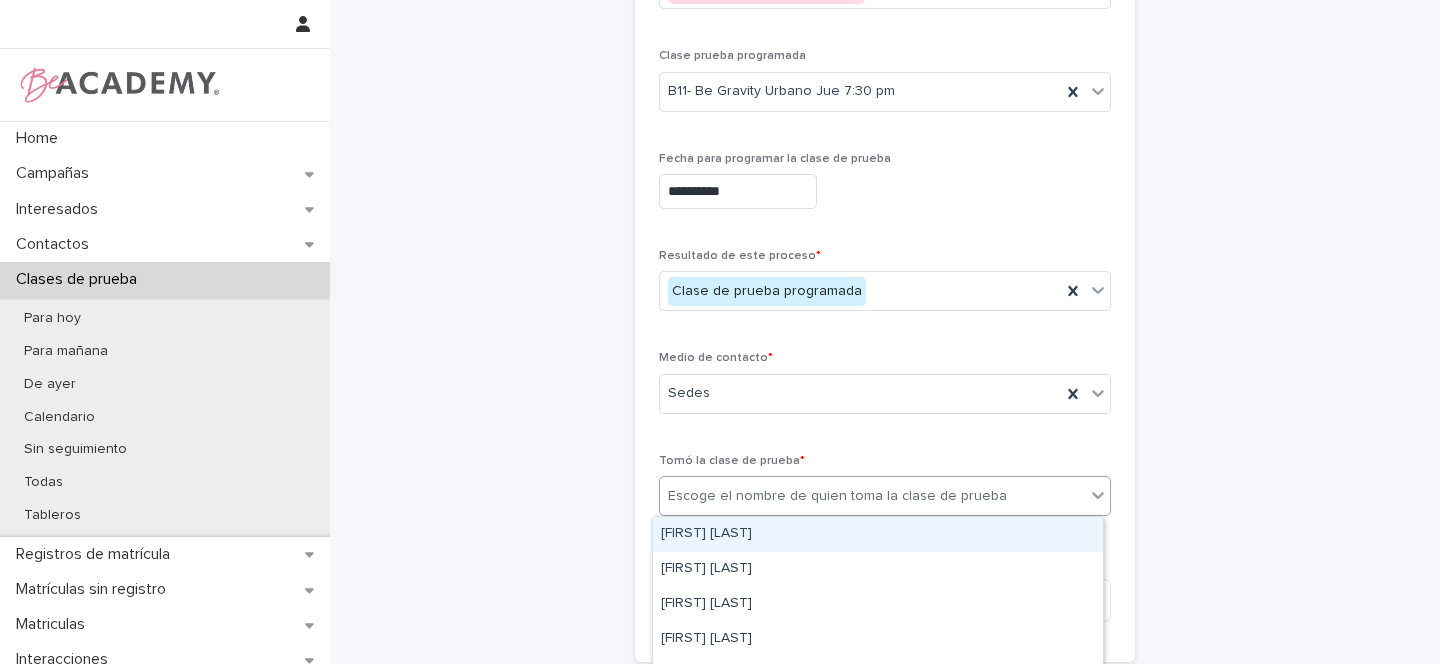 click on "Escoge el nombre de quien toma la clase de prueba" at bounding box center (837, 496) 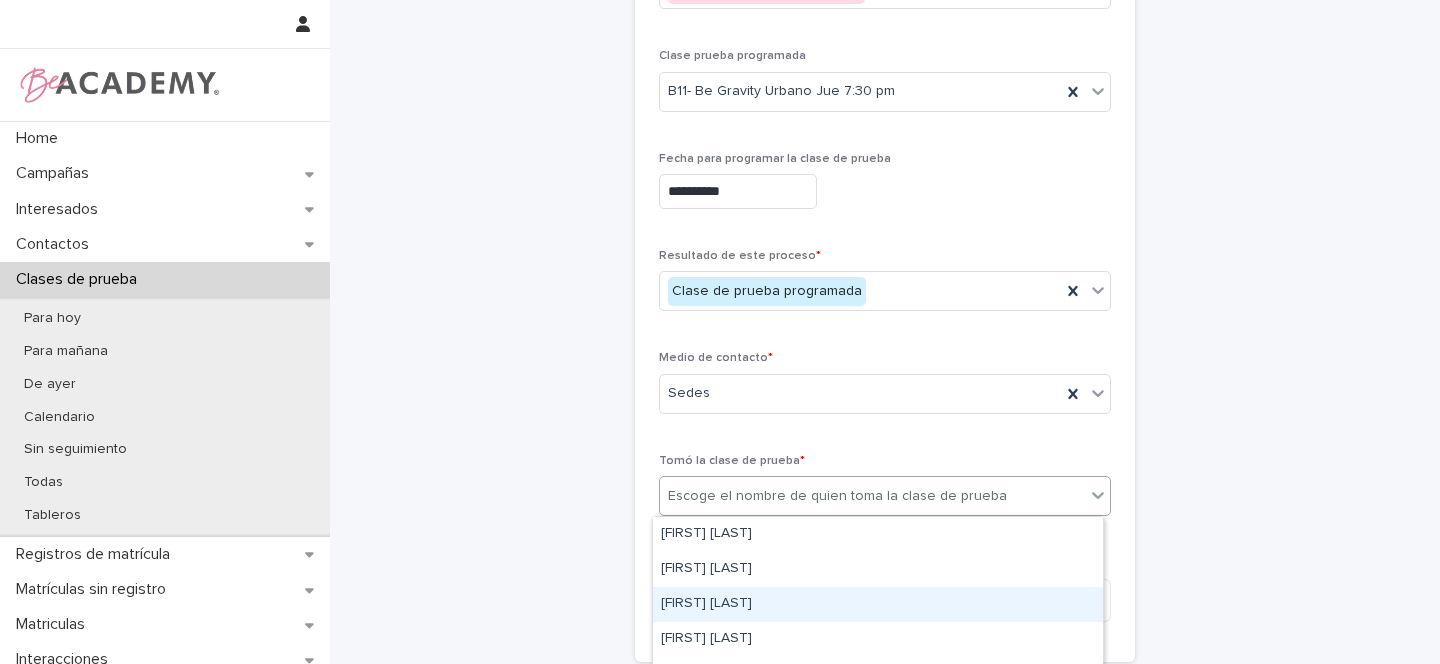 click on "[FIRST] [LAST] [LAST]" at bounding box center [878, 604] 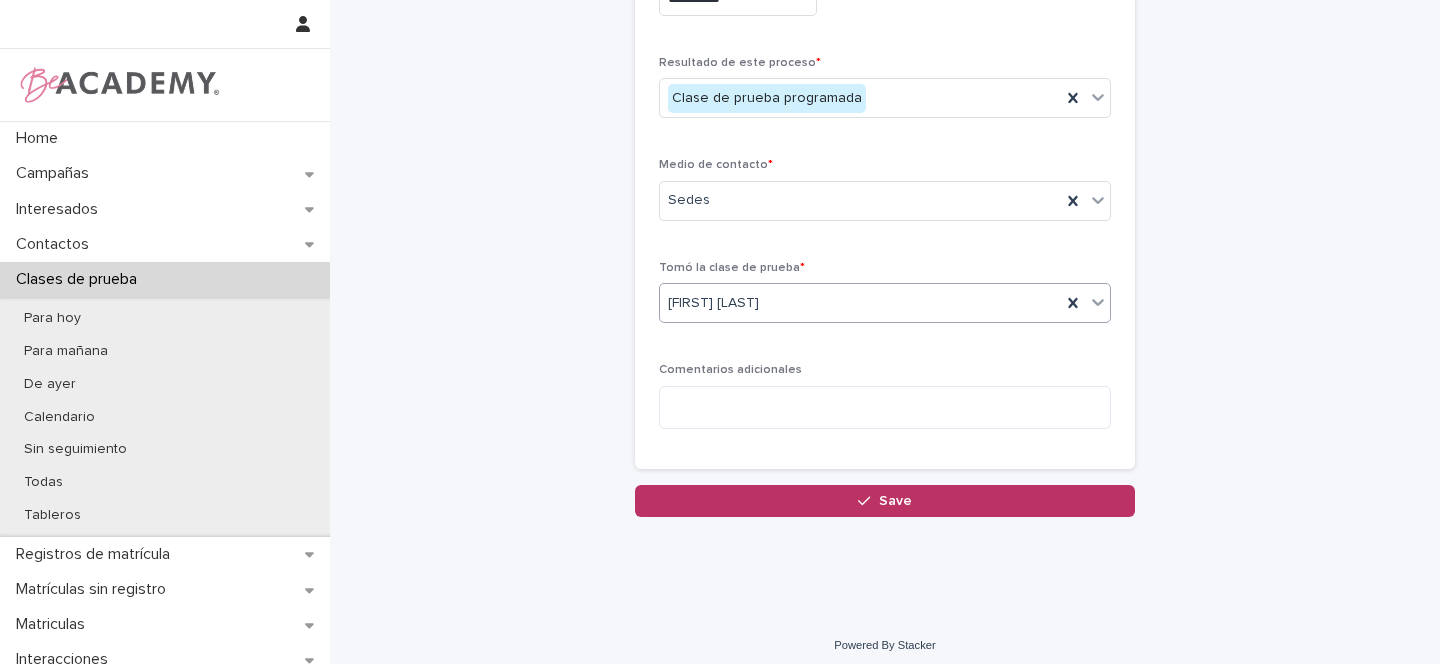 scroll, scrollTop: 496, scrollLeft: 0, axis: vertical 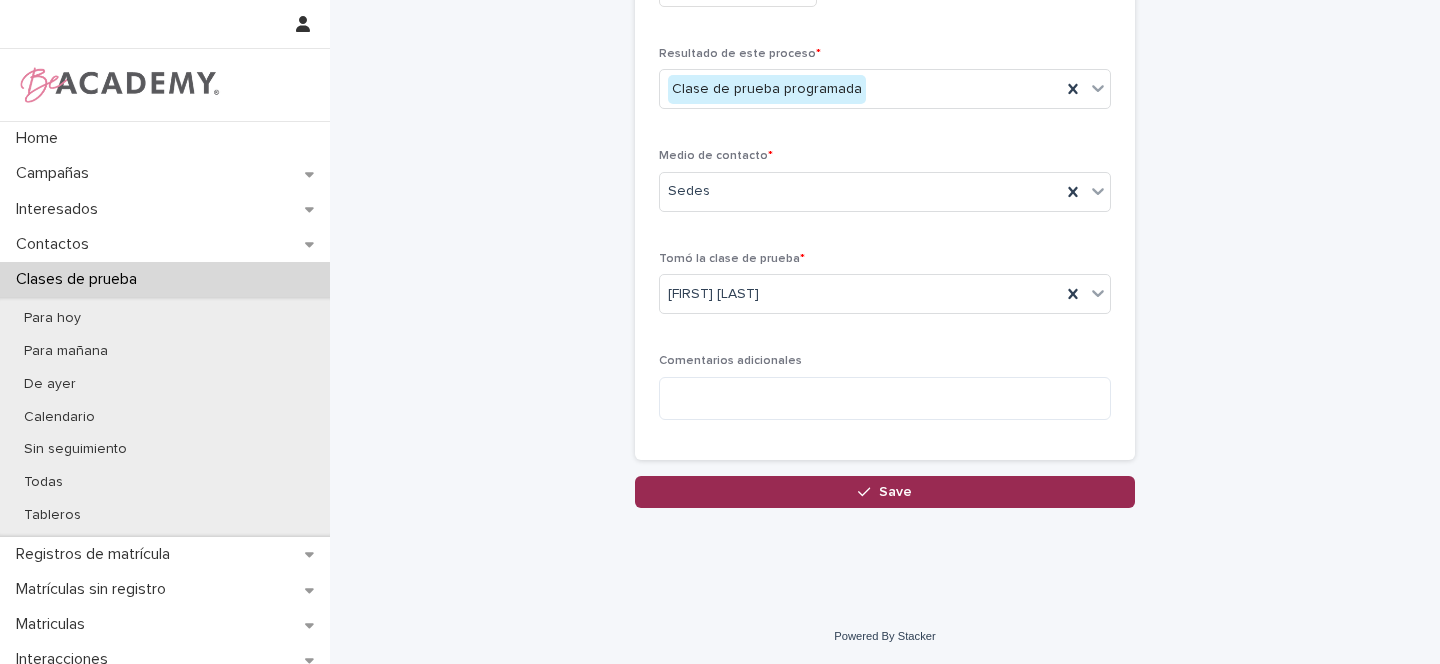 click on "Save" at bounding box center [895, 492] 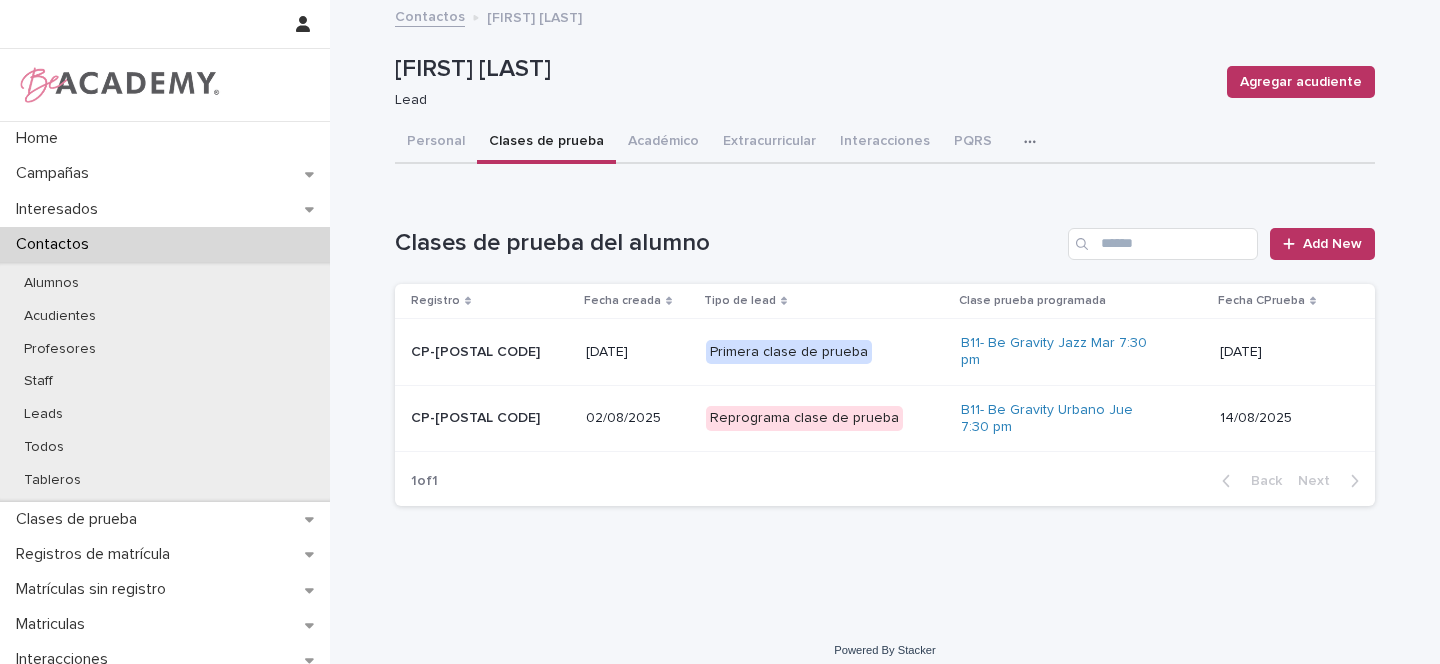 scroll, scrollTop: 4, scrollLeft: 0, axis: vertical 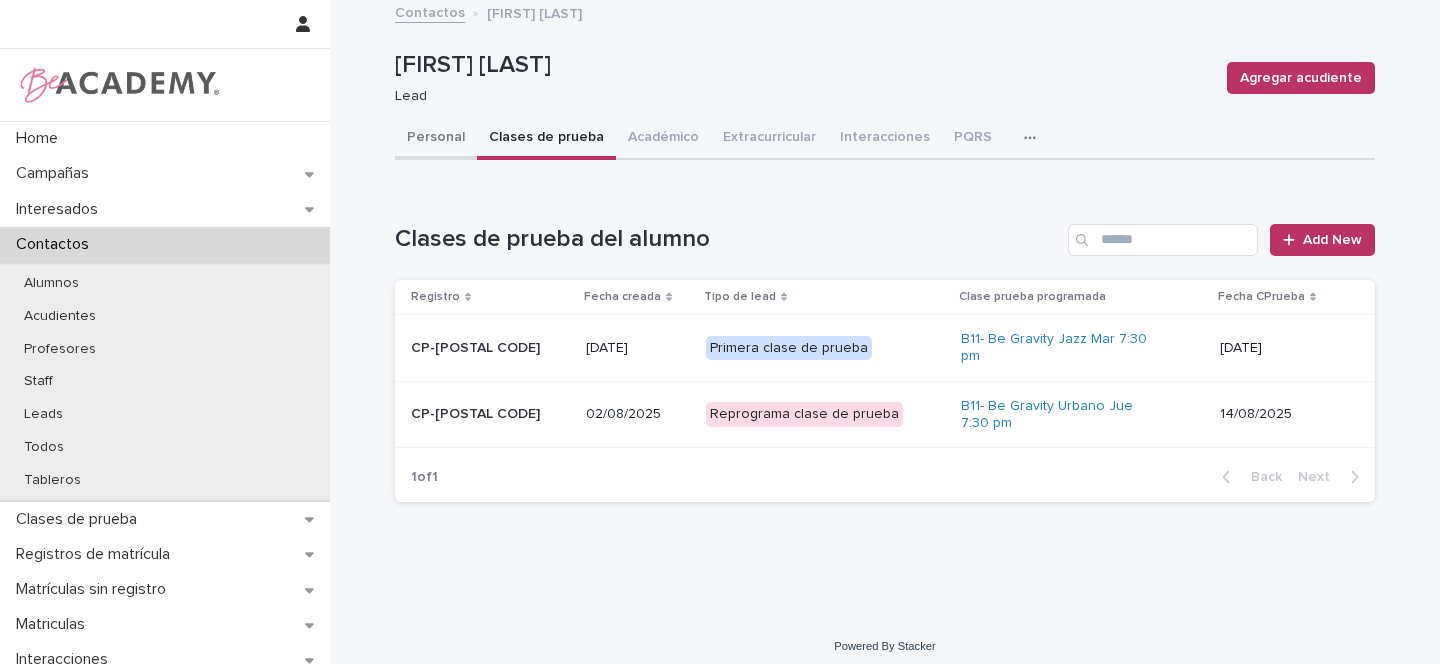 click on "Personal" at bounding box center (436, 139) 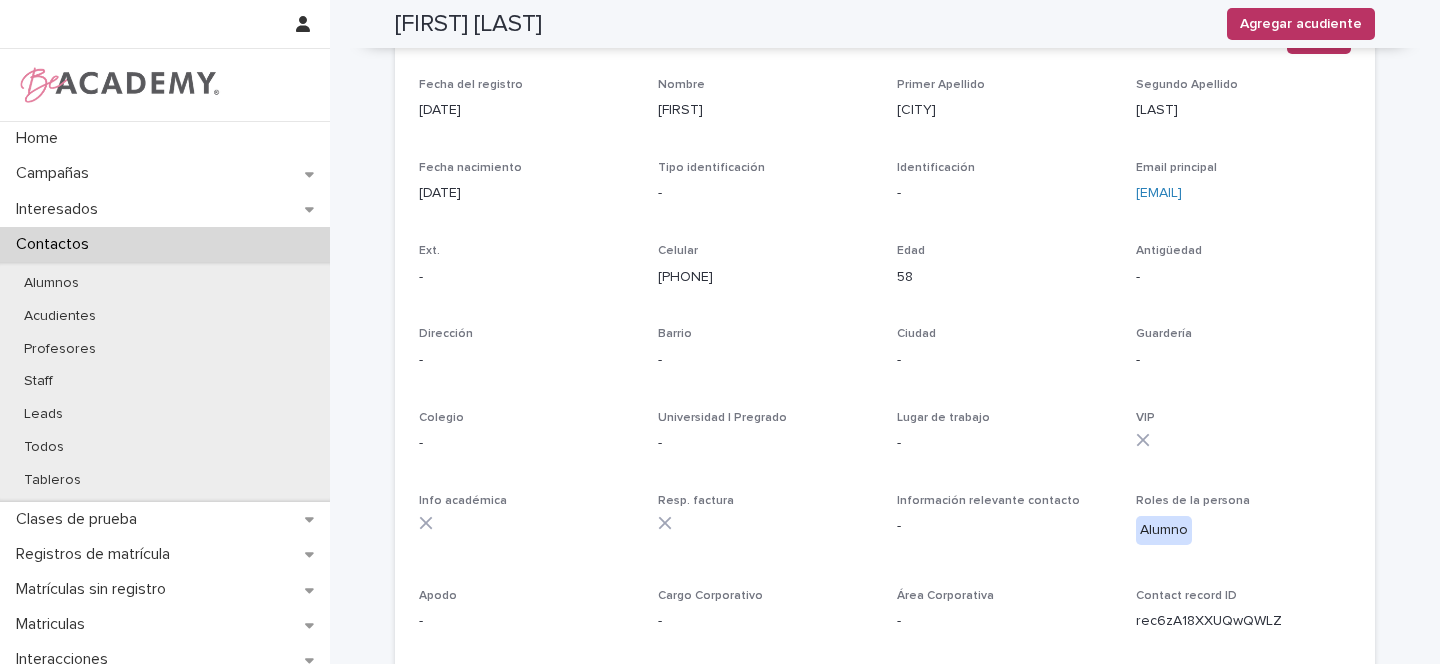 scroll, scrollTop: 0, scrollLeft: 0, axis: both 